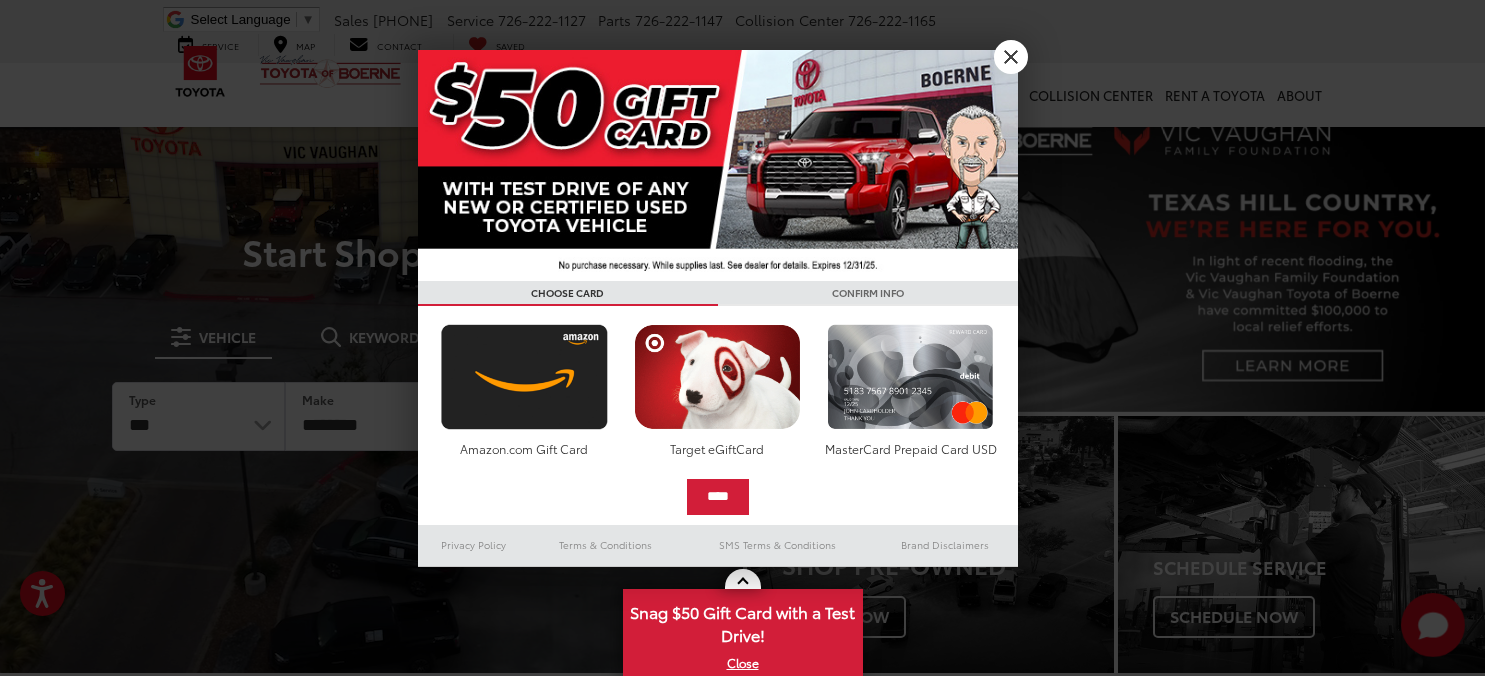 scroll, scrollTop: 0, scrollLeft: 0, axis: both 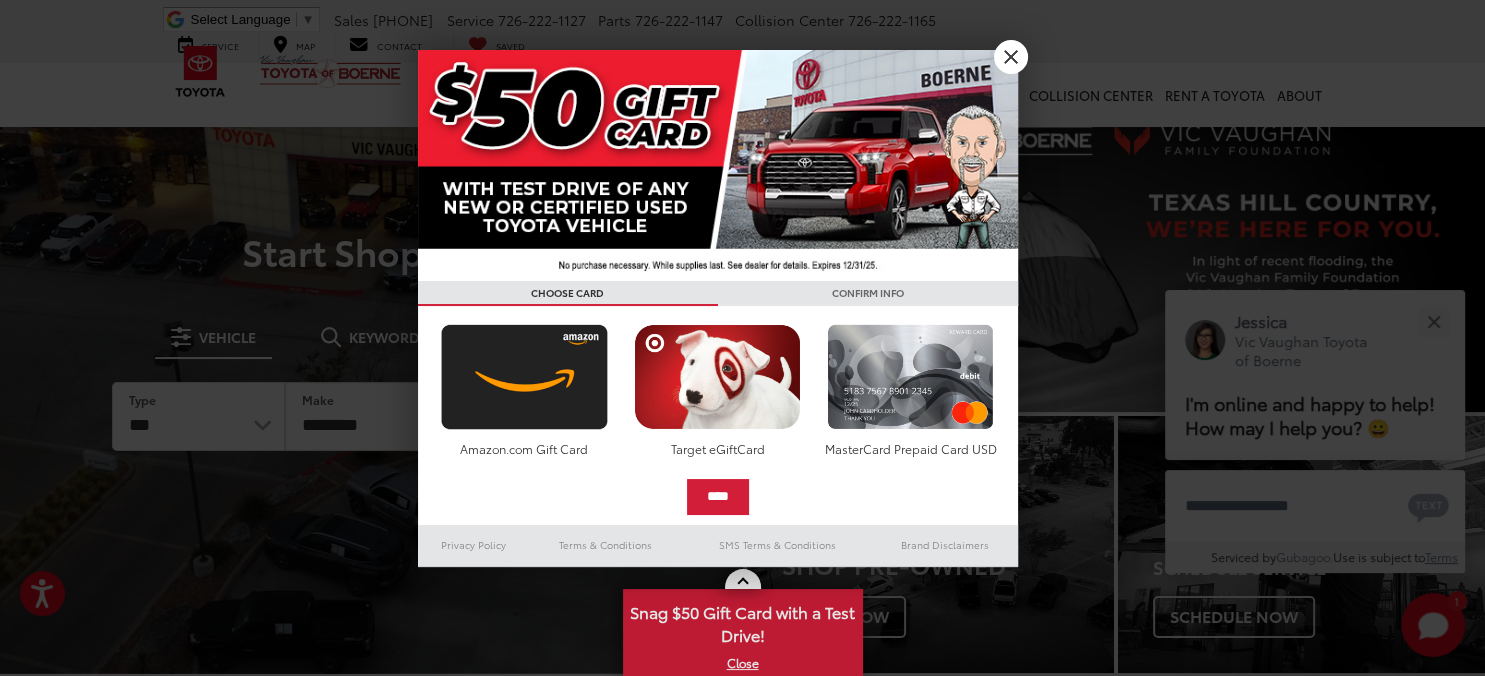 click at bounding box center [743, 579] 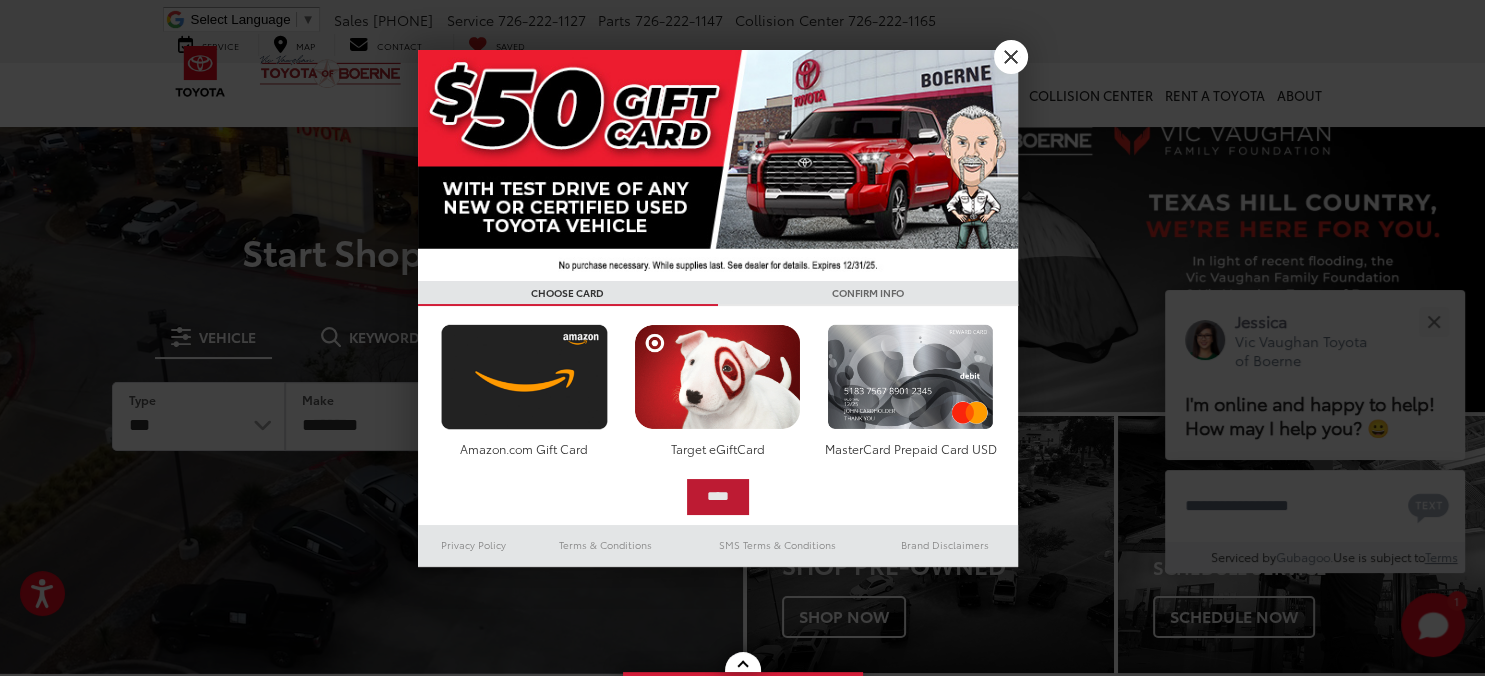 click on "****" at bounding box center (718, 497) 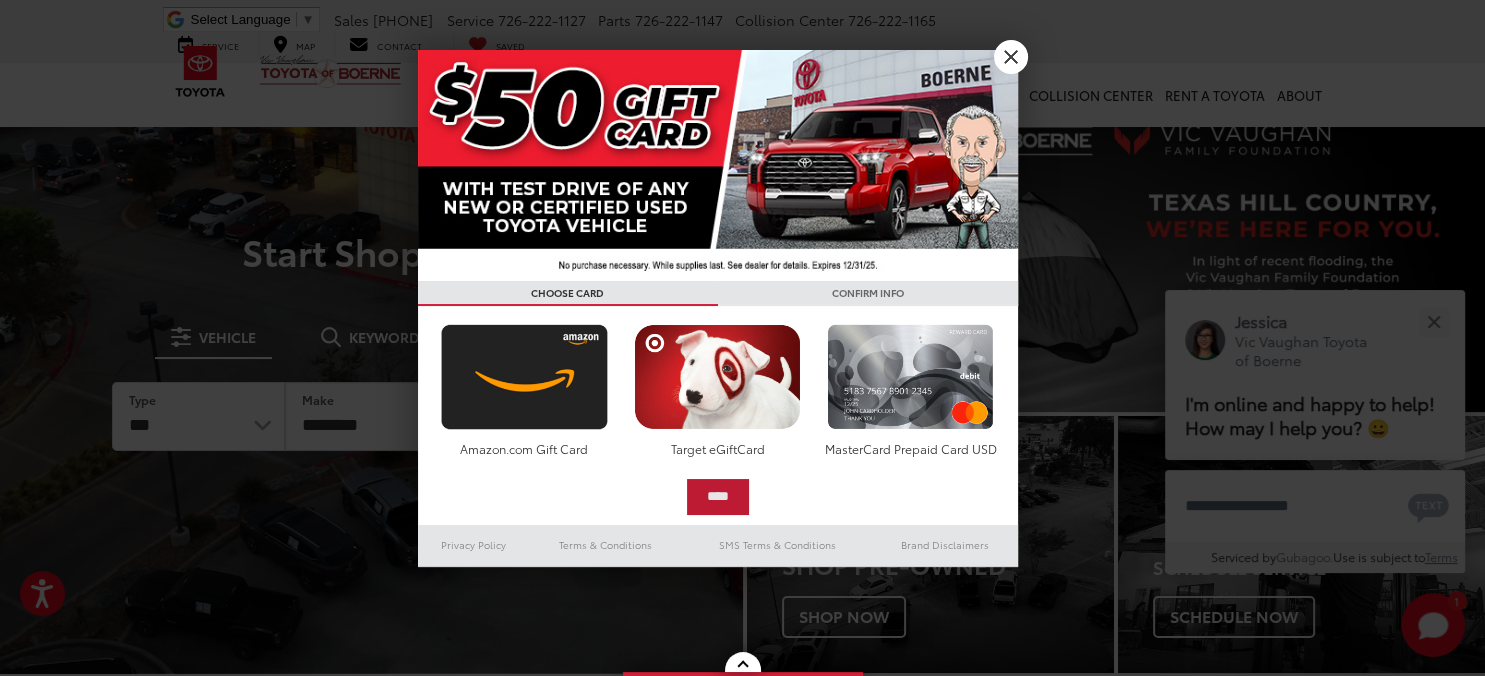 click on "****" at bounding box center (718, 497) 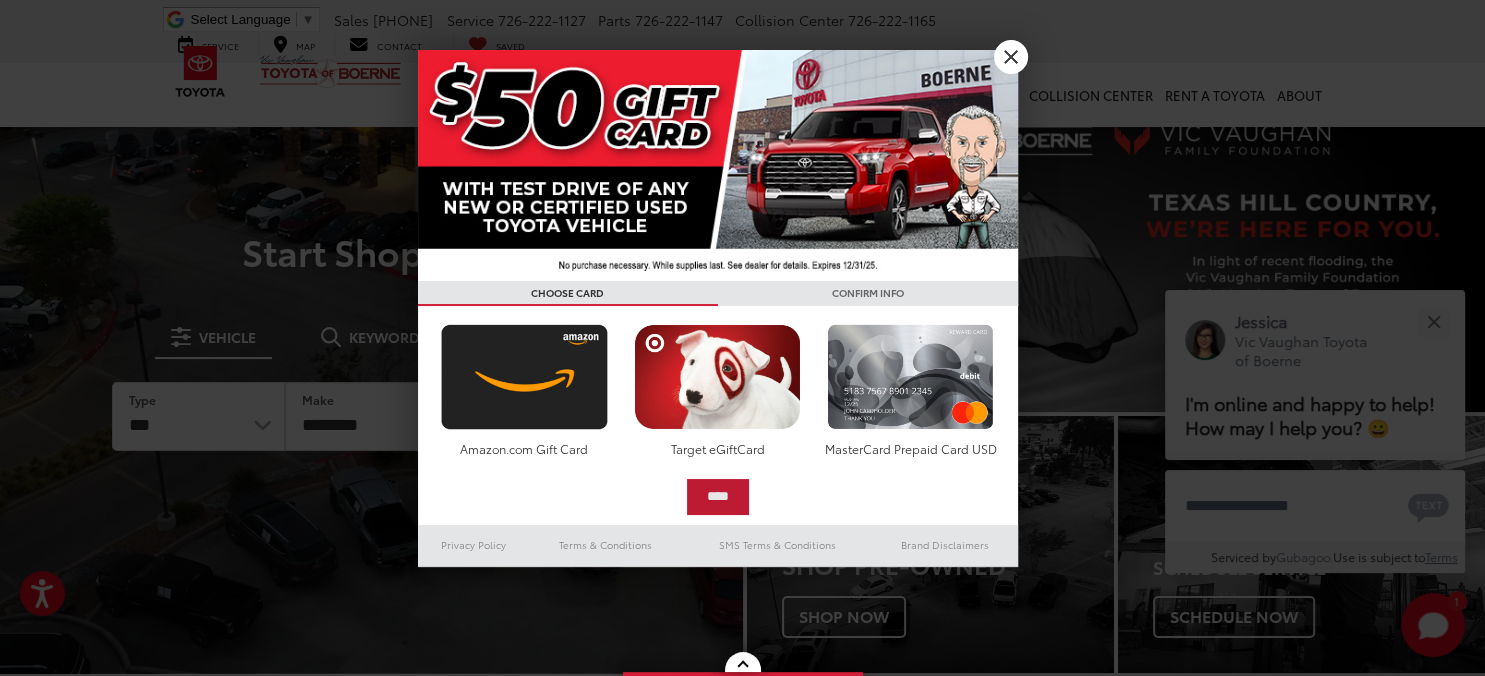 click on "****" at bounding box center [718, 497] 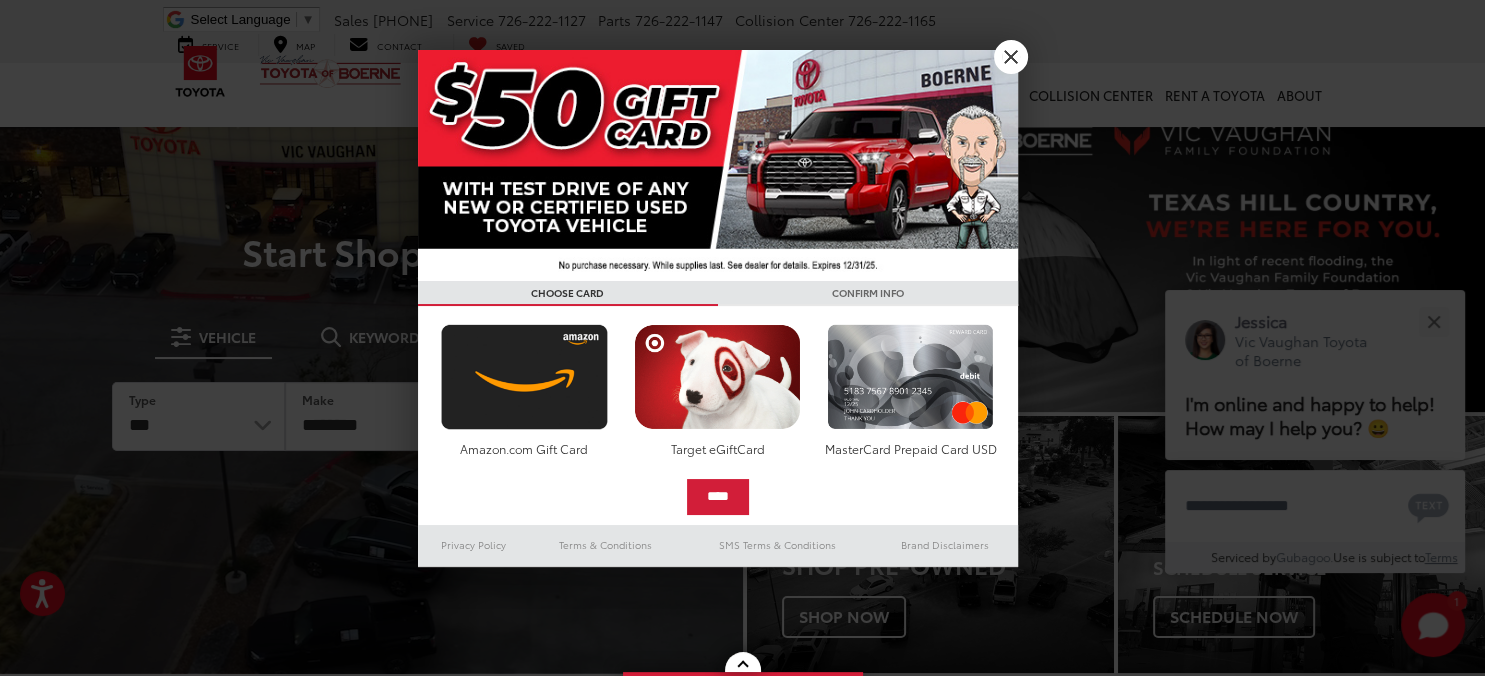 click on "X" at bounding box center (1011, 57) 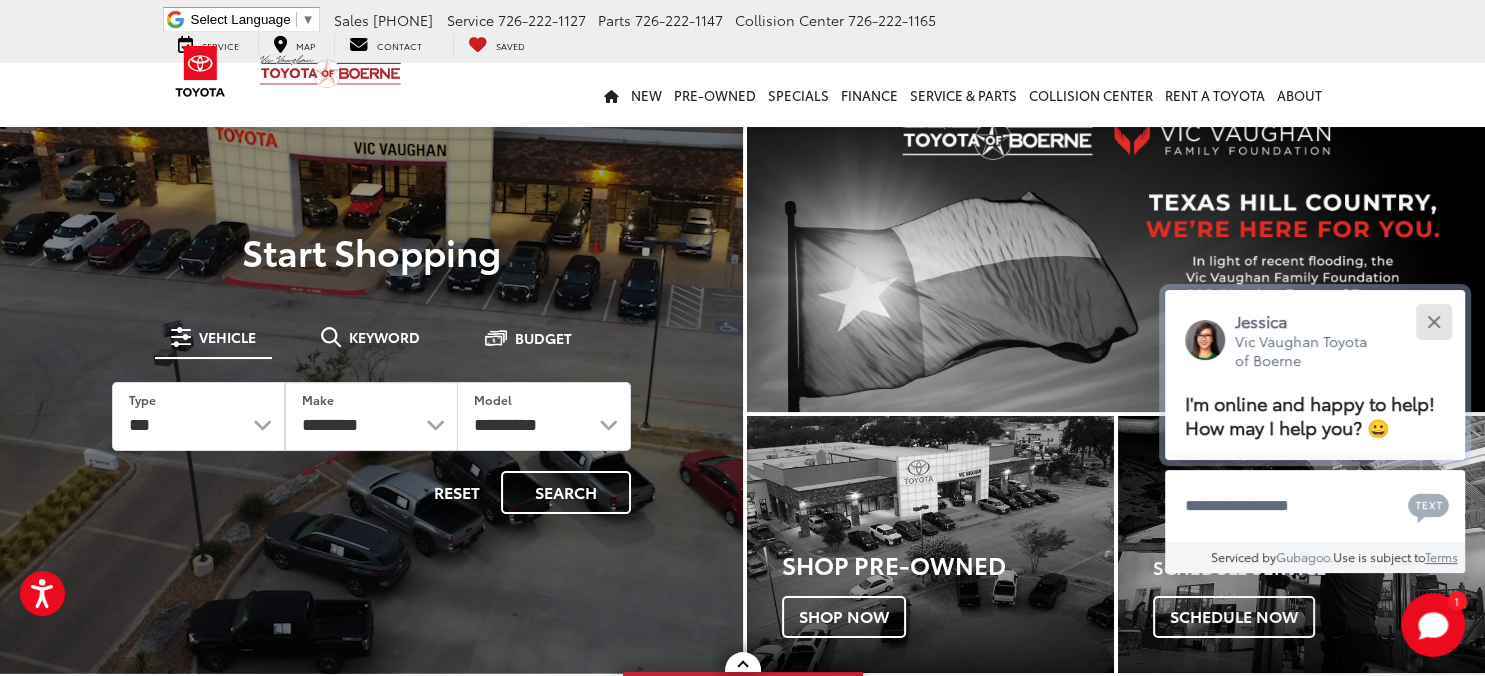 click at bounding box center (1433, 321) 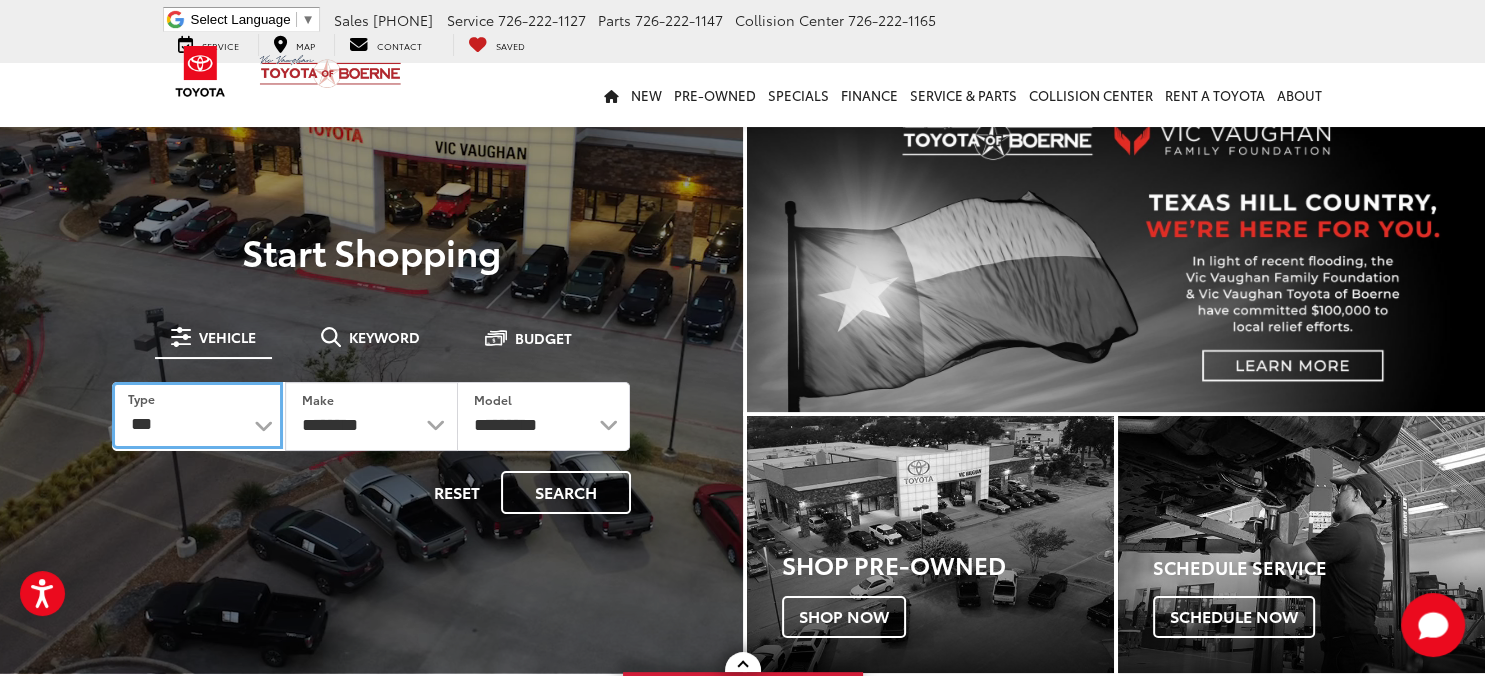 click on "***
***
****
*********" at bounding box center (197, 415) 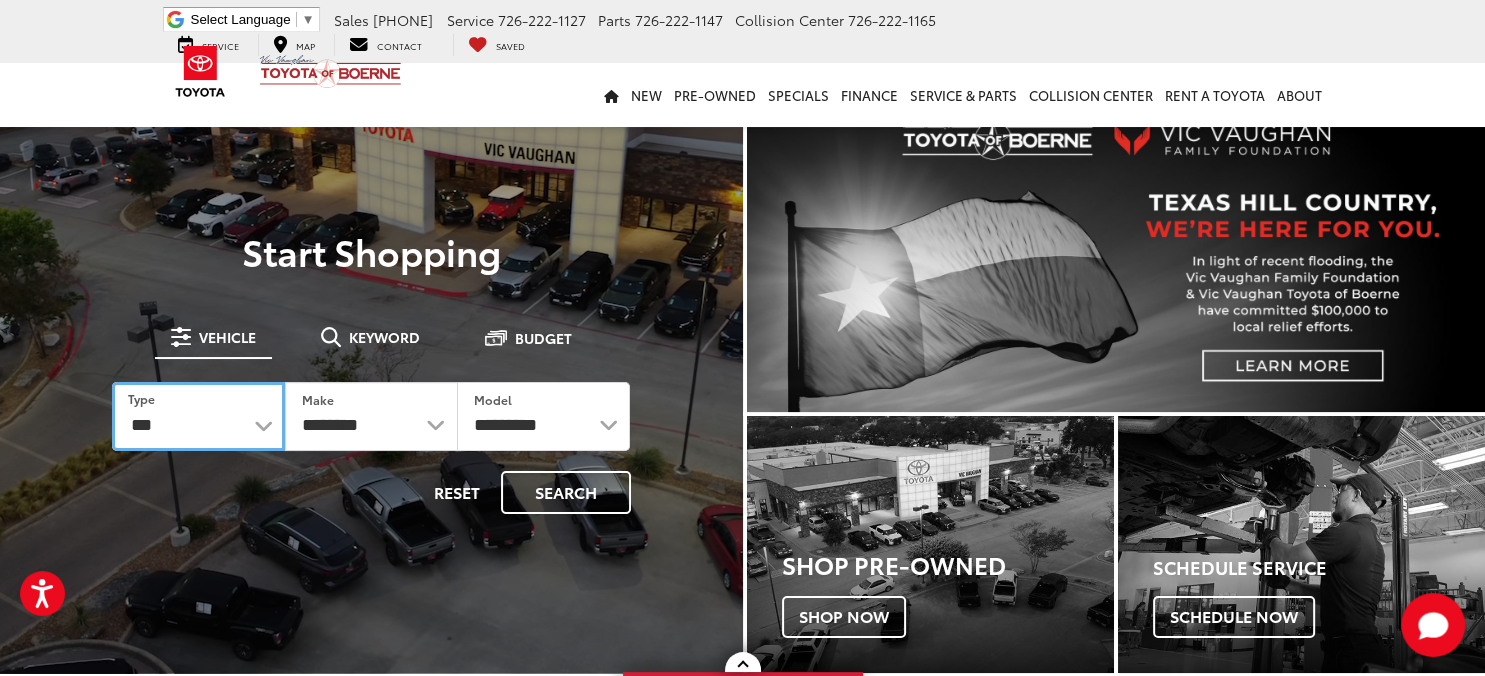 click on "***
***
****
*********" at bounding box center (198, 416) 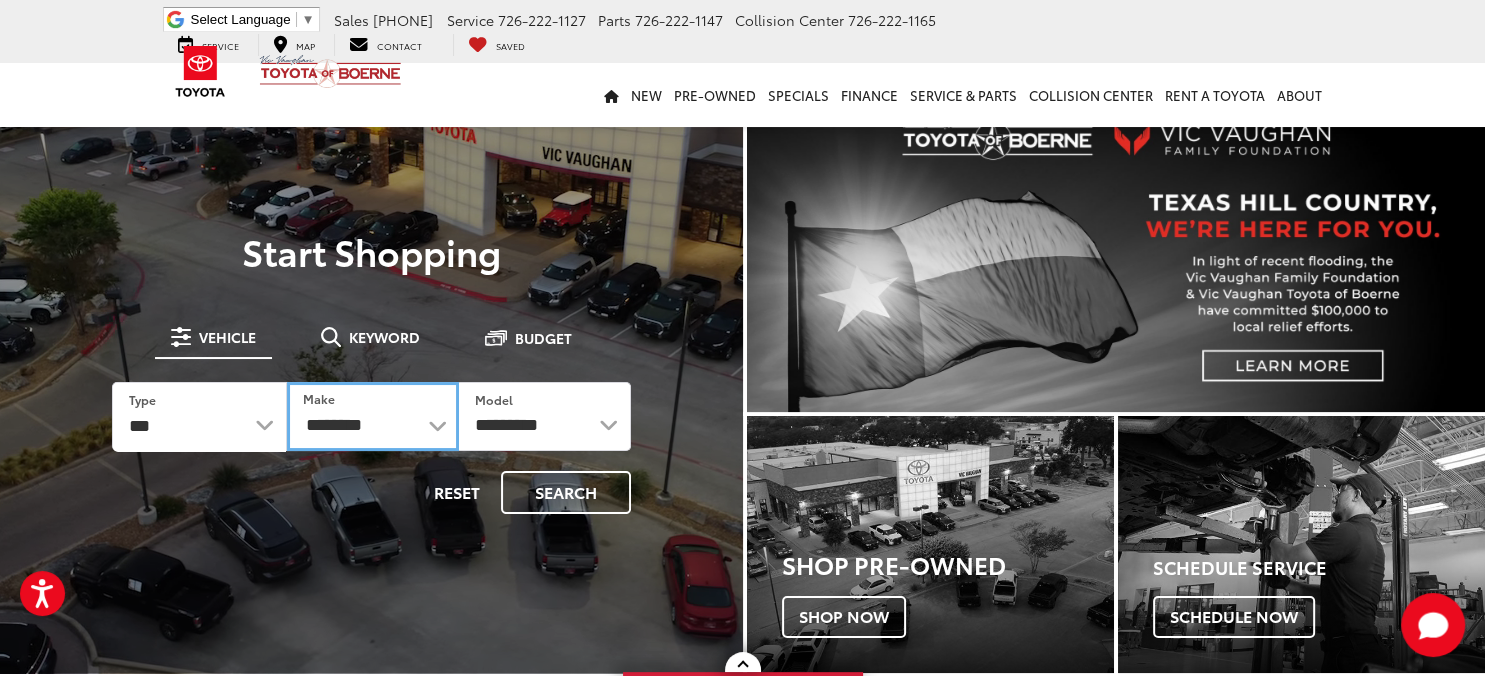 click on "**********" at bounding box center (373, 416) 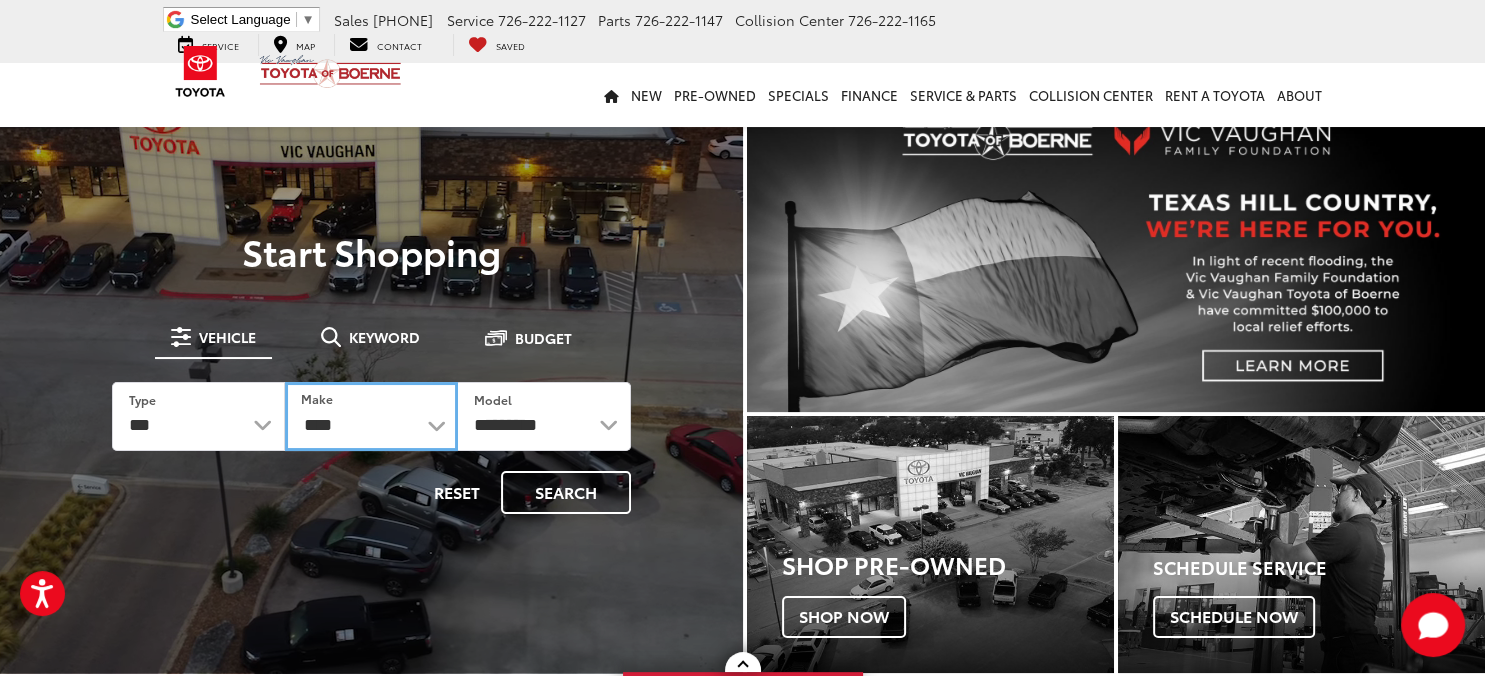 click on "****" at bounding box center (0, 0) 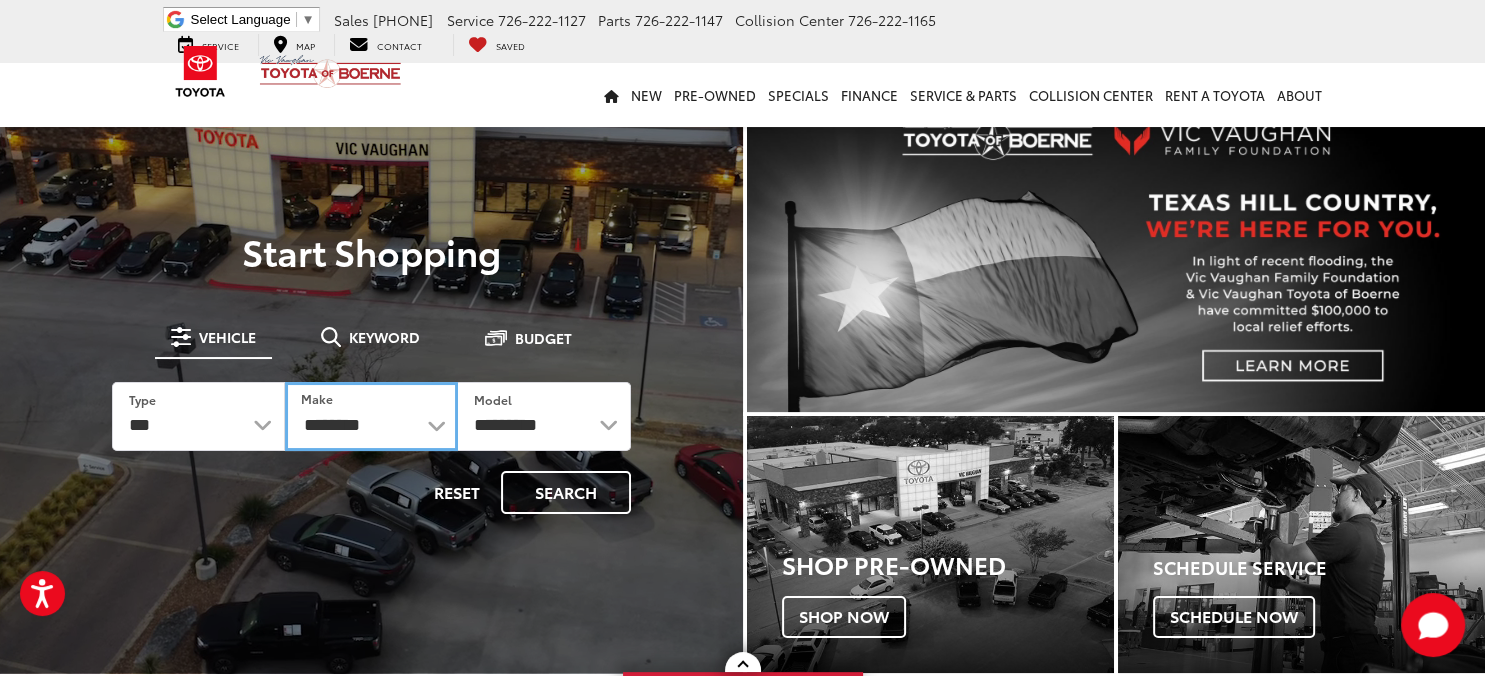 click on "**********" at bounding box center [371, 416] 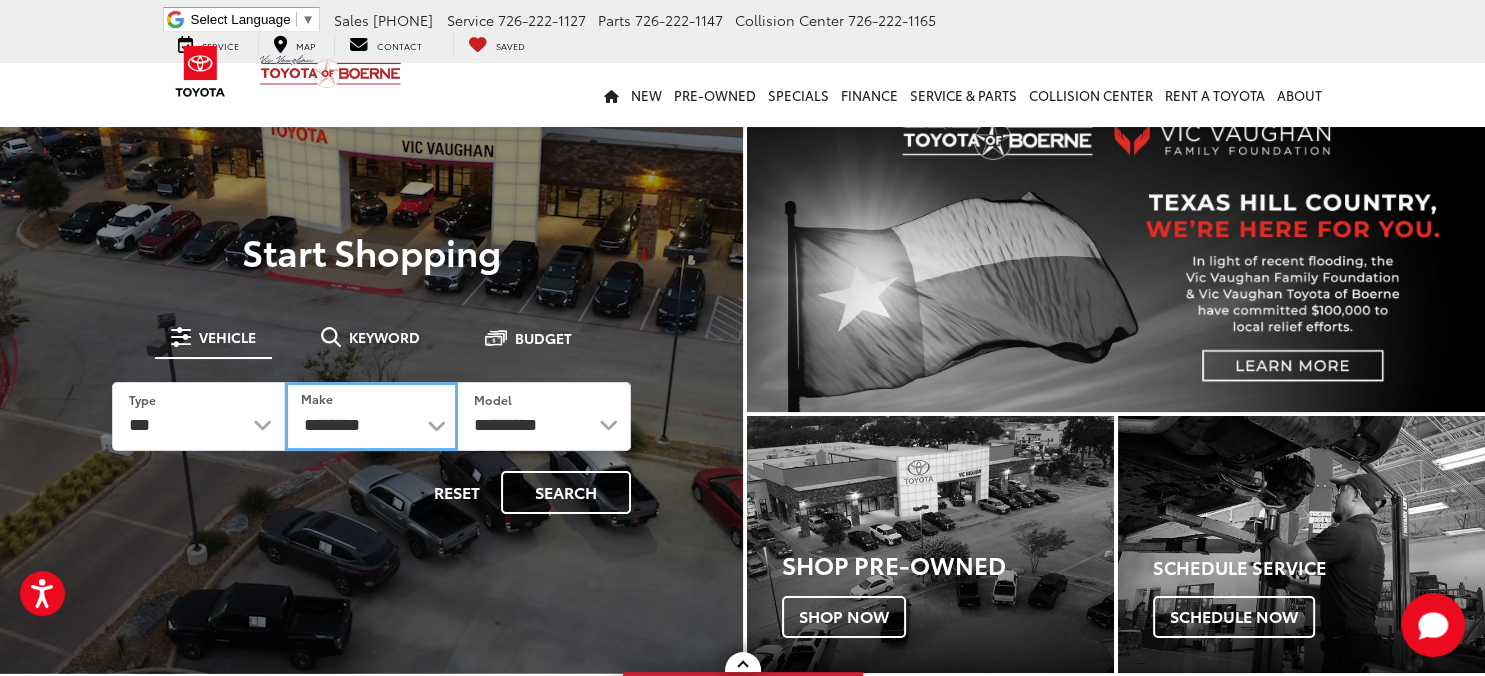 select on "******" 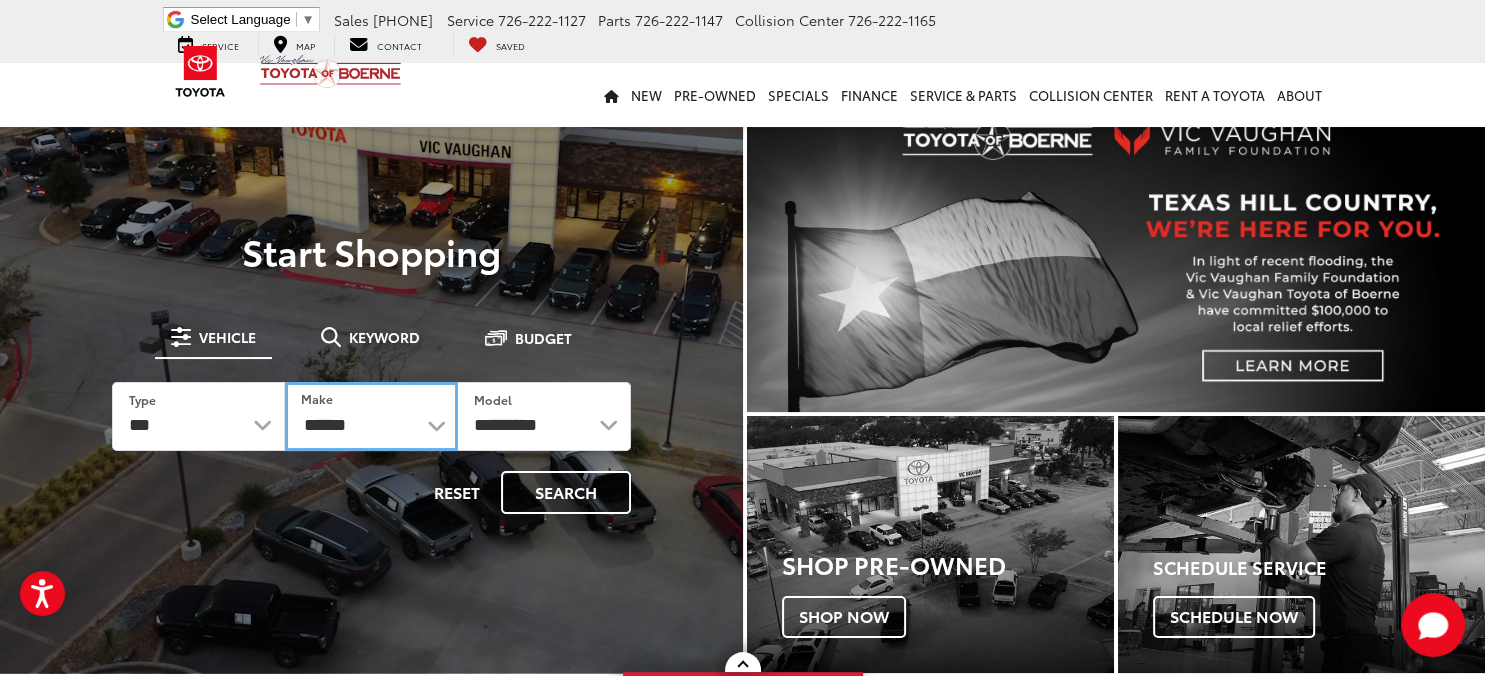 click on "******" at bounding box center (0, 0) 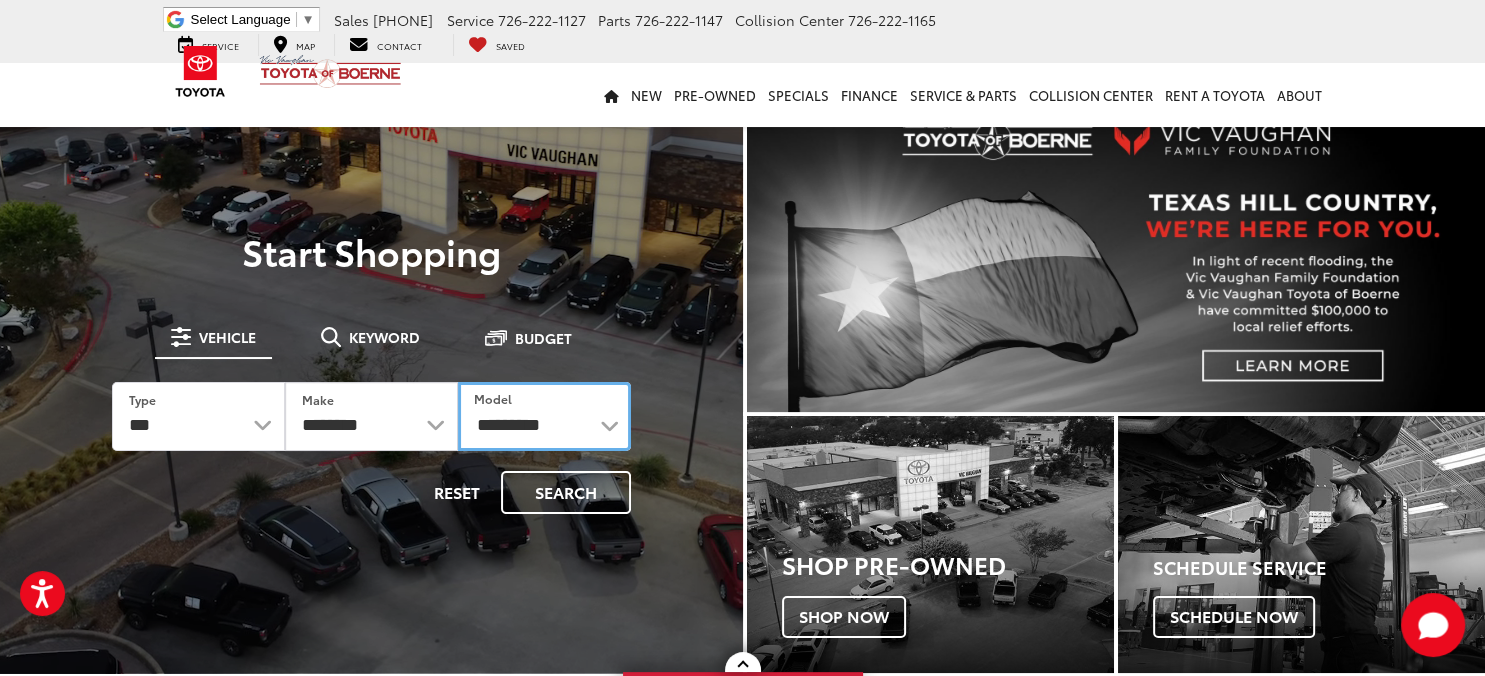 click on "**********" at bounding box center (544, 416) 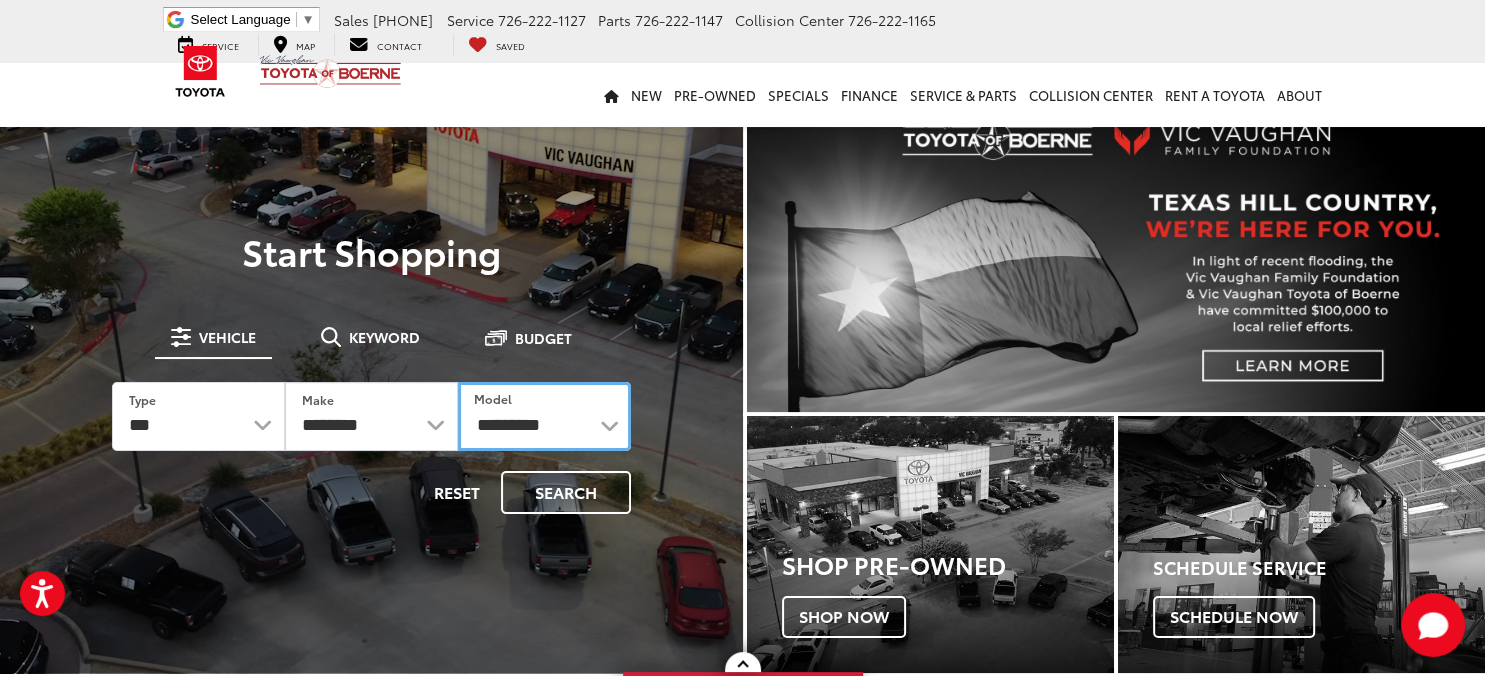 select on "**********" 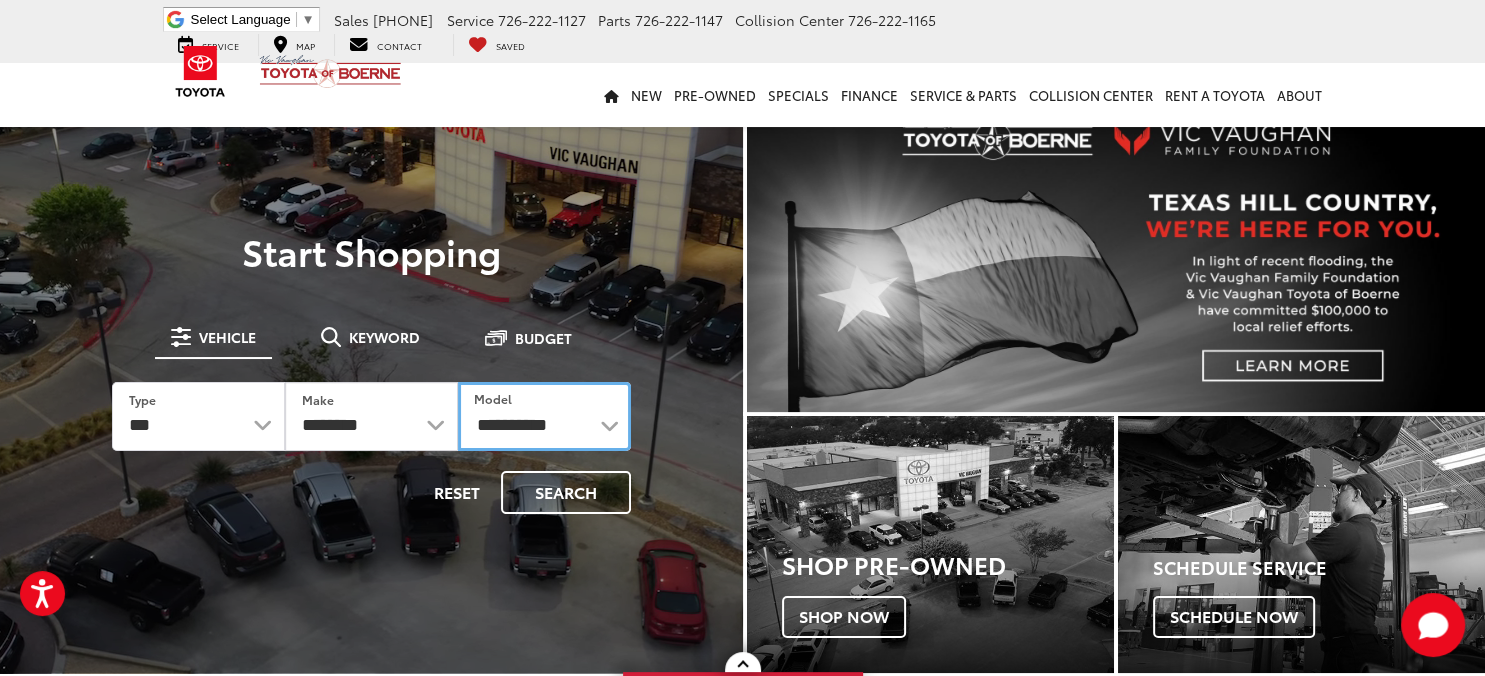 click on "**********" at bounding box center [0, 0] 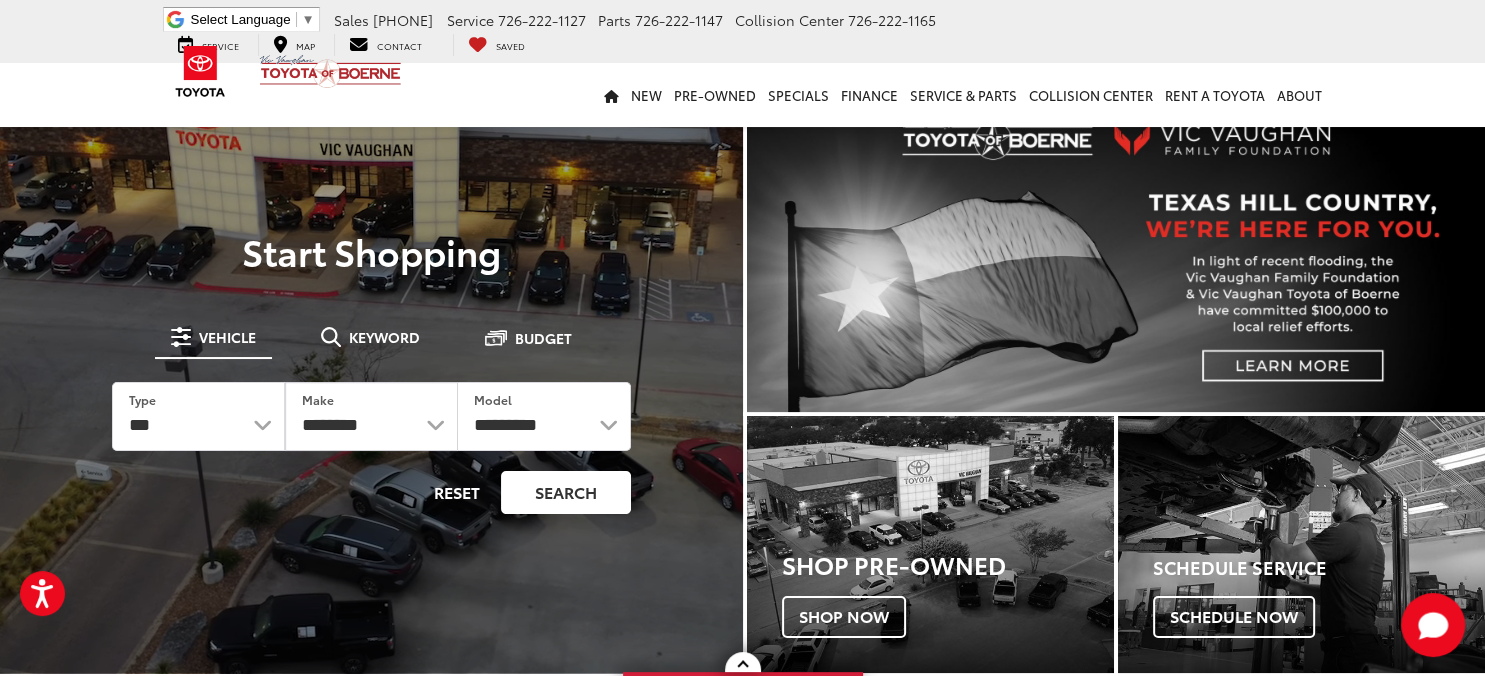 click on "Search" at bounding box center (566, 492) 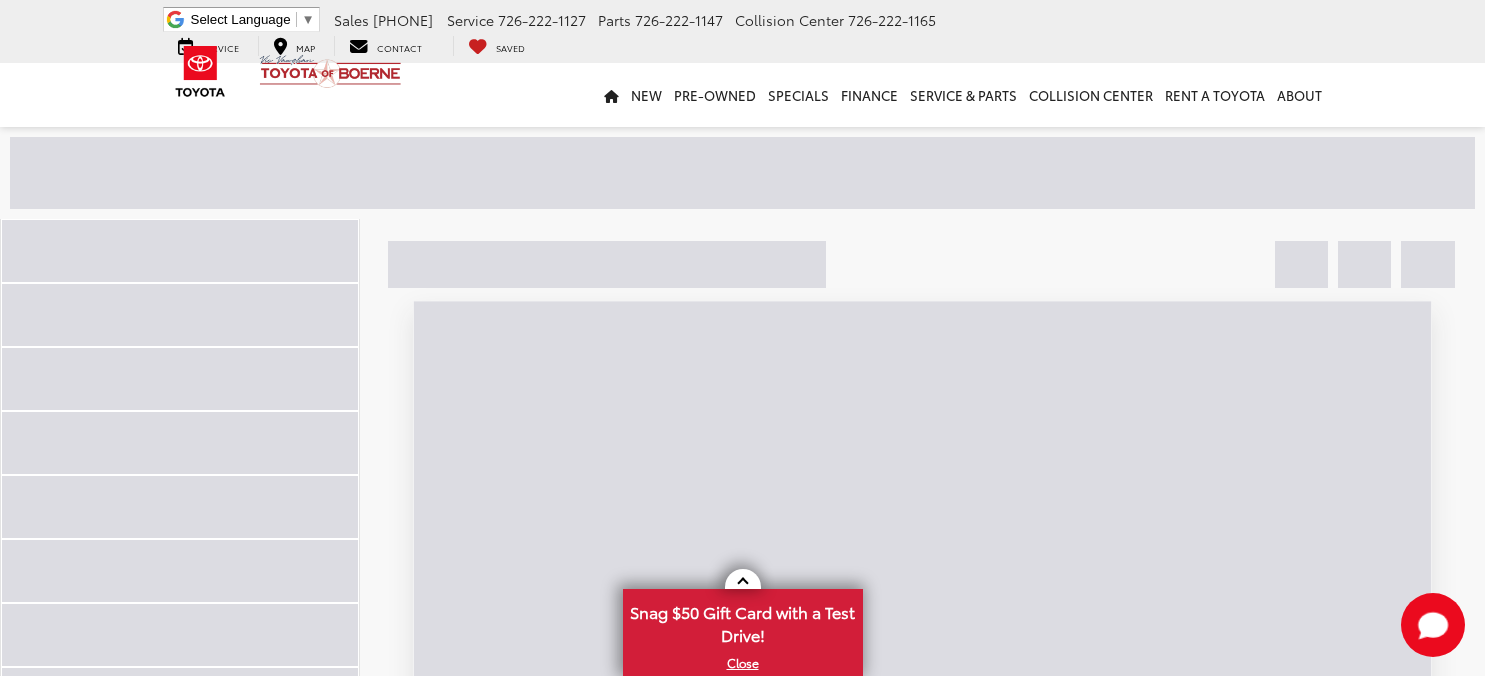 scroll, scrollTop: 0, scrollLeft: 0, axis: both 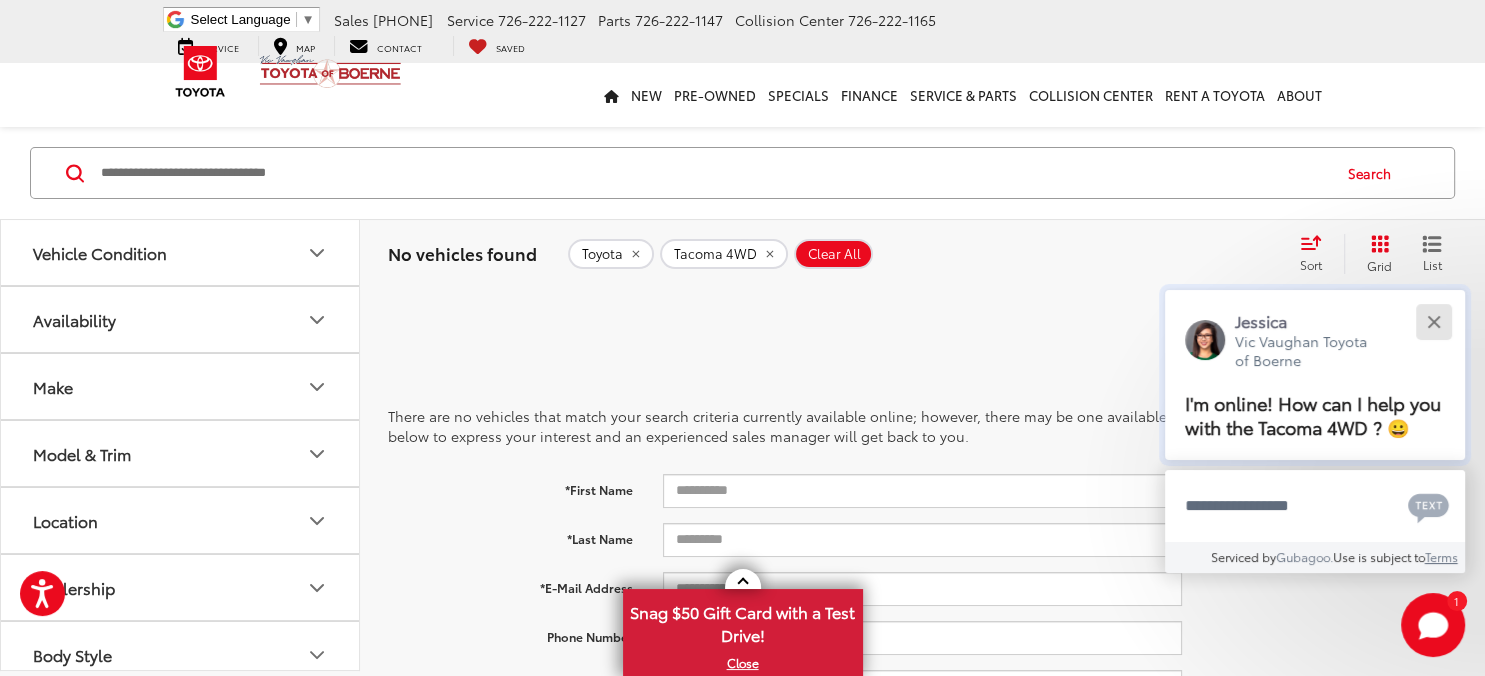 click at bounding box center [1433, 321] 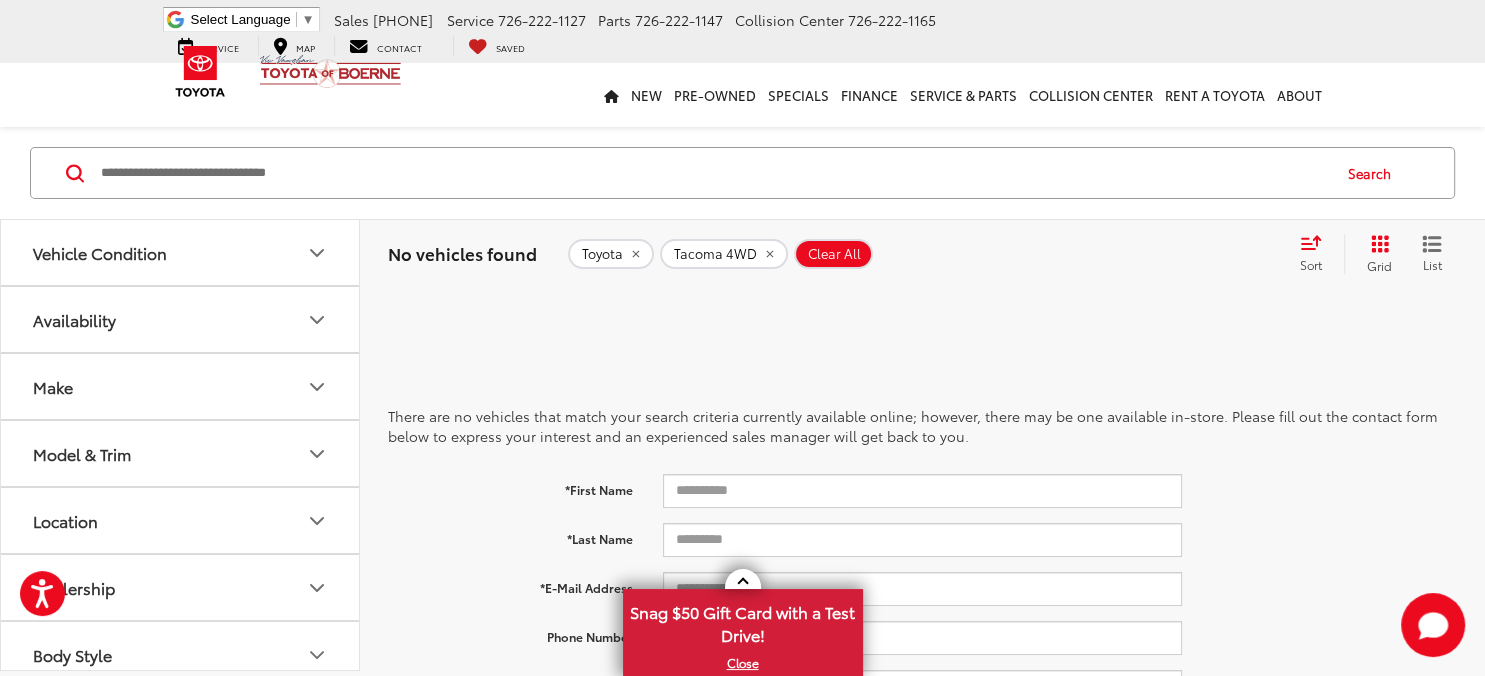 click on "Vehicle Condition" 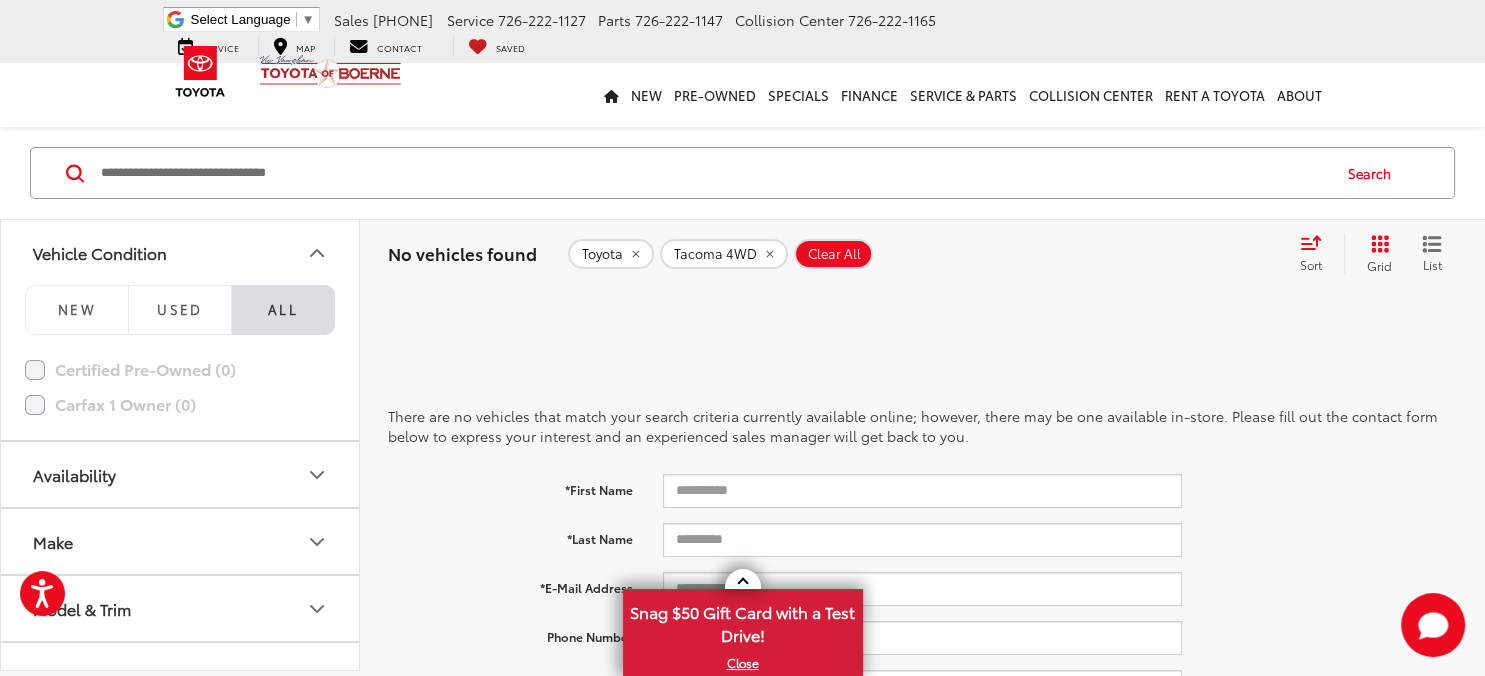 click 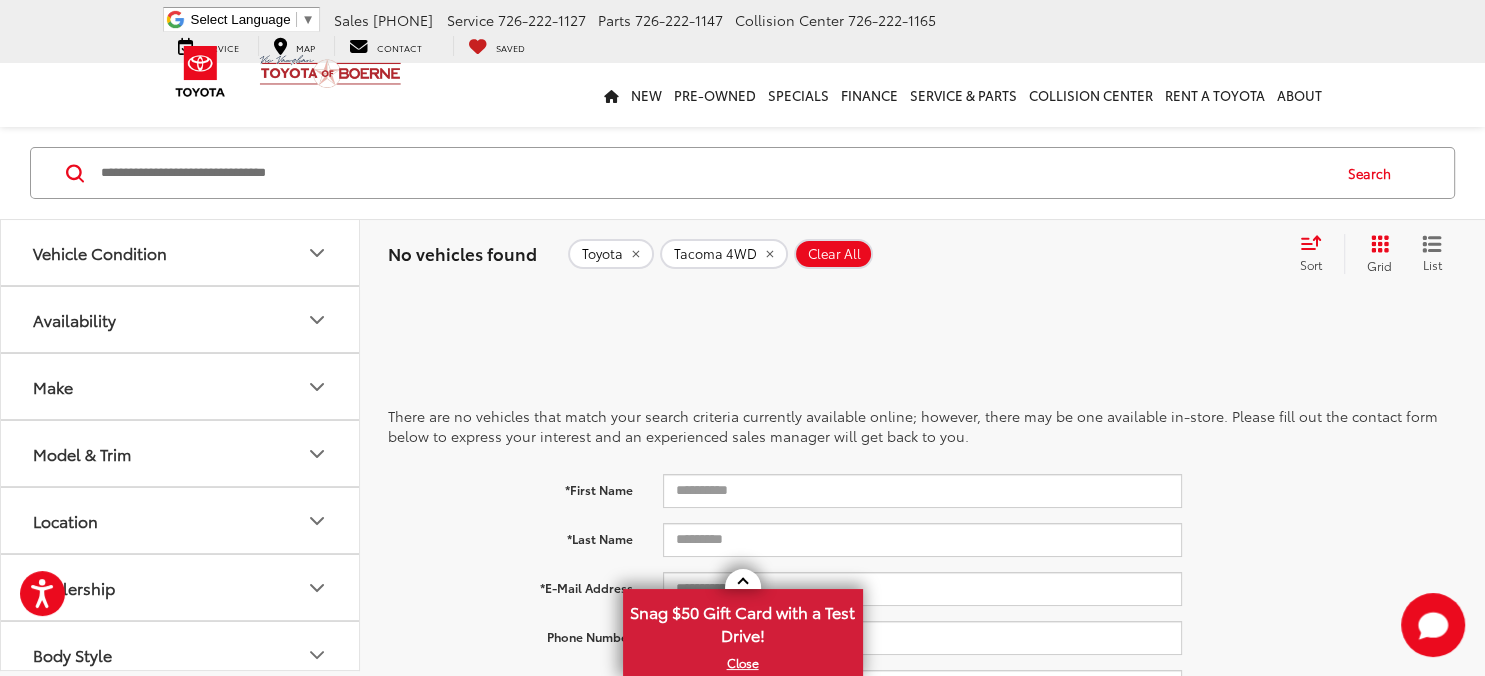click 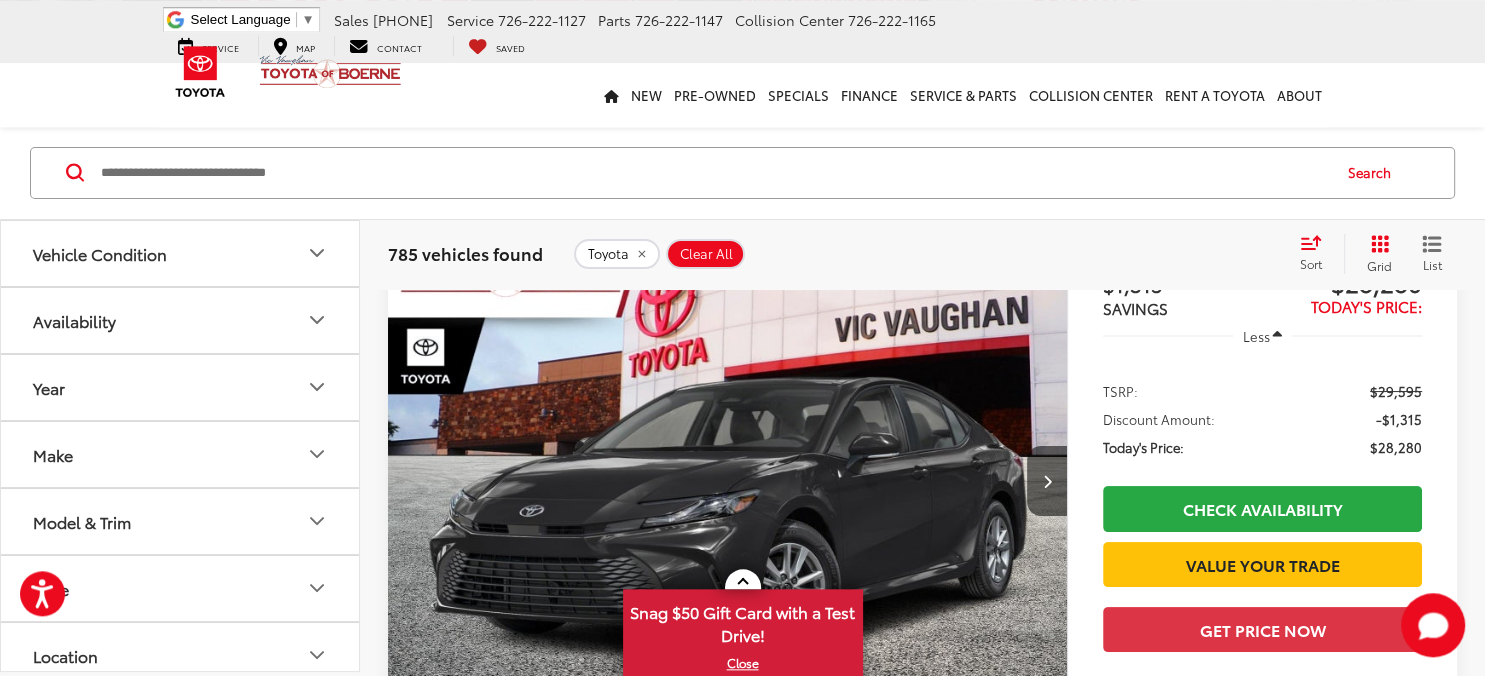 scroll, scrollTop: 211, scrollLeft: 0, axis: vertical 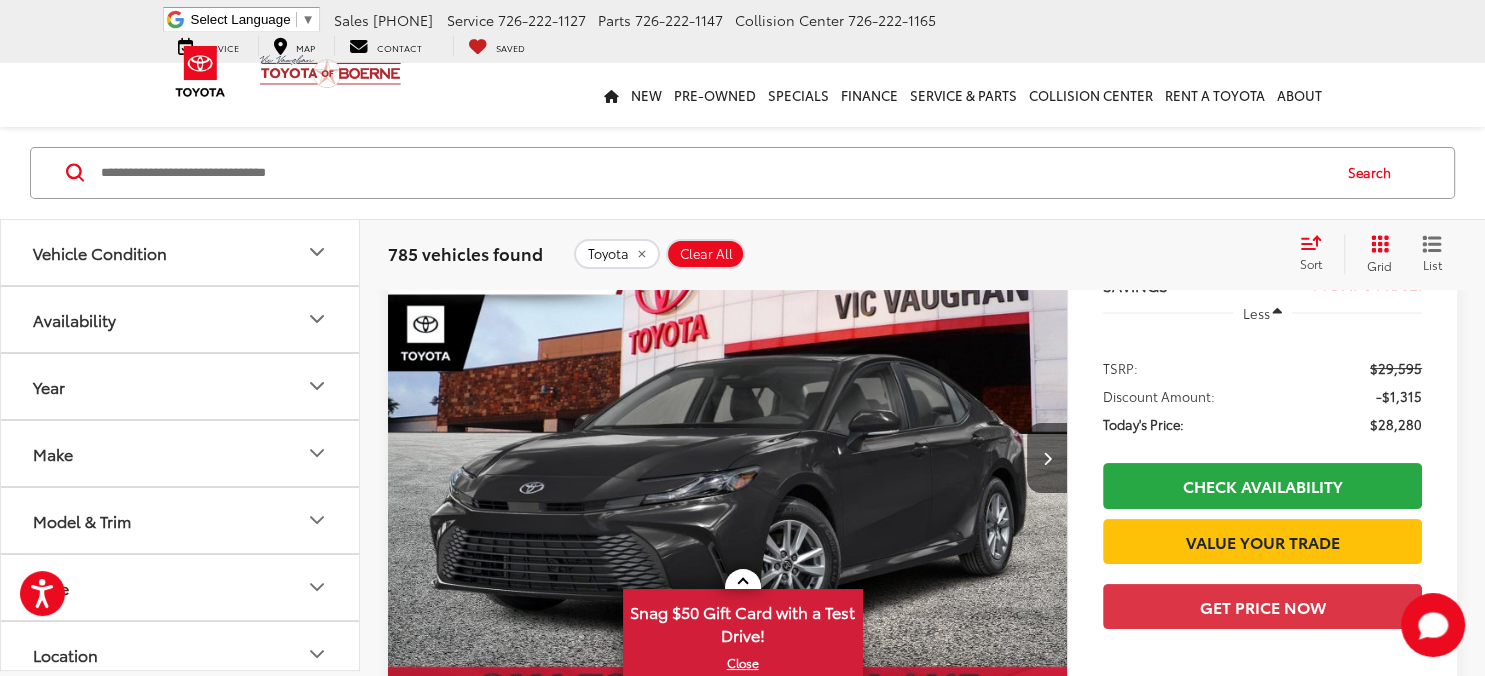 click 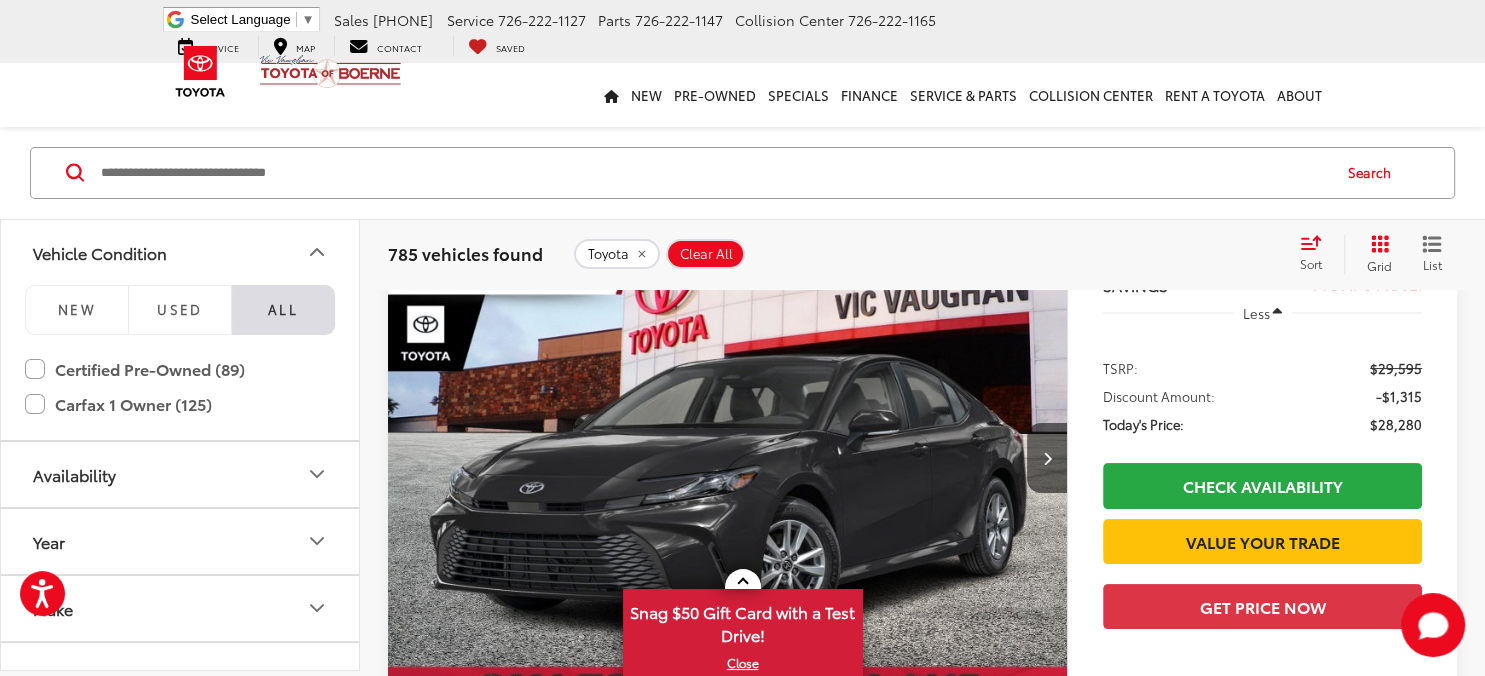 click 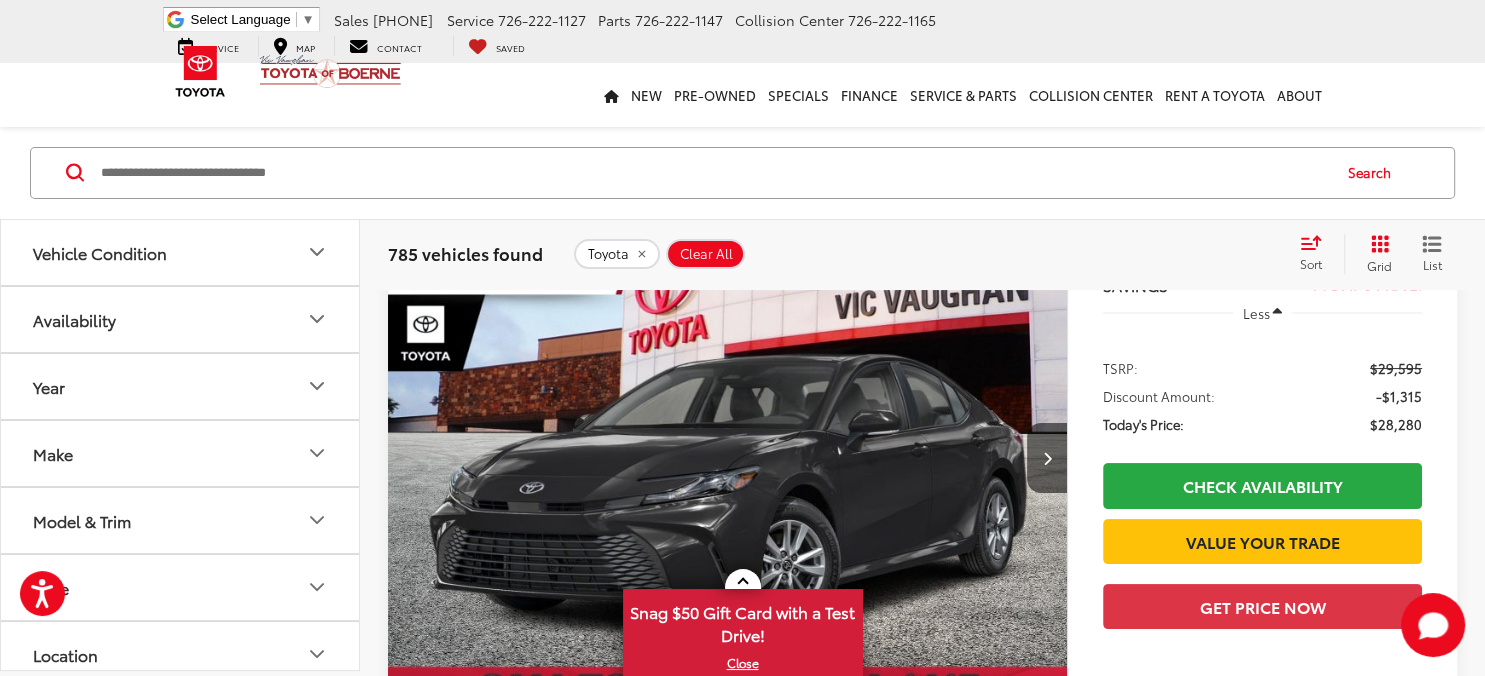 click 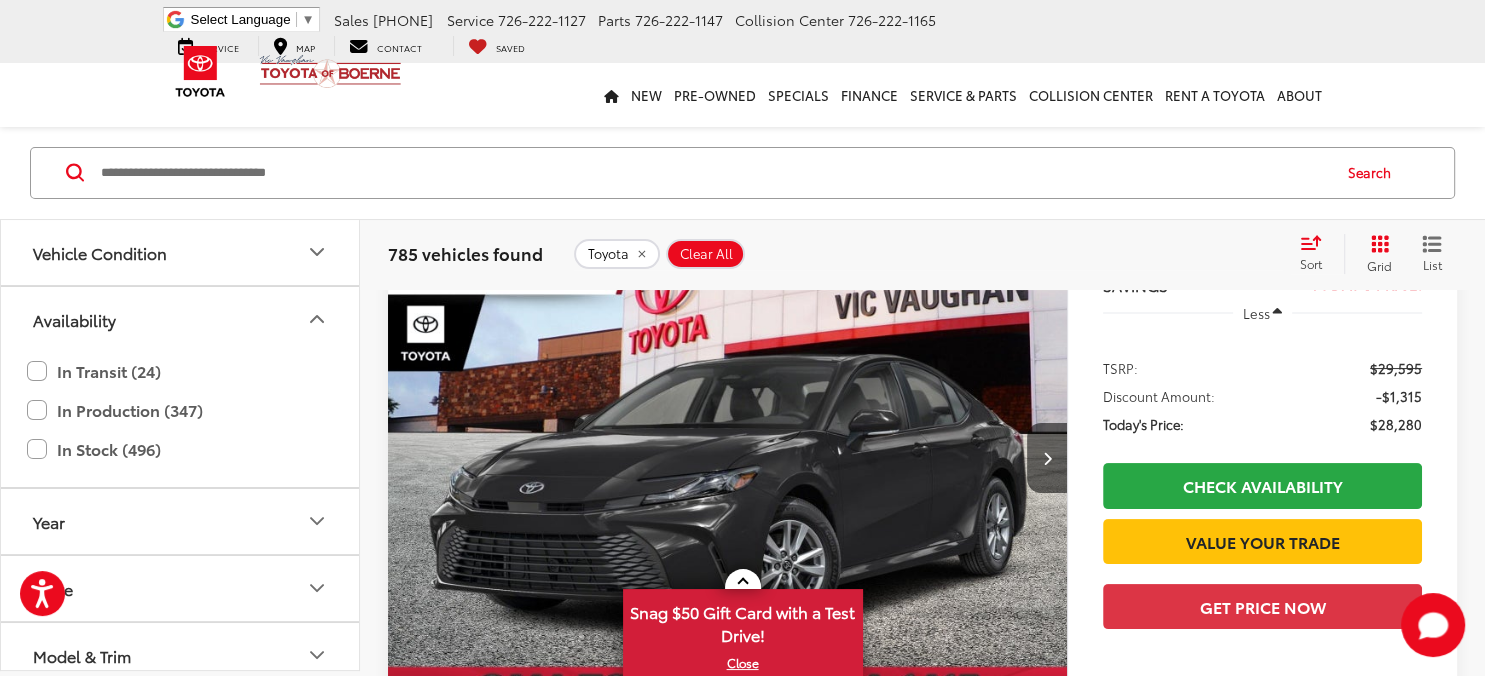click 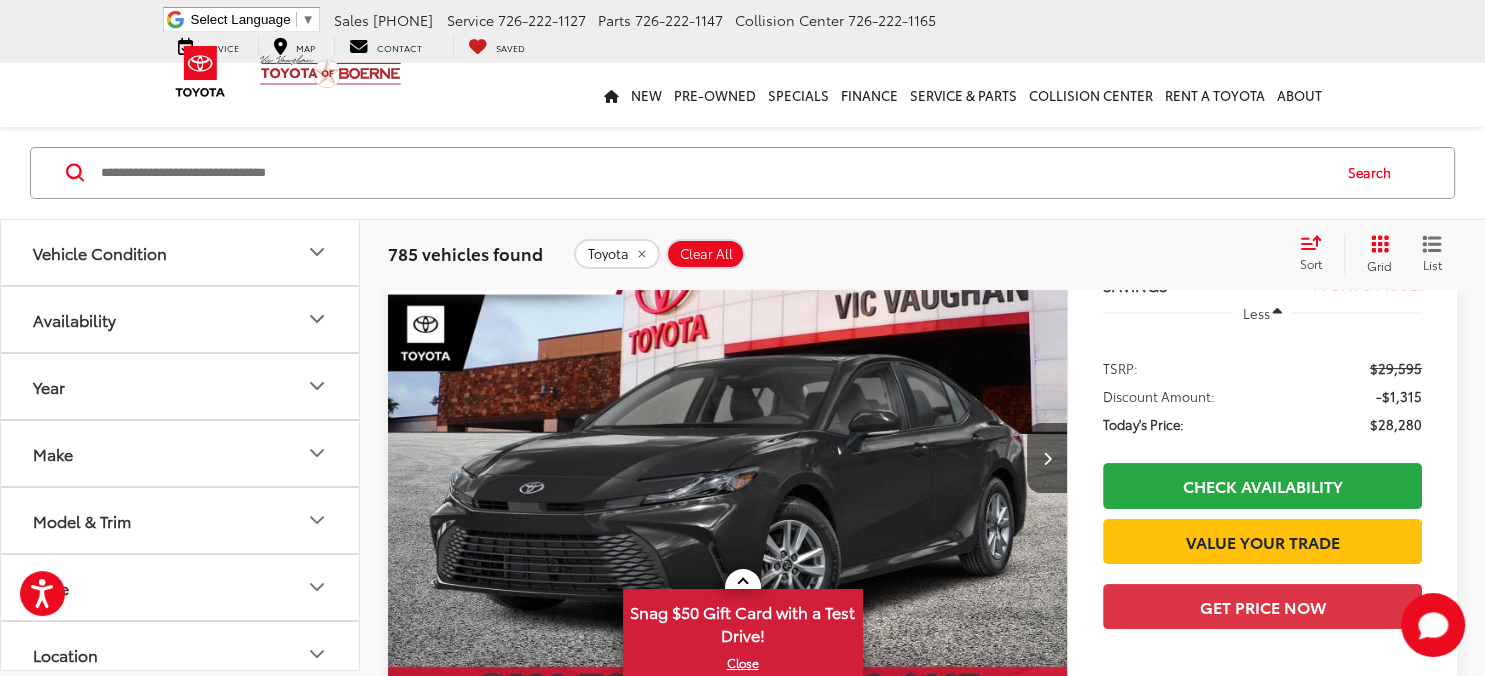 click 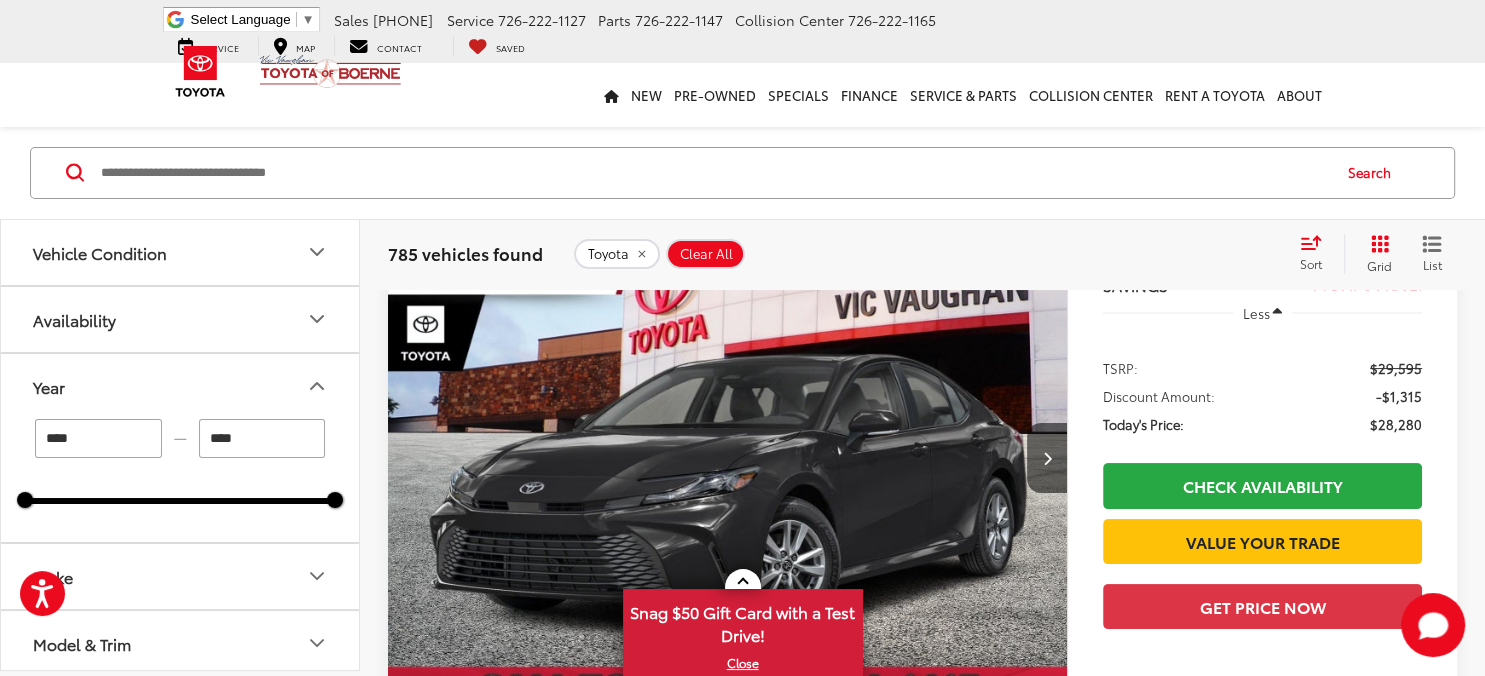 drag, startPoint x: 100, startPoint y: 440, endPoint x: 96, endPoint y: 348, distance: 92.086914 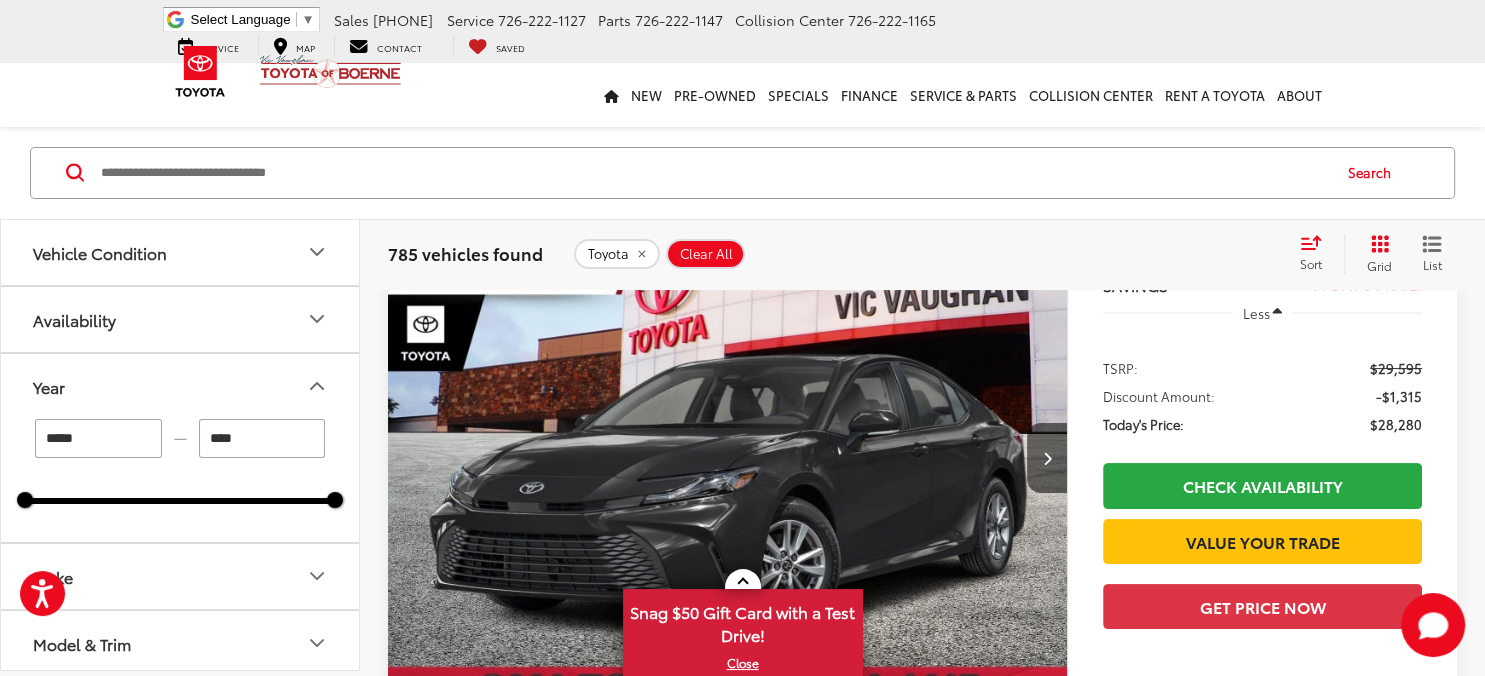 type on "*****" 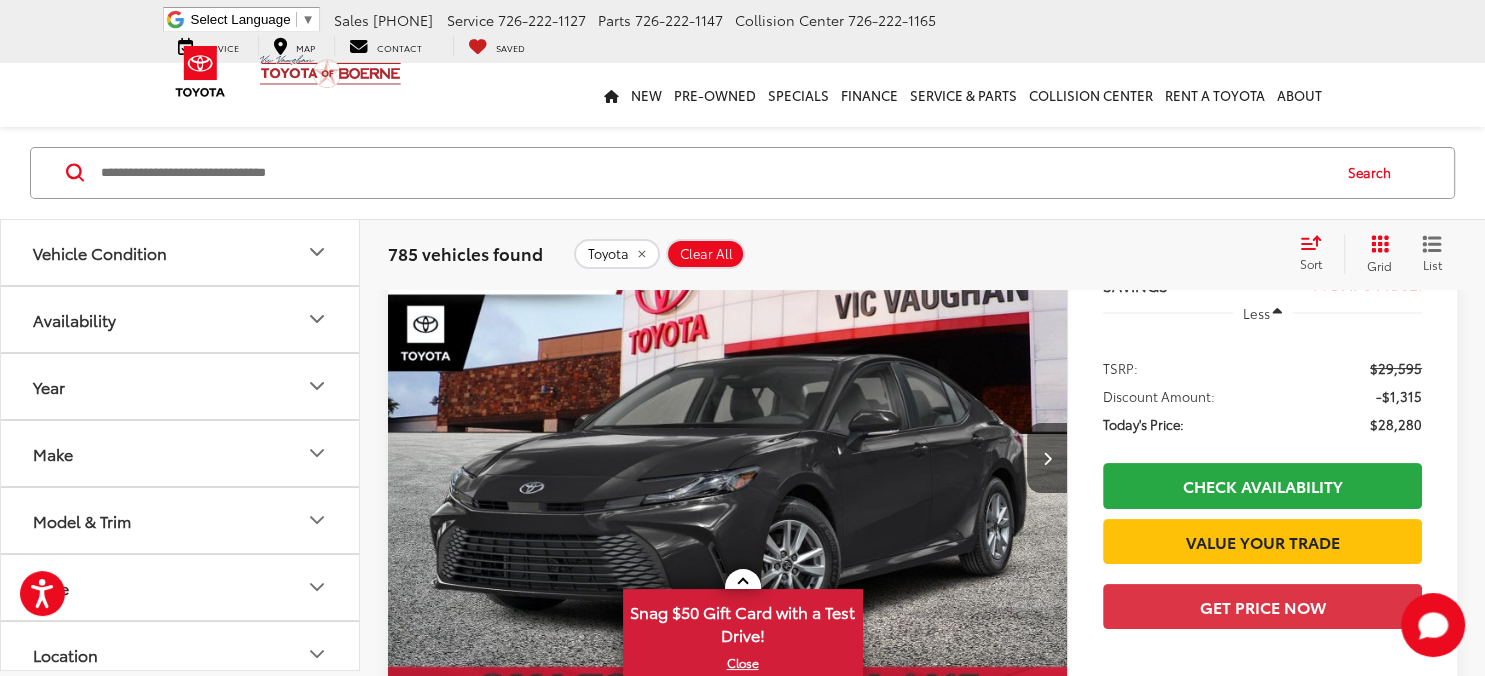 click 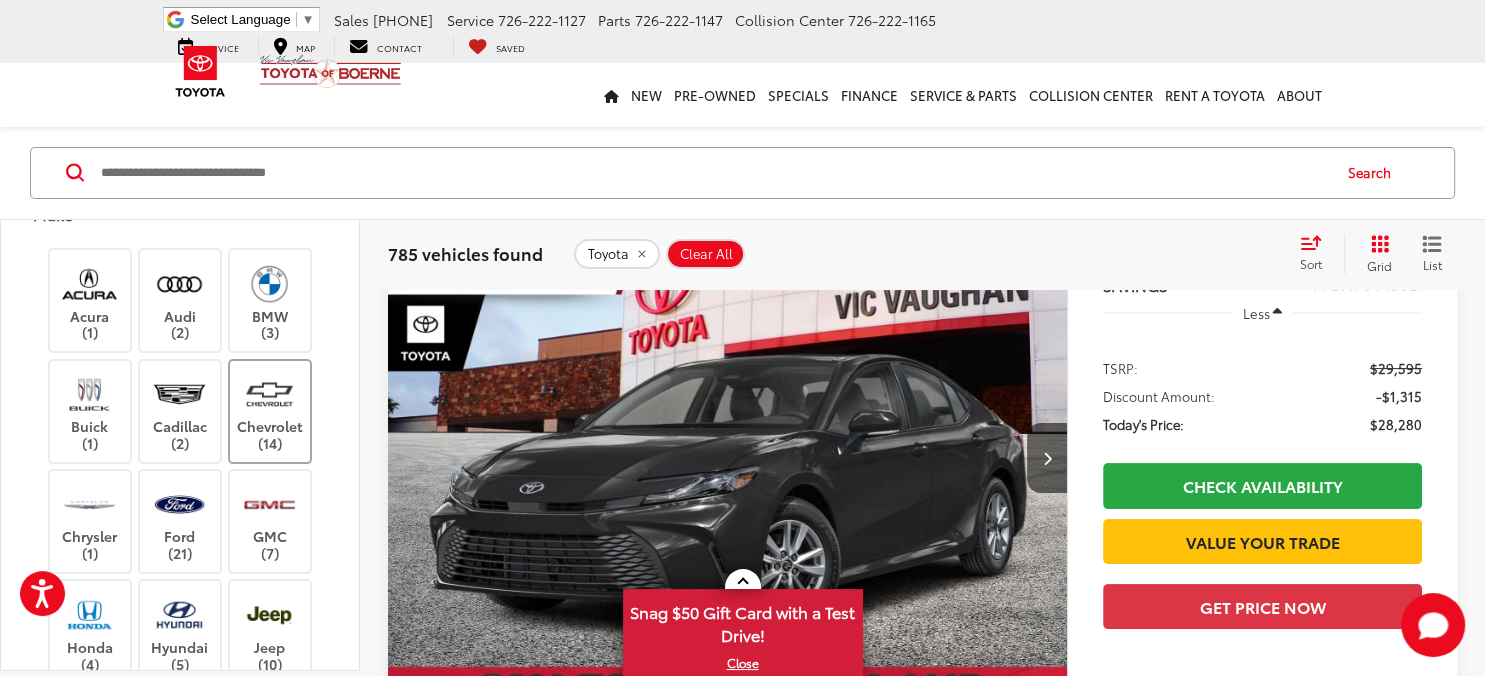 scroll, scrollTop: 360, scrollLeft: 0, axis: vertical 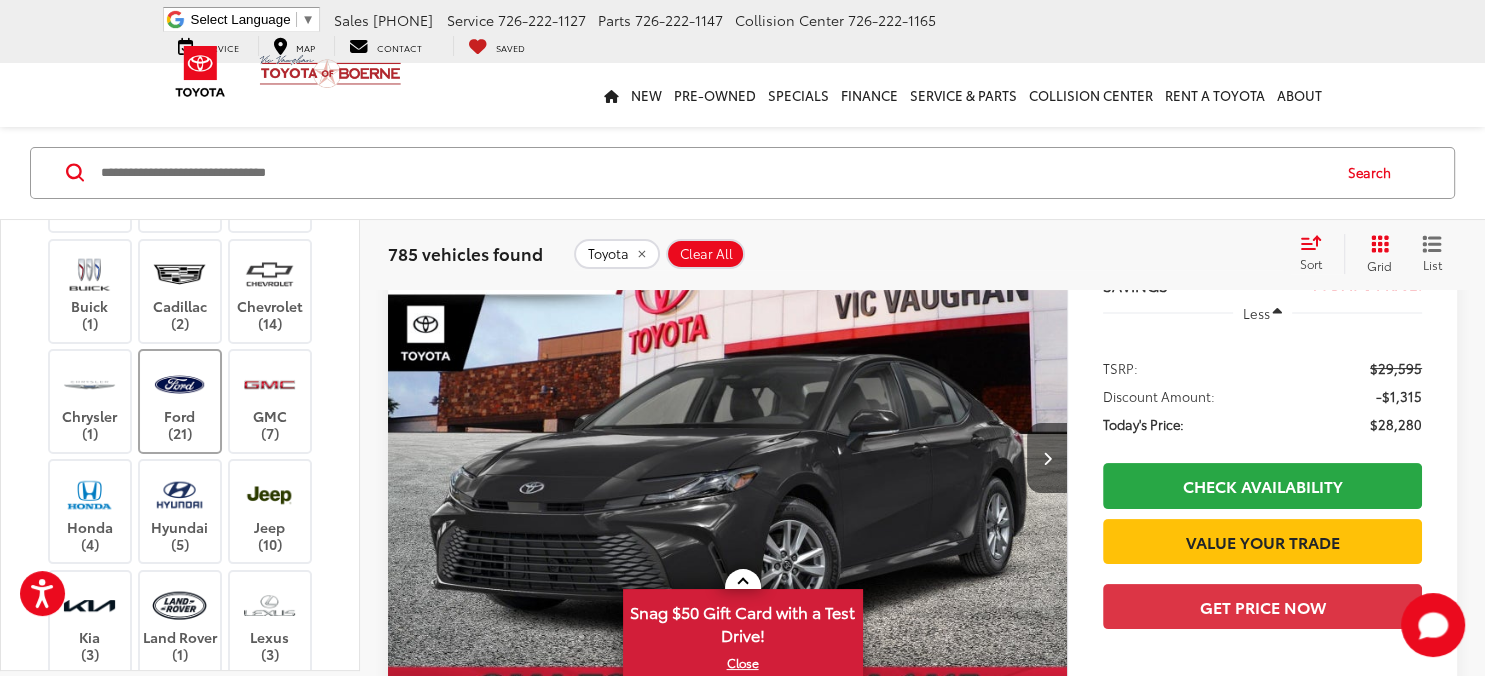 click at bounding box center [179, 384] 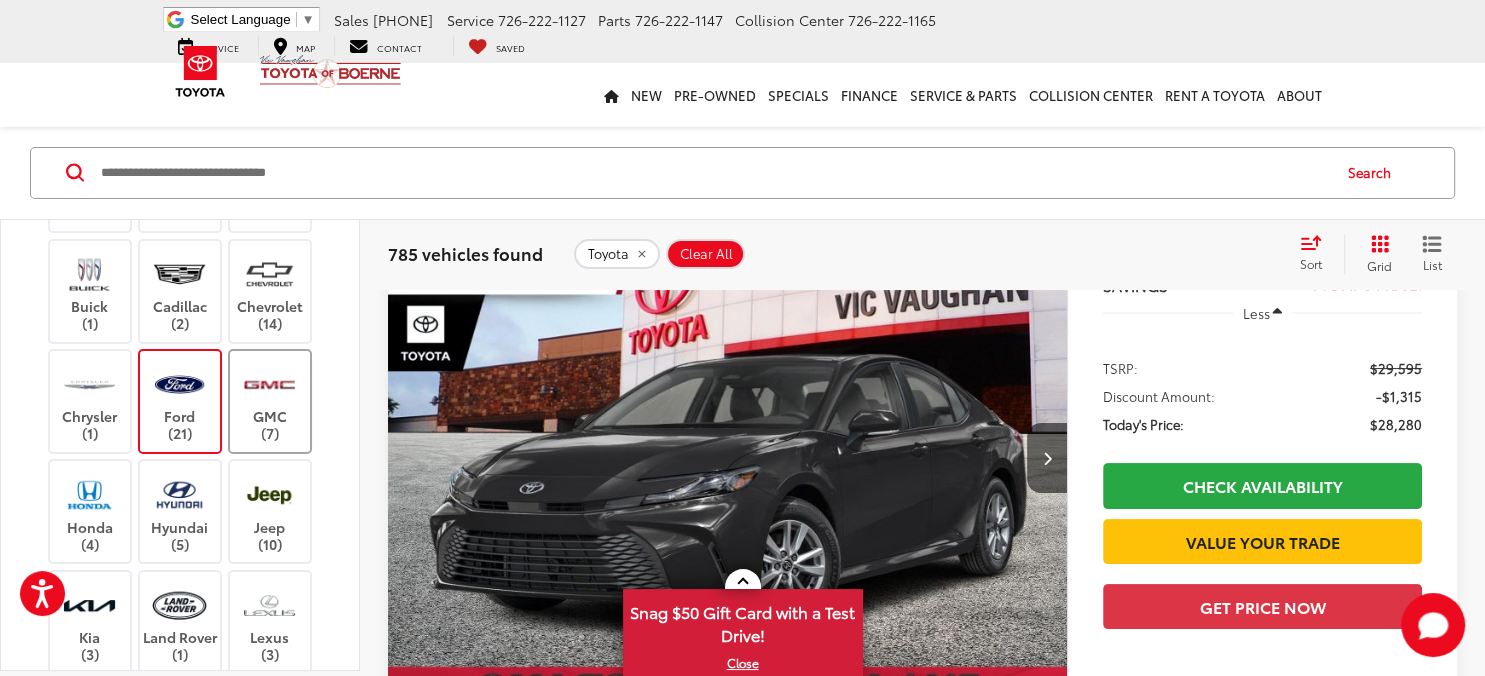 scroll, scrollTop: 170, scrollLeft: 0, axis: vertical 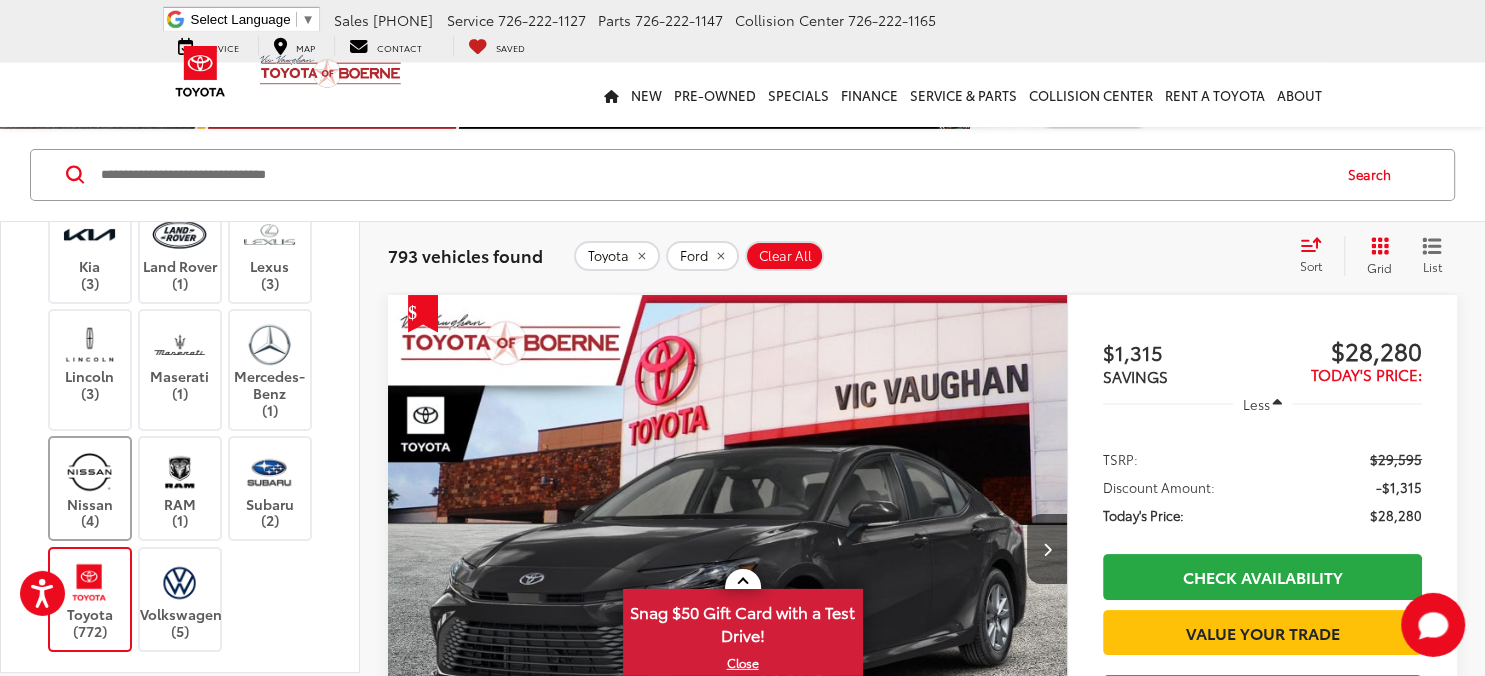 click at bounding box center [89, 471] 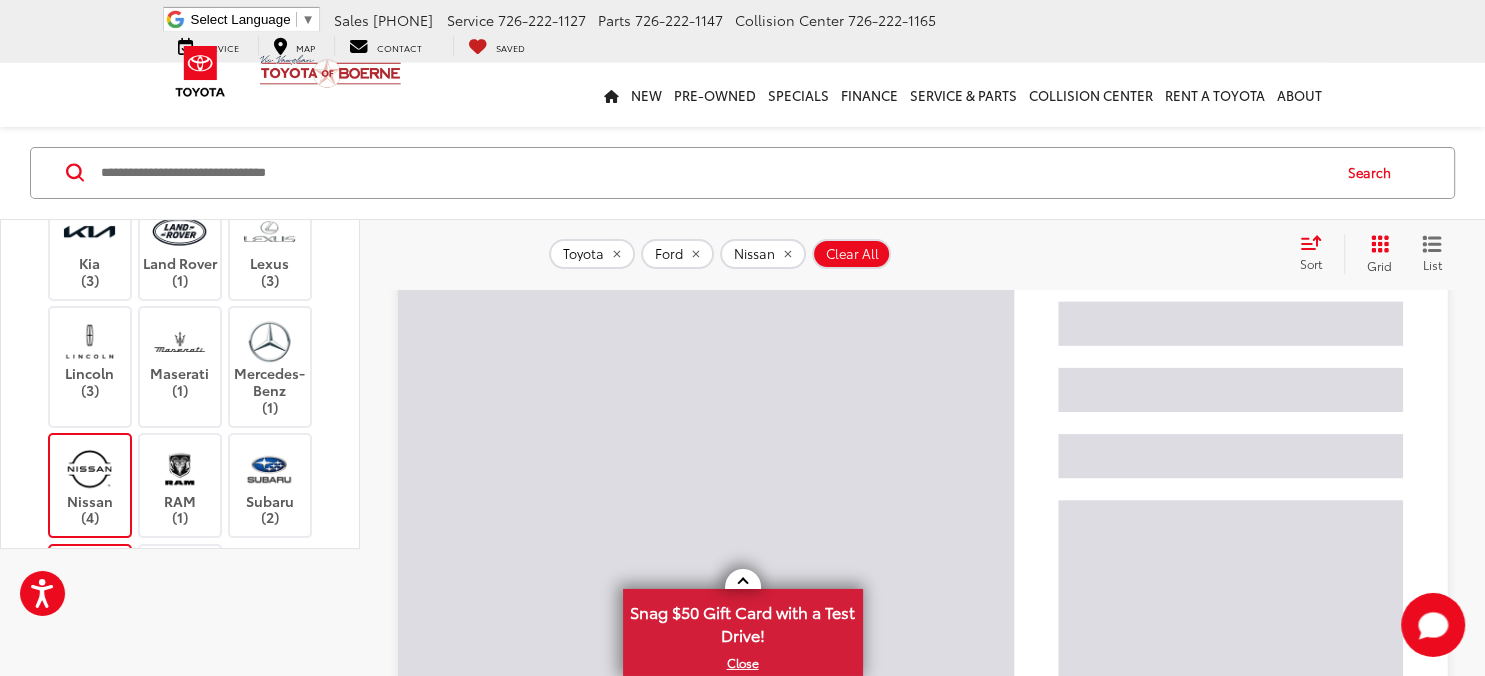 scroll, scrollTop: 0, scrollLeft: 0, axis: both 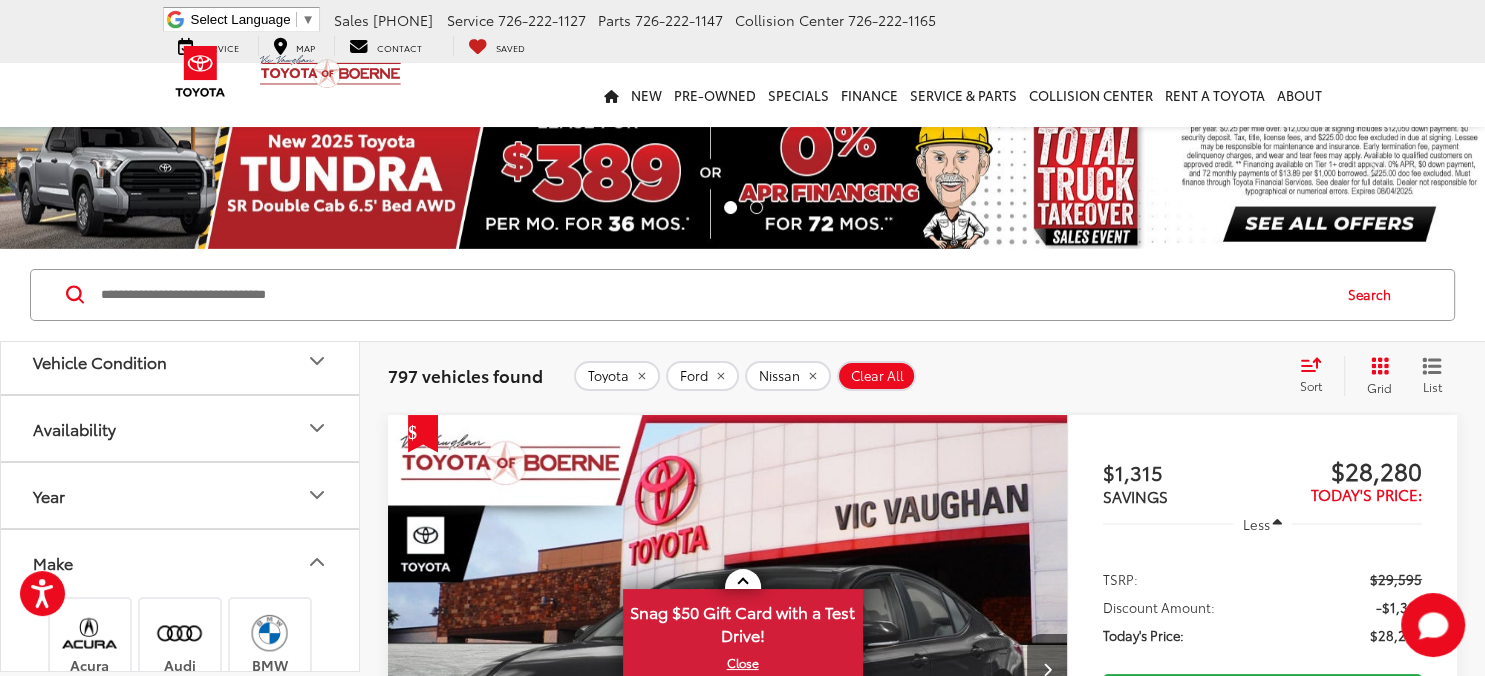 drag, startPoint x: 313, startPoint y: 552, endPoint x: 310, endPoint y: 538, distance: 14.3178215 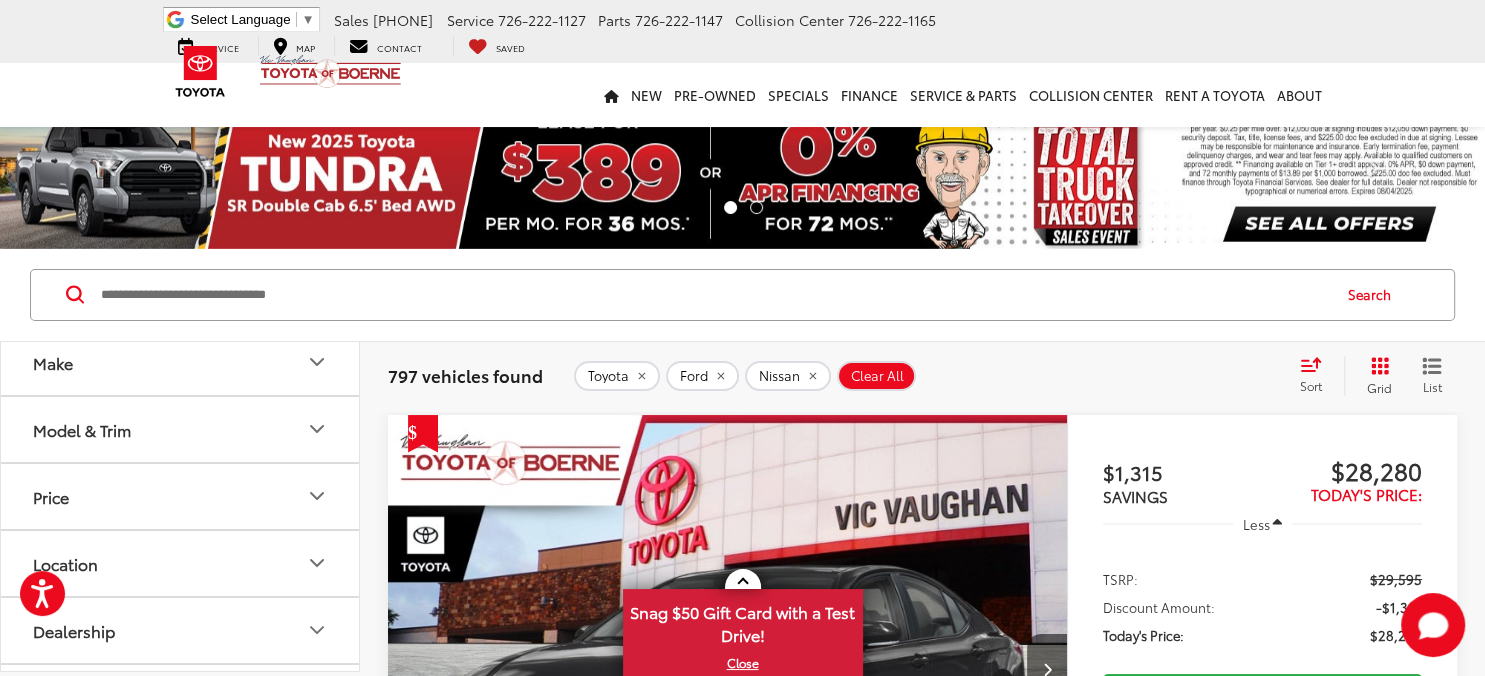 scroll, scrollTop: 254, scrollLeft: 0, axis: vertical 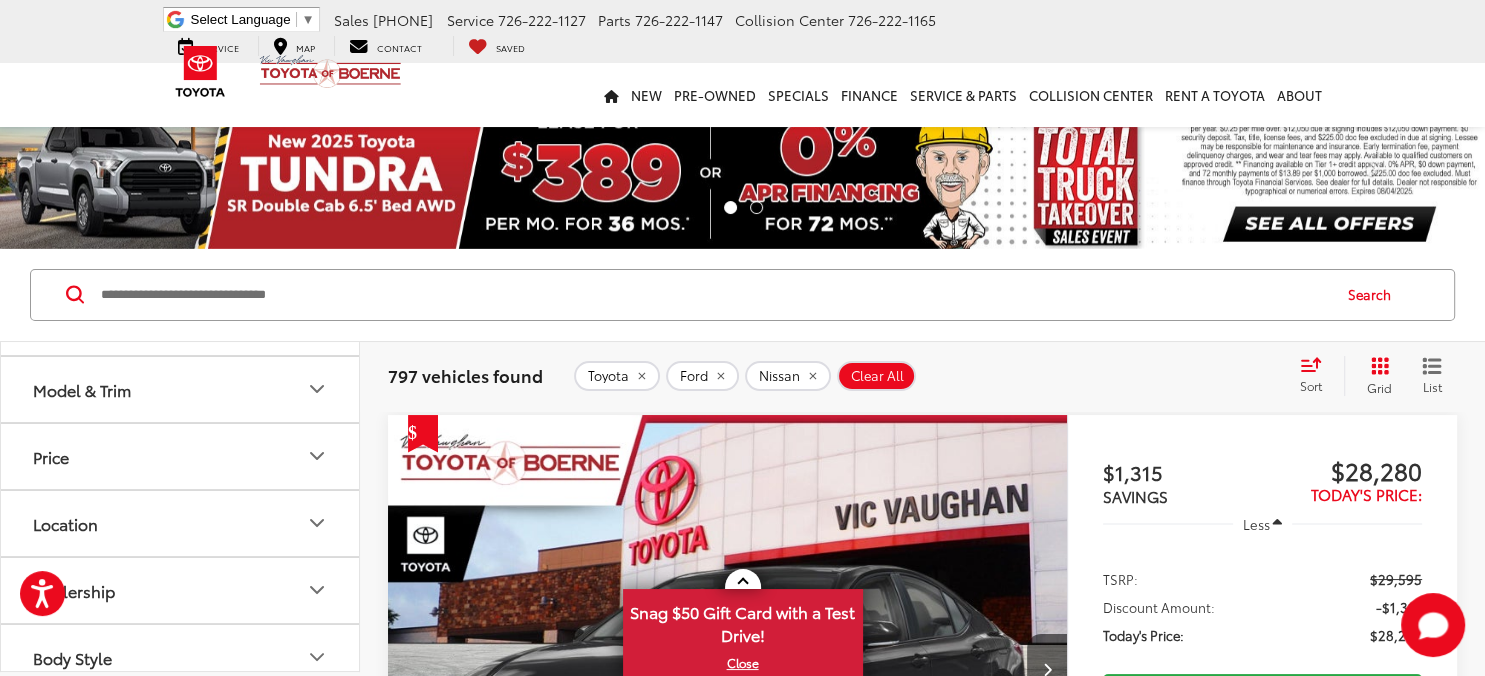 click 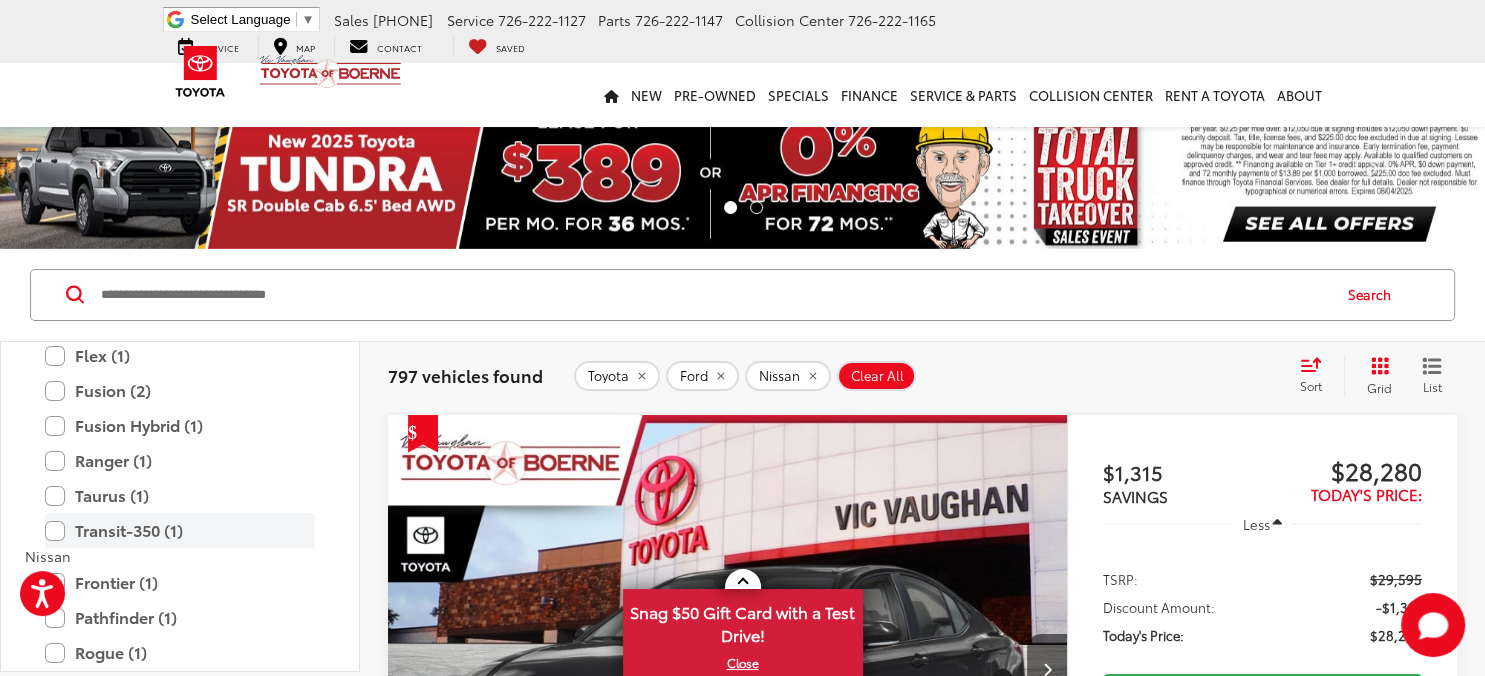scroll, scrollTop: 494, scrollLeft: 0, axis: vertical 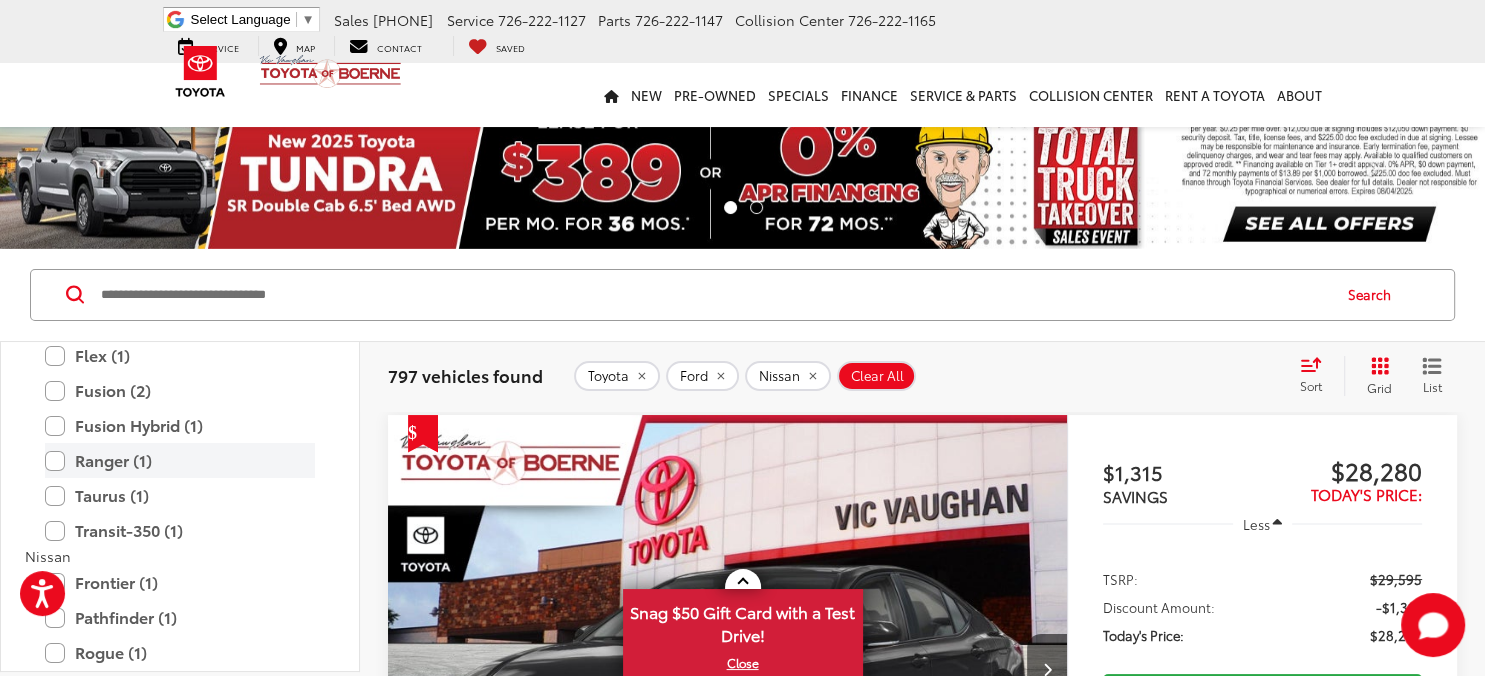 click on "Ranger (1)" at bounding box center [180, 460] 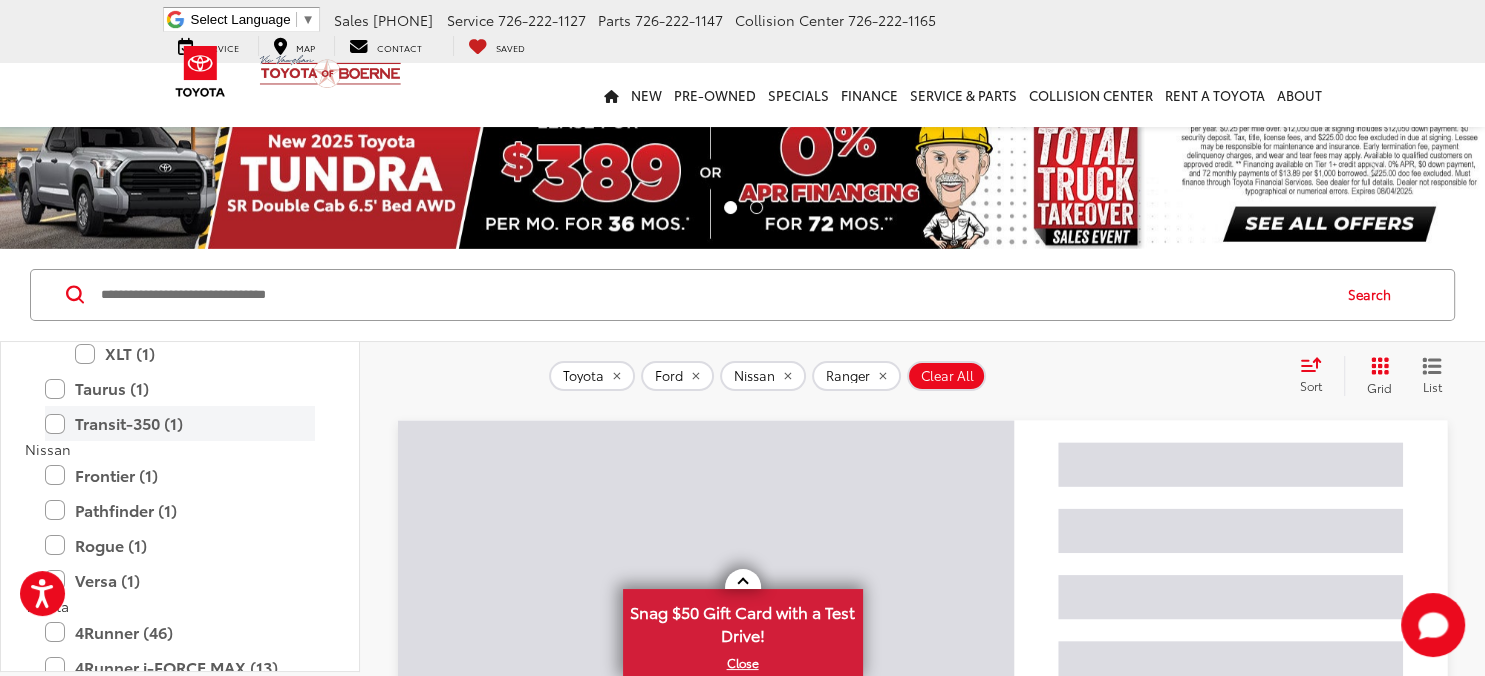 scroll, scrollTop: 734, scrollLeft: 0, axis: vertical 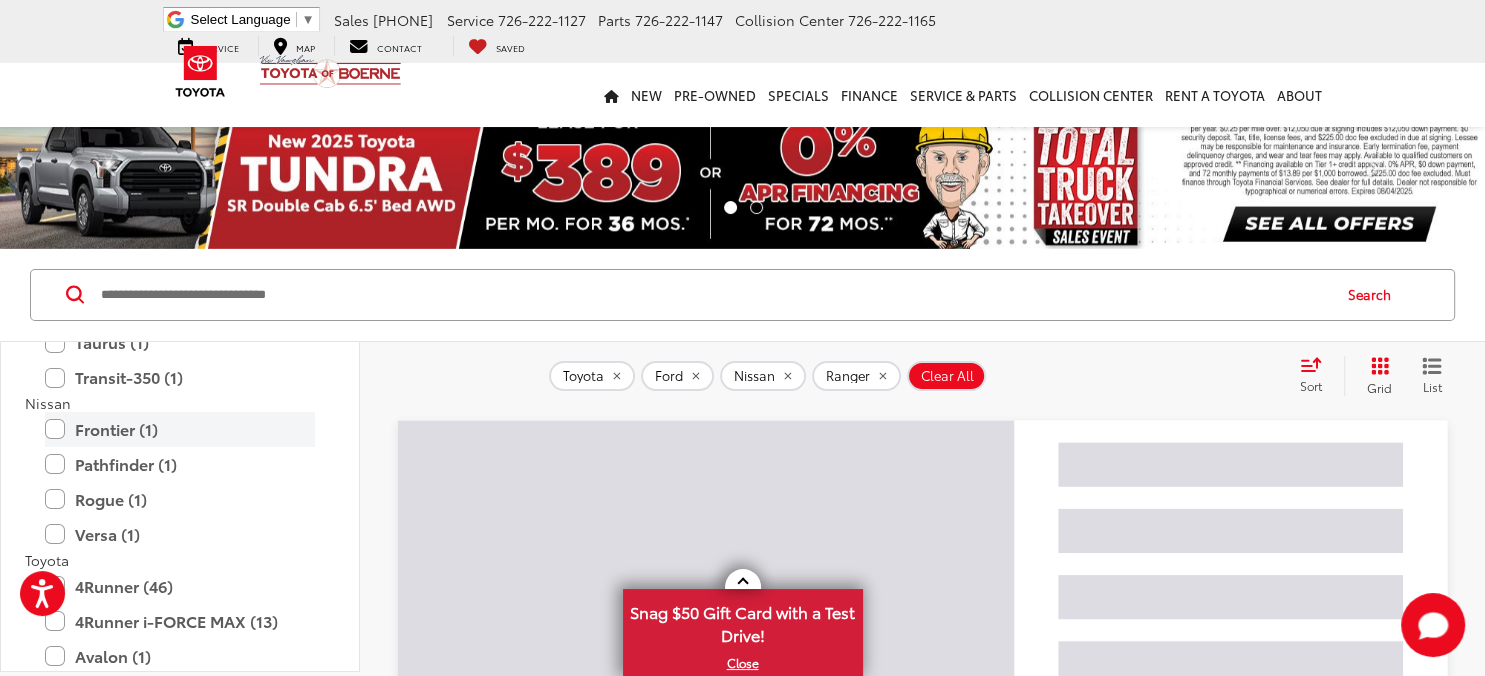 click on "Frontier (1)" at bounding box center [180, 429] 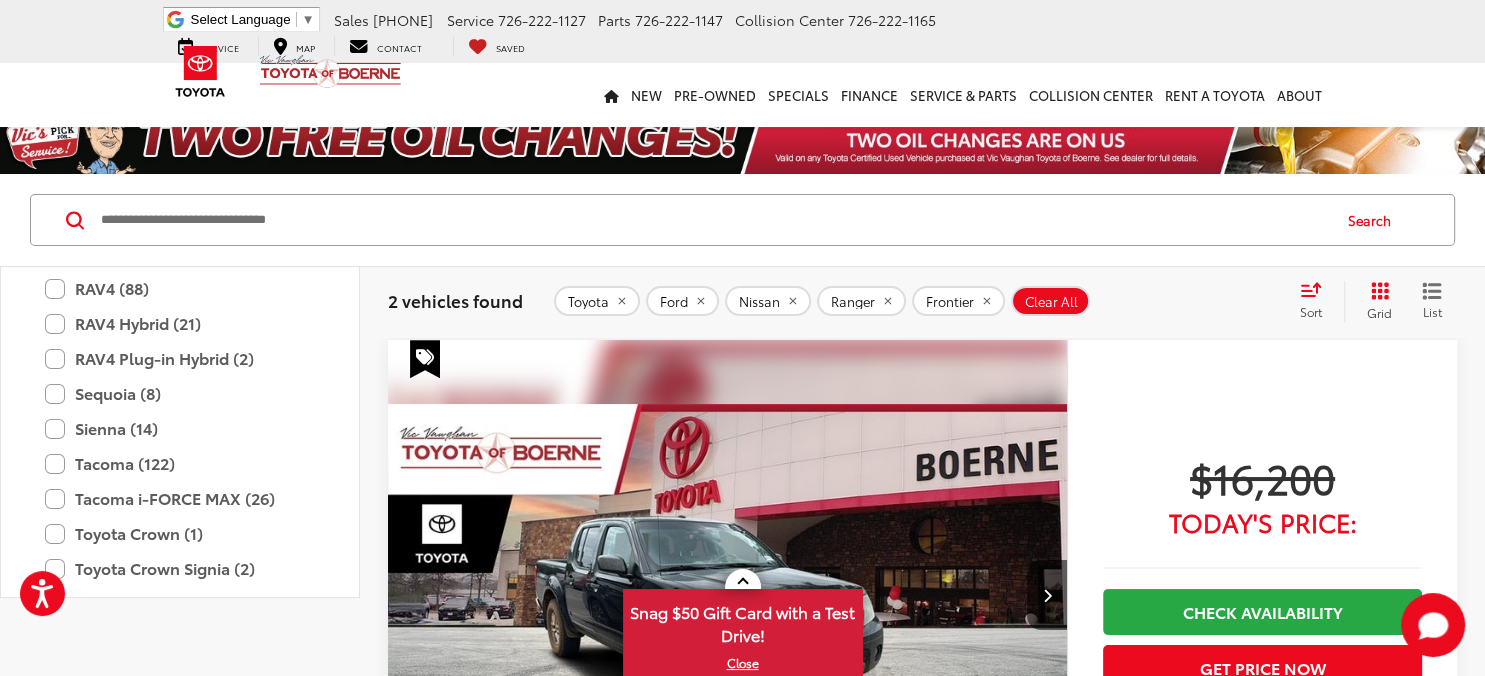 scroll, scrollTop: 1814, scrollLeft: 0, axis: vertical 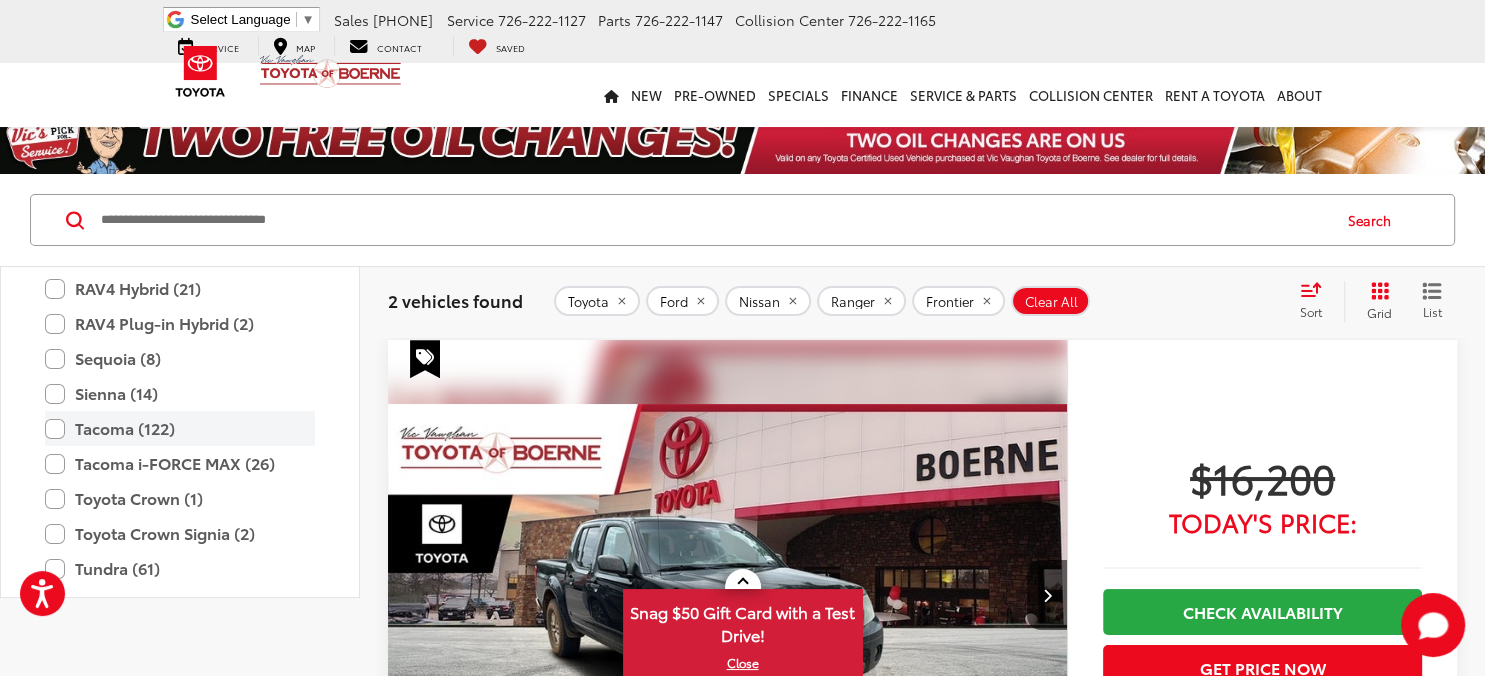 click on "Tacoma (122)" at bounding box center (180, 428) 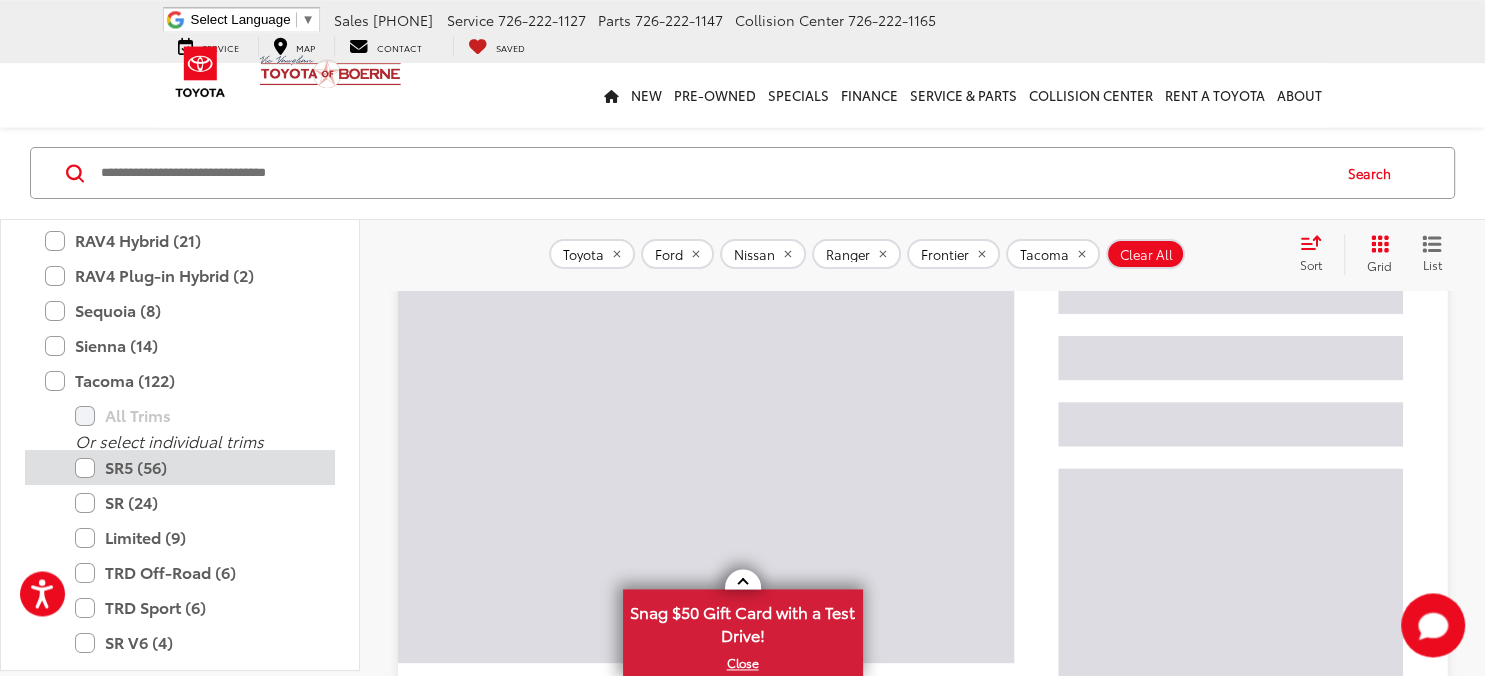 scroll, scrollTop: 105, scrollLeft: 0, axis: vertical 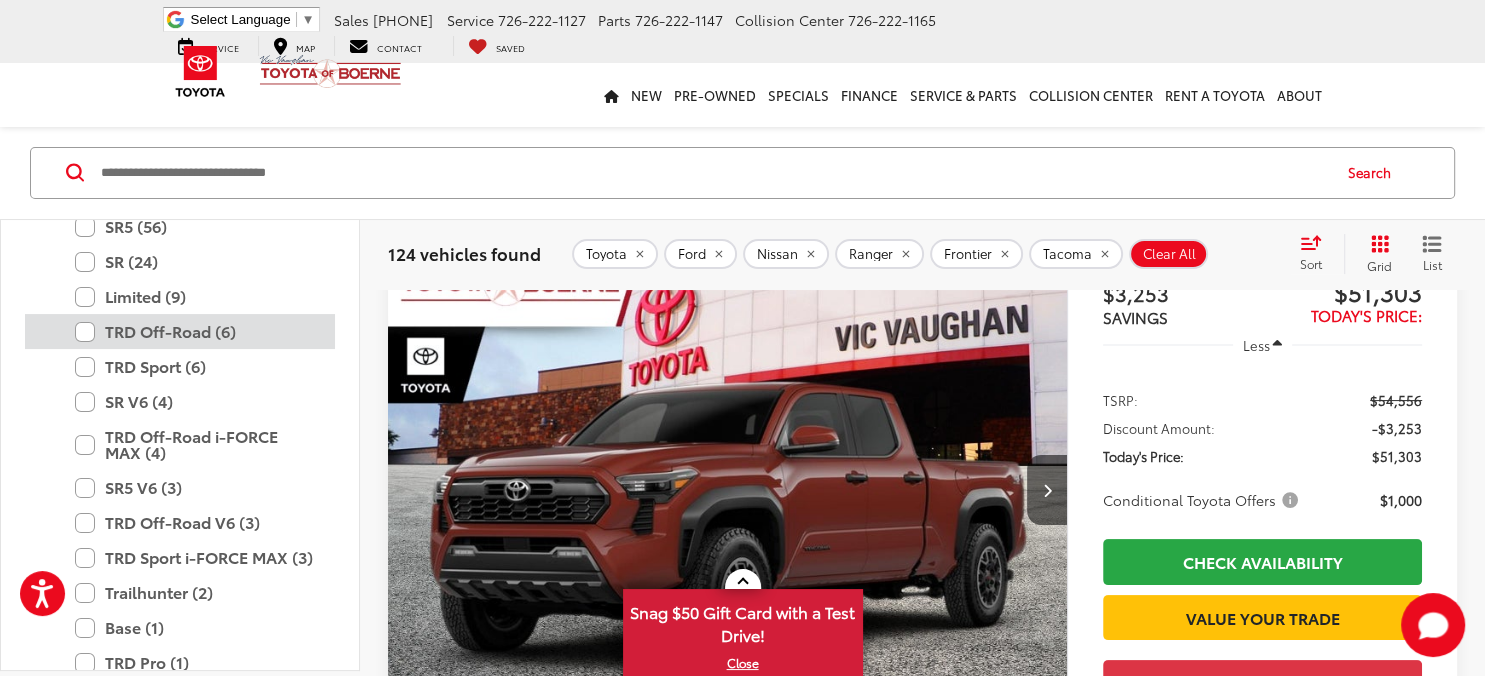 click on "TRD Off-Road (6)" at bounding box center (195, 332) 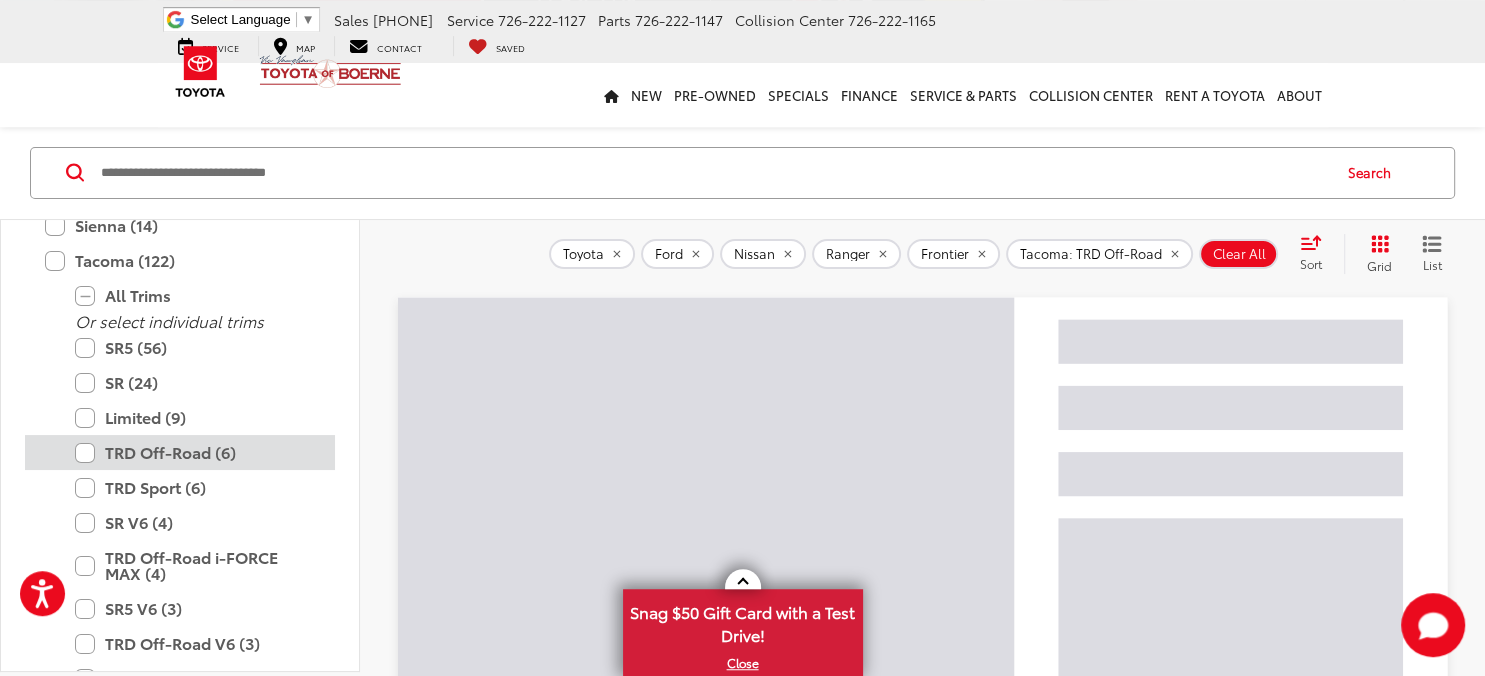 scroll, scrollTop: 120, scrollLeft: 0, axis: vertical 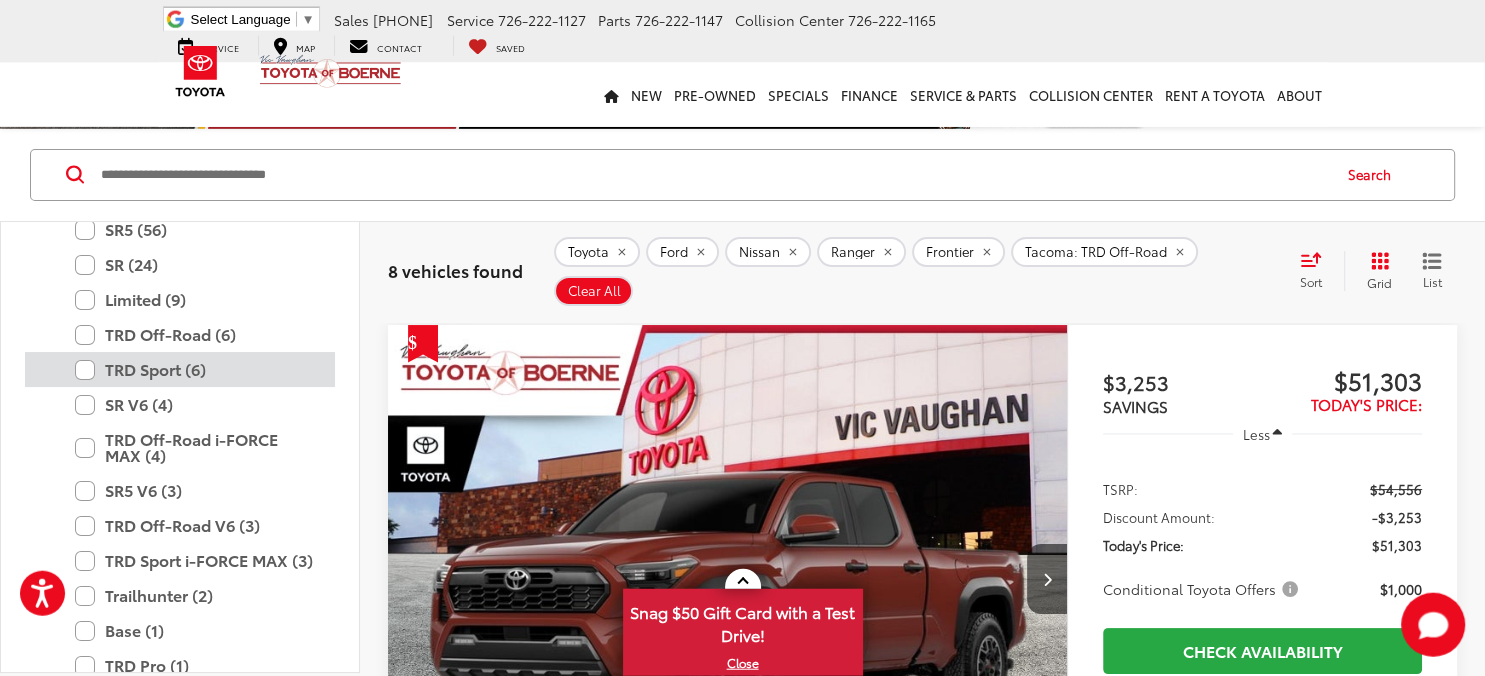 click on "TRD Sport (6)" at bounding box center [195, 369] 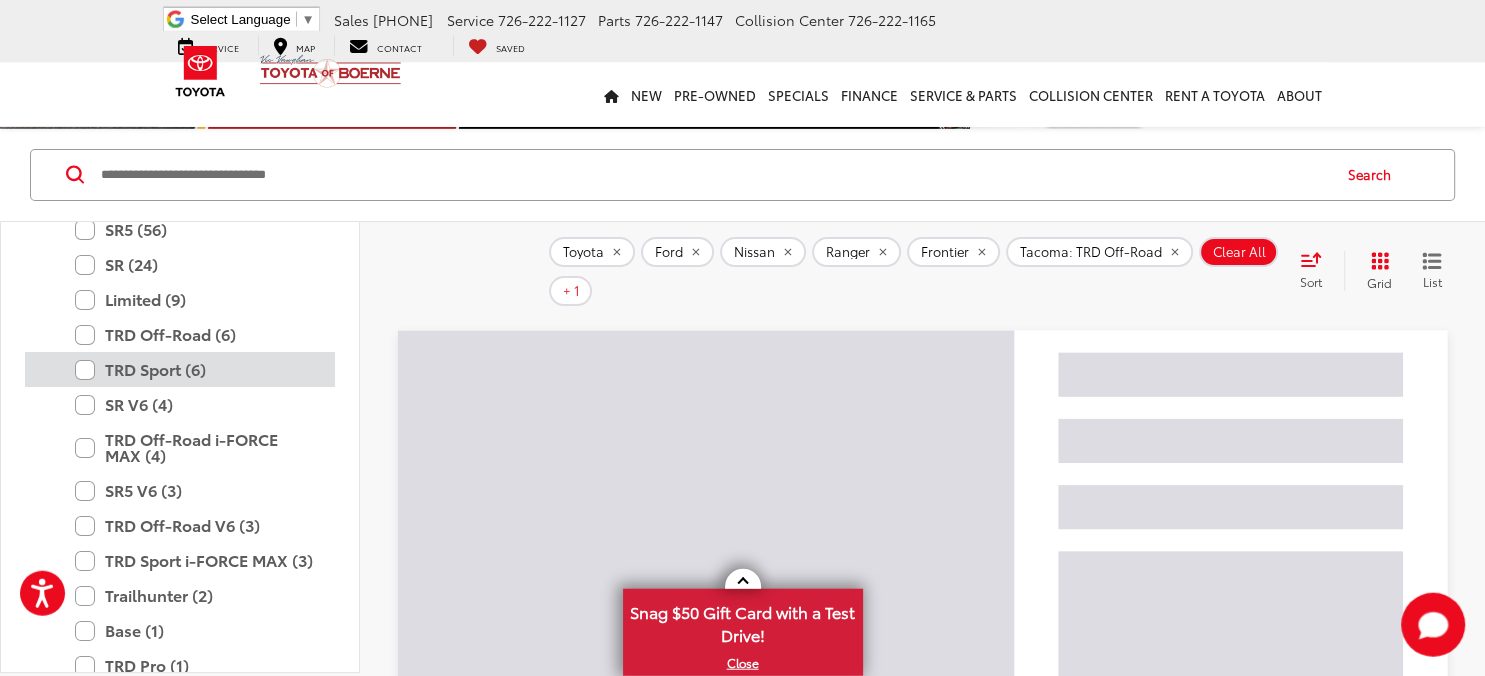 click on "TRD Sport (6)" at bounding box center (195, 369) 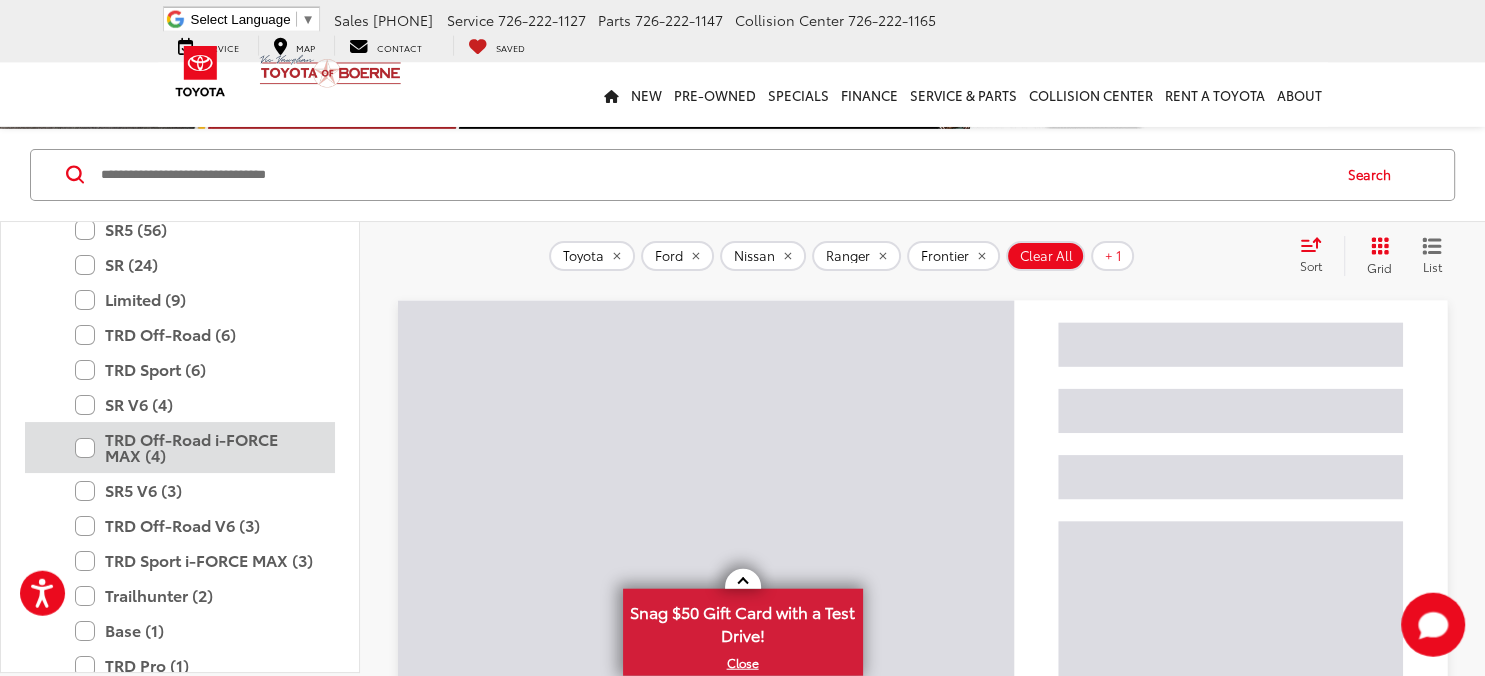 click on "TRD Off-Road i-FORCE MAX (4)" at bounding box center [195, 447] 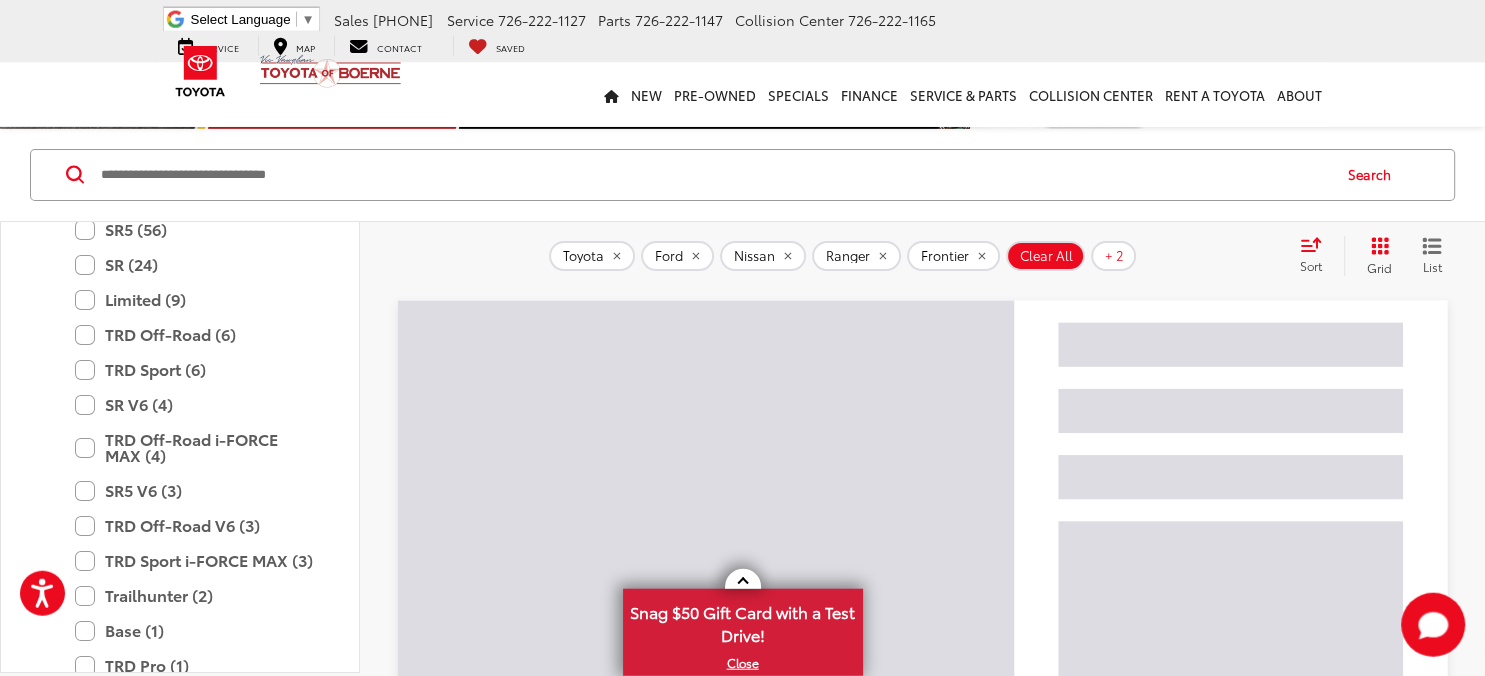 scroll, scrollTop: 2174, scrollLeft: 0, axis: vertical 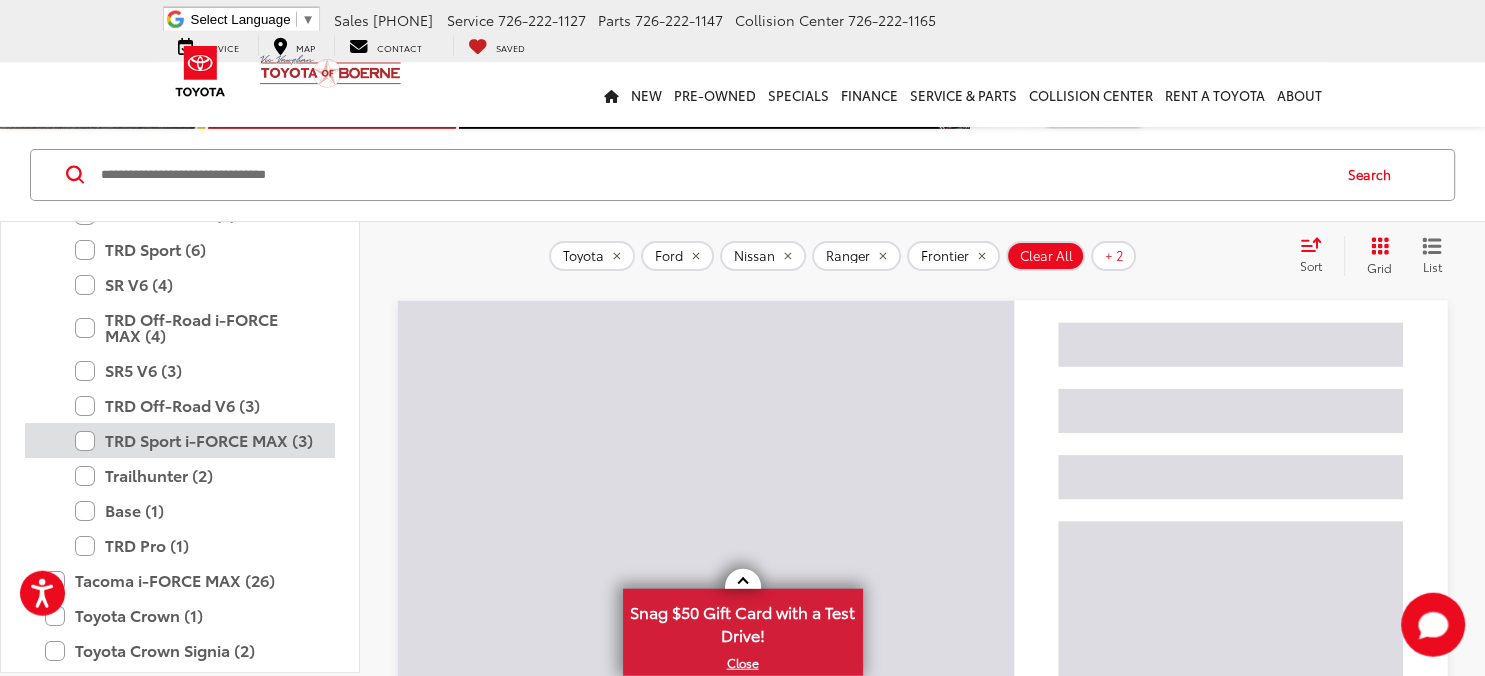 click on "TRD Sport i-FORCE MAX (3)" at bounding box center (195, 440) 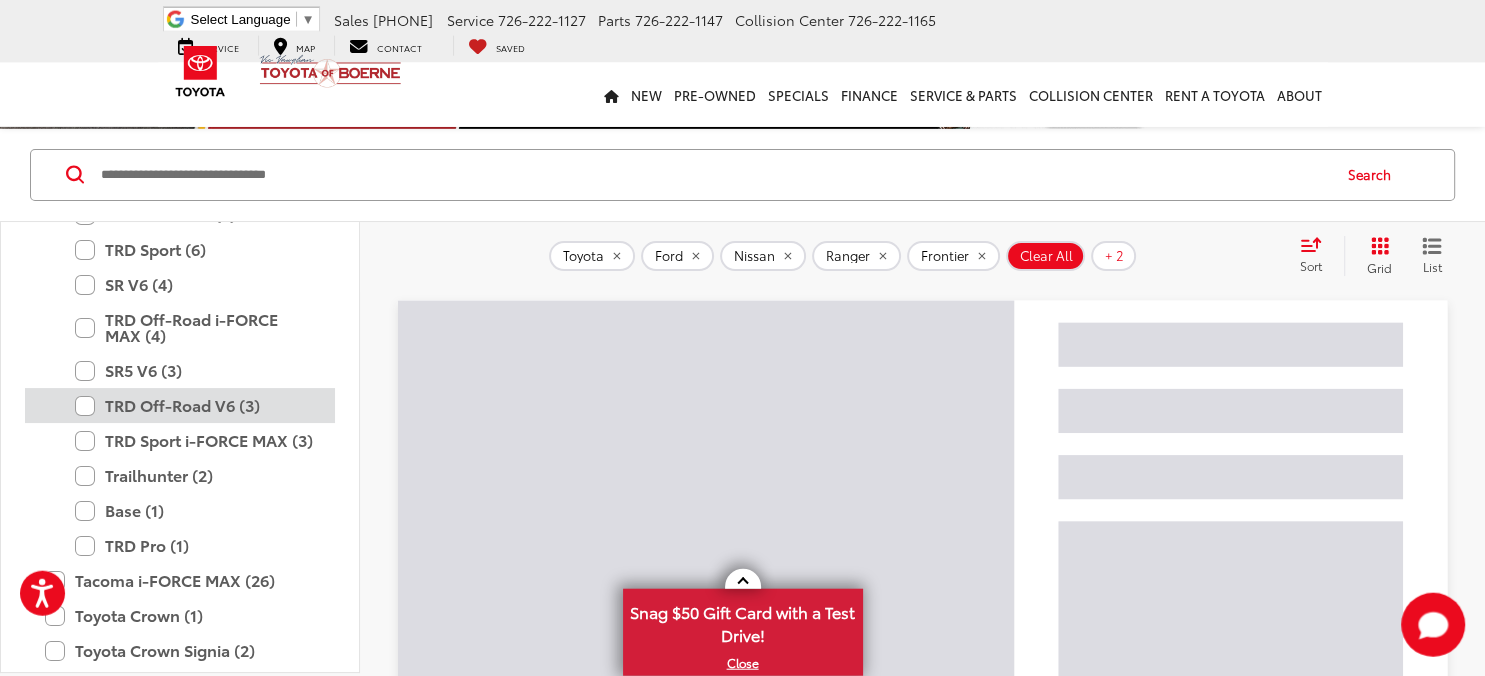 click on "TRD Off-Road V6 (3)" at bounding box center (195, 405) 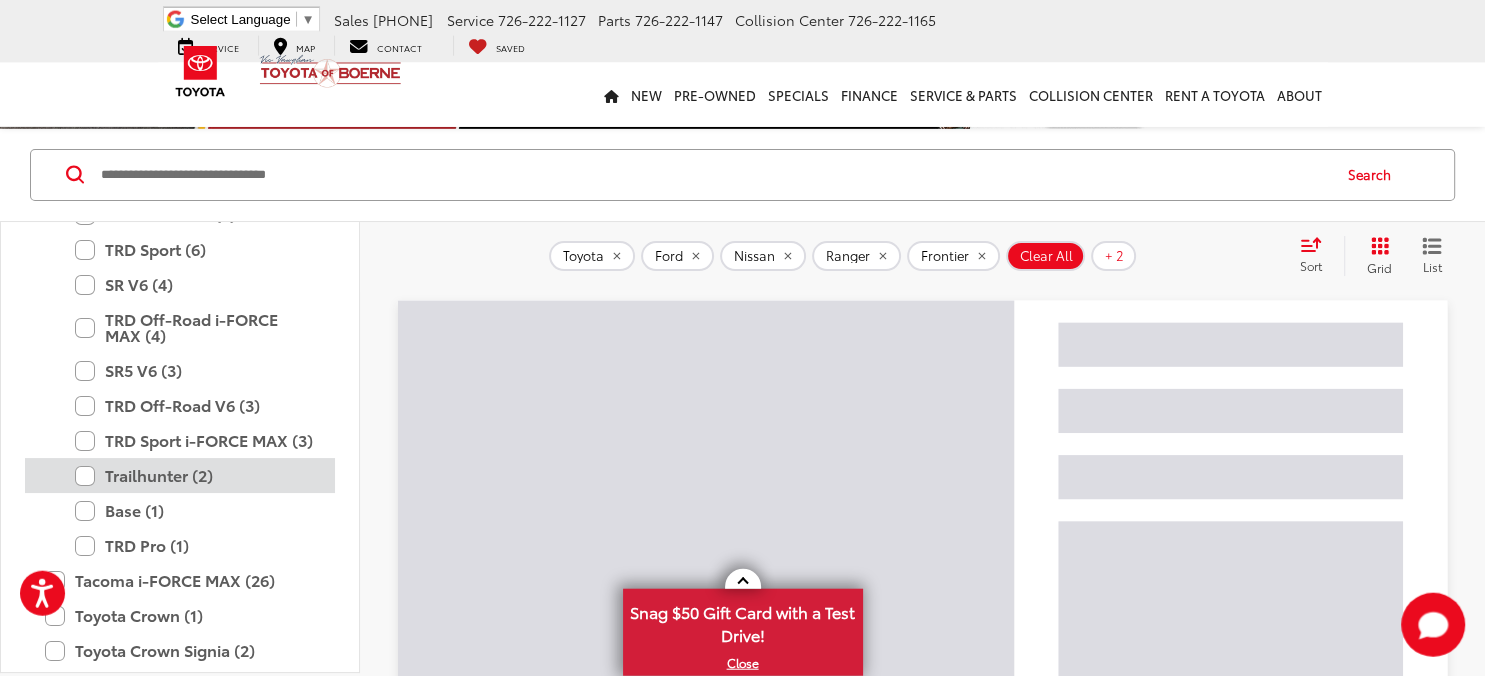 drag, startPoint x: 88, startPoint y: 469, endPoint x: 45, endPoint y: 476, distance: 43.56604 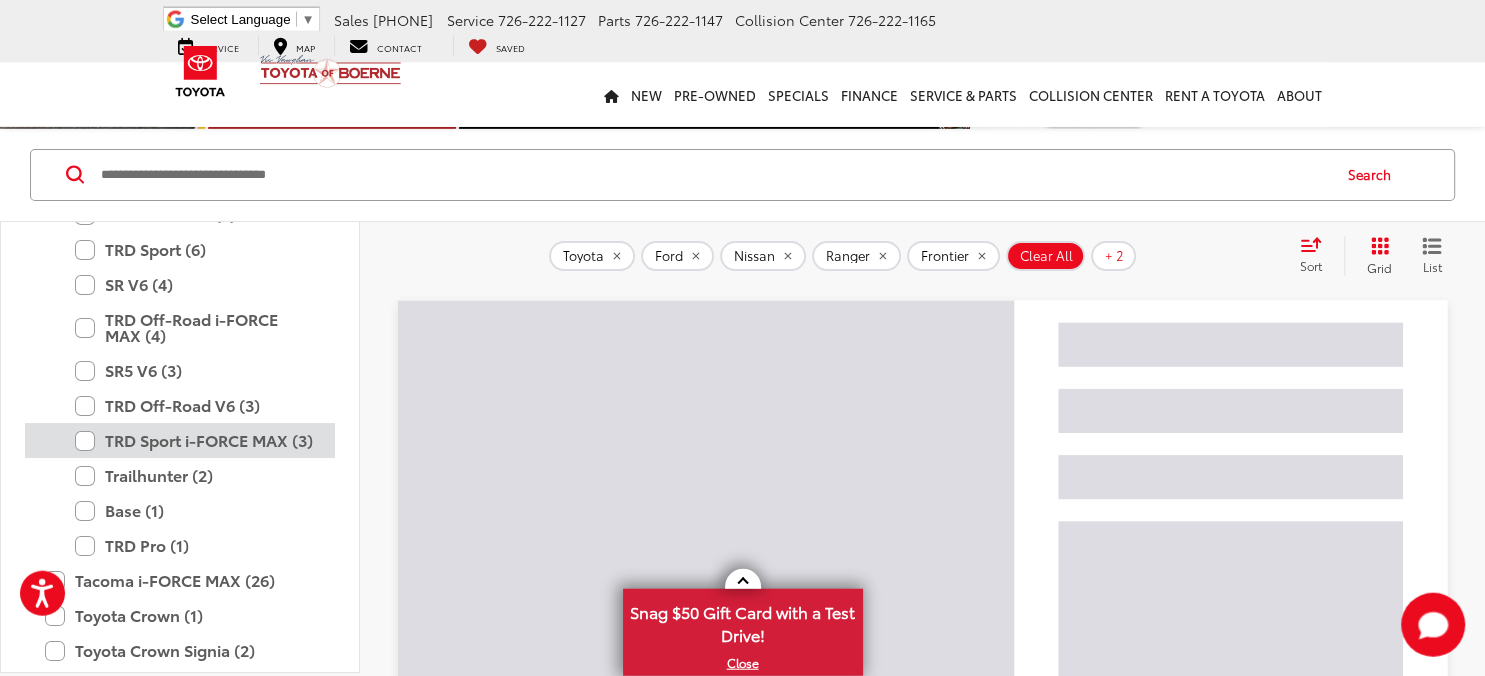 scroll, scrollTop: 2294, scrollLeft: 0, axis: vertical 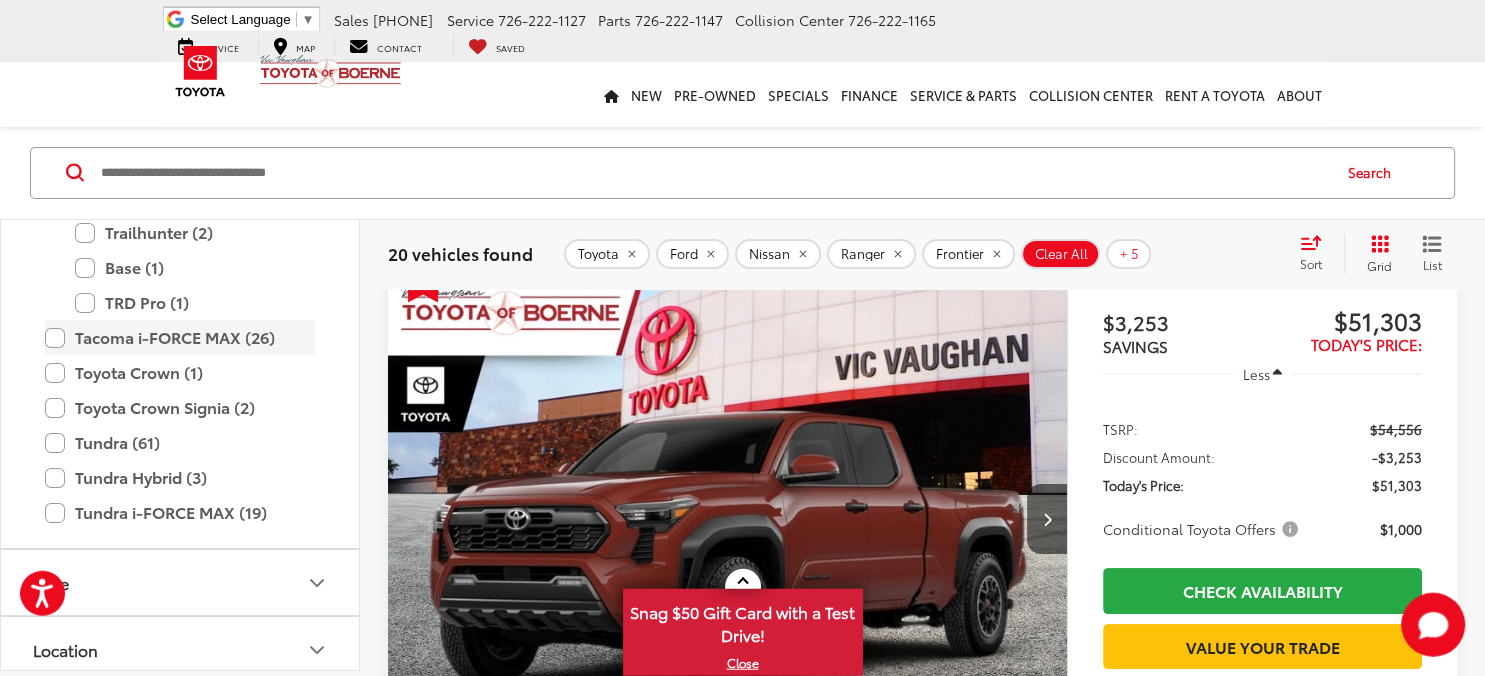 click on "Tacoma i-FORCE MAX (26)" at bounding box center [180, 338] 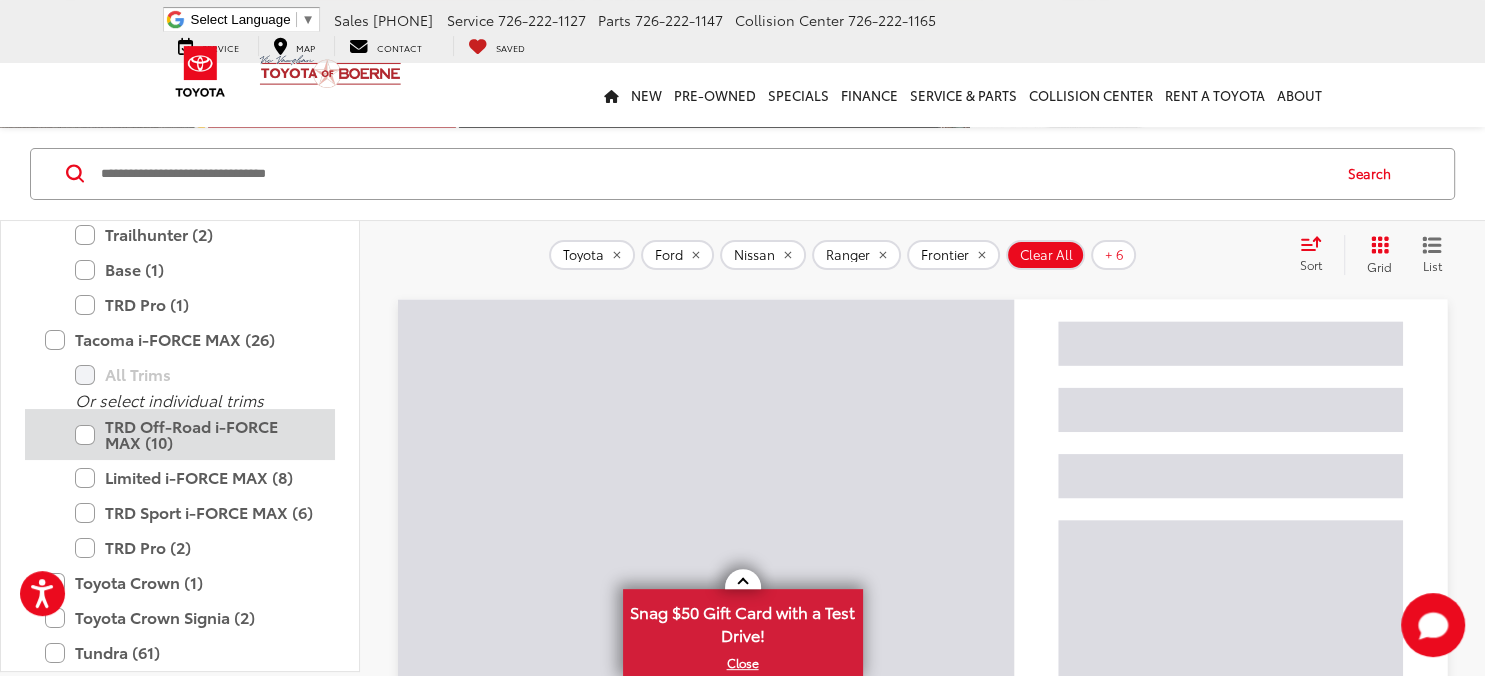 scroll, scrollTop: 120, scrollLeft: 0, axis: vertical 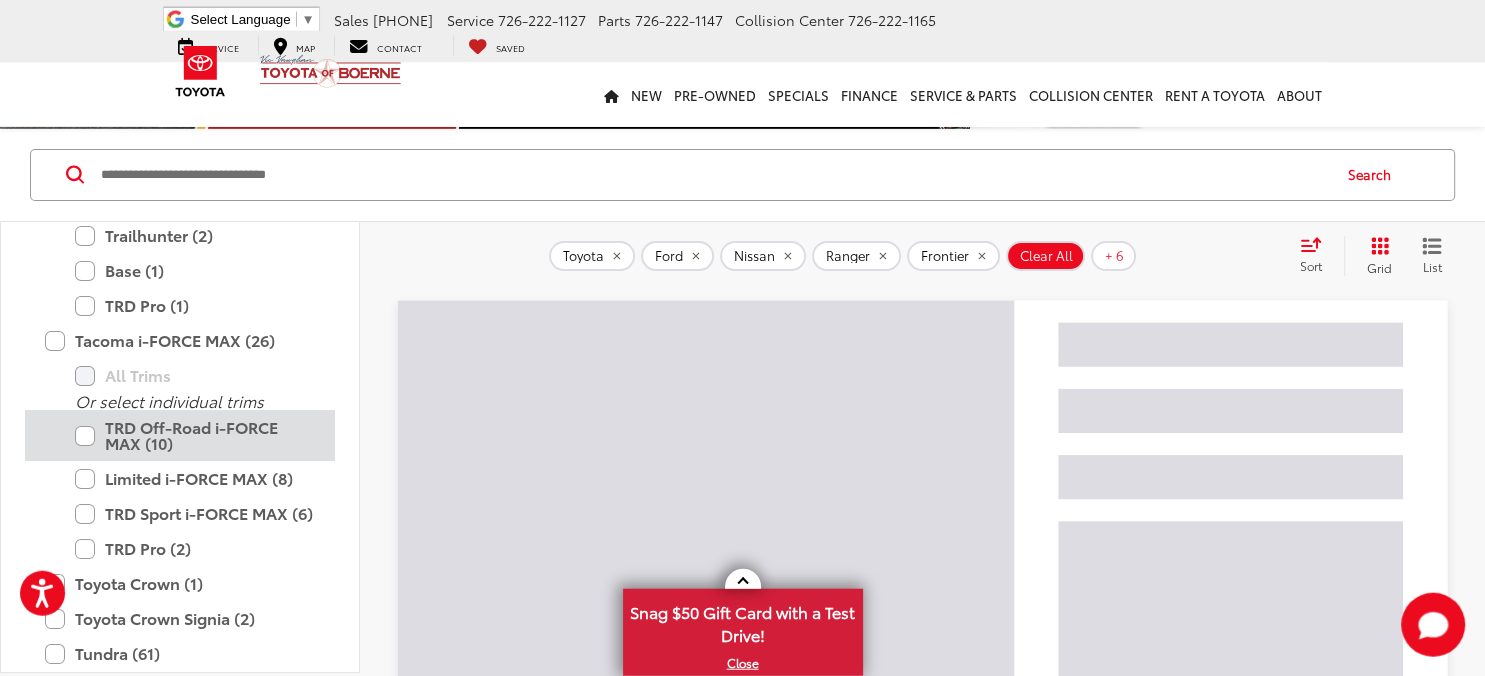 click on "TRD Off-Road i-FORCE MAX (10)" at bounding box center (195, 435) 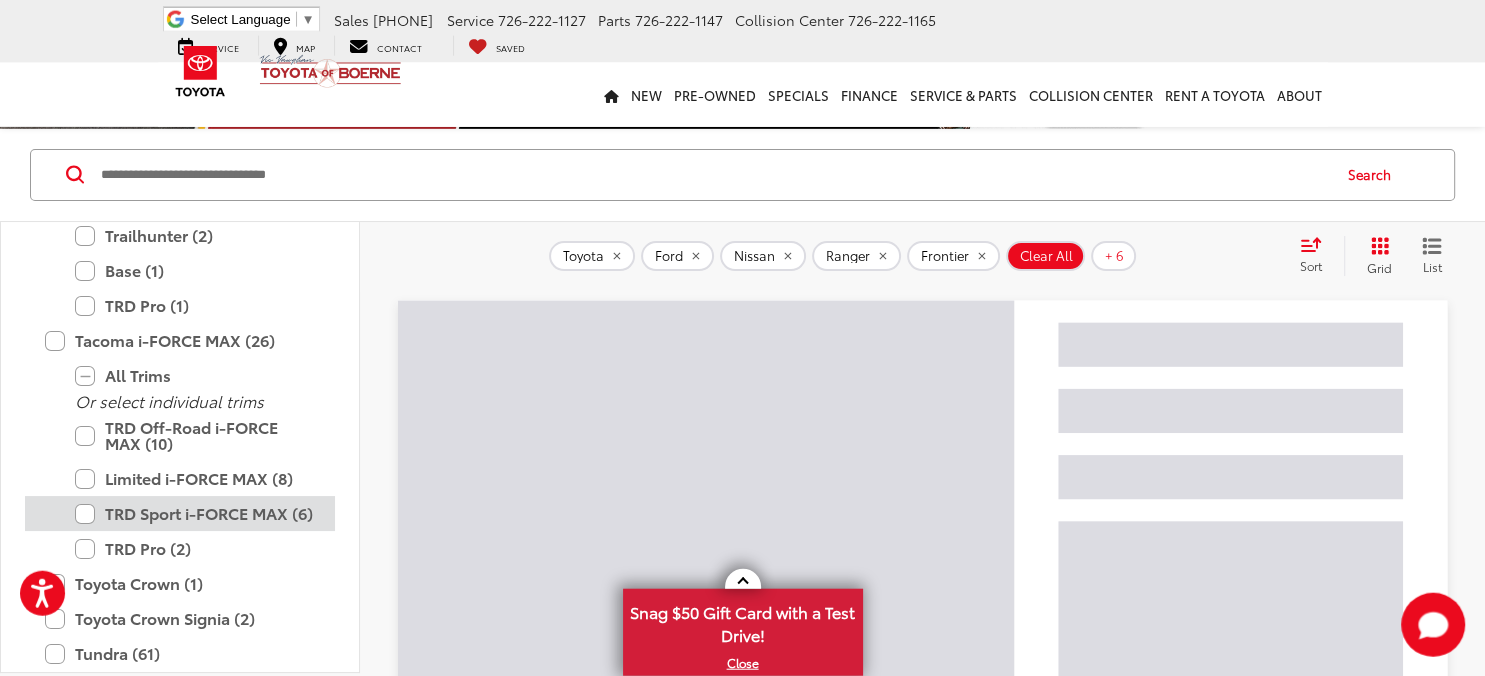 click on "Limited i-FORCE MAX (8)" at bounding box center [195, 478] 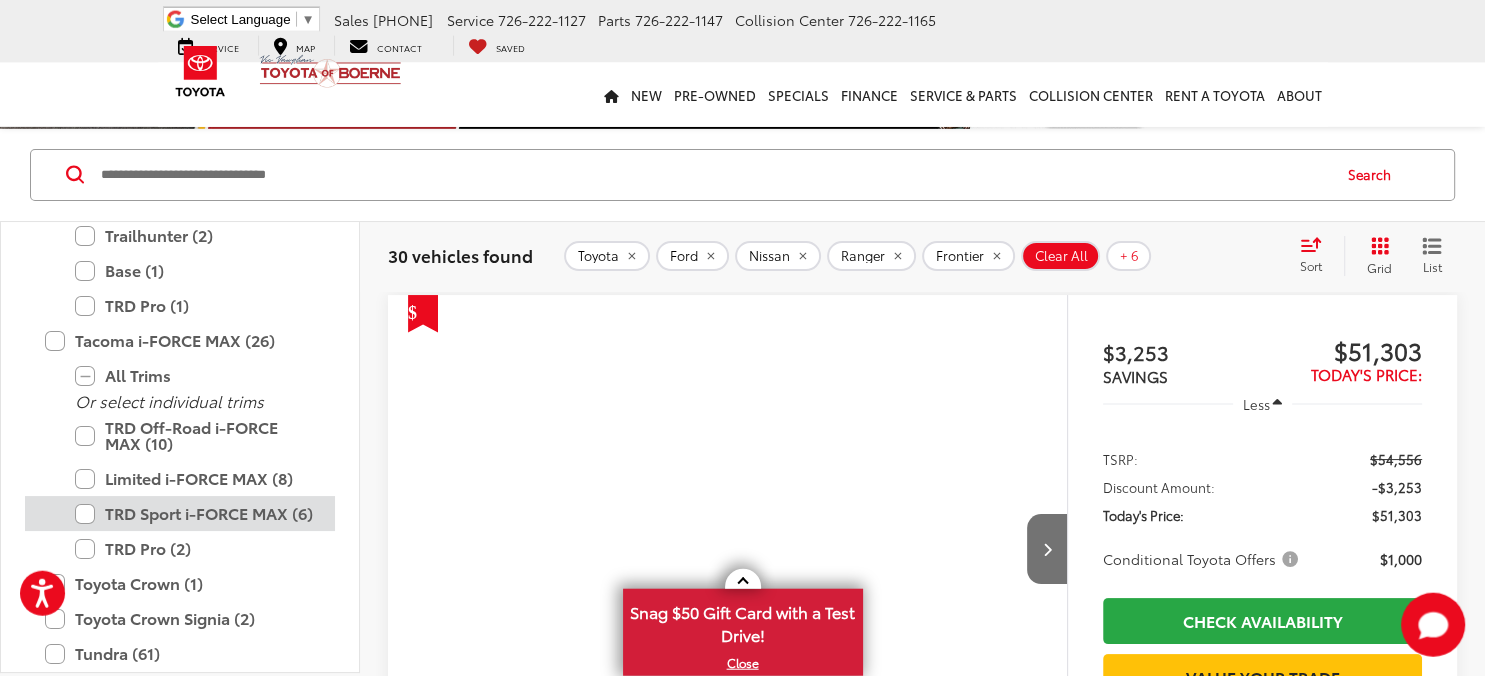 click on "TRD Sport i-FORCE MAX (6)" at bounding box center (195, 513) 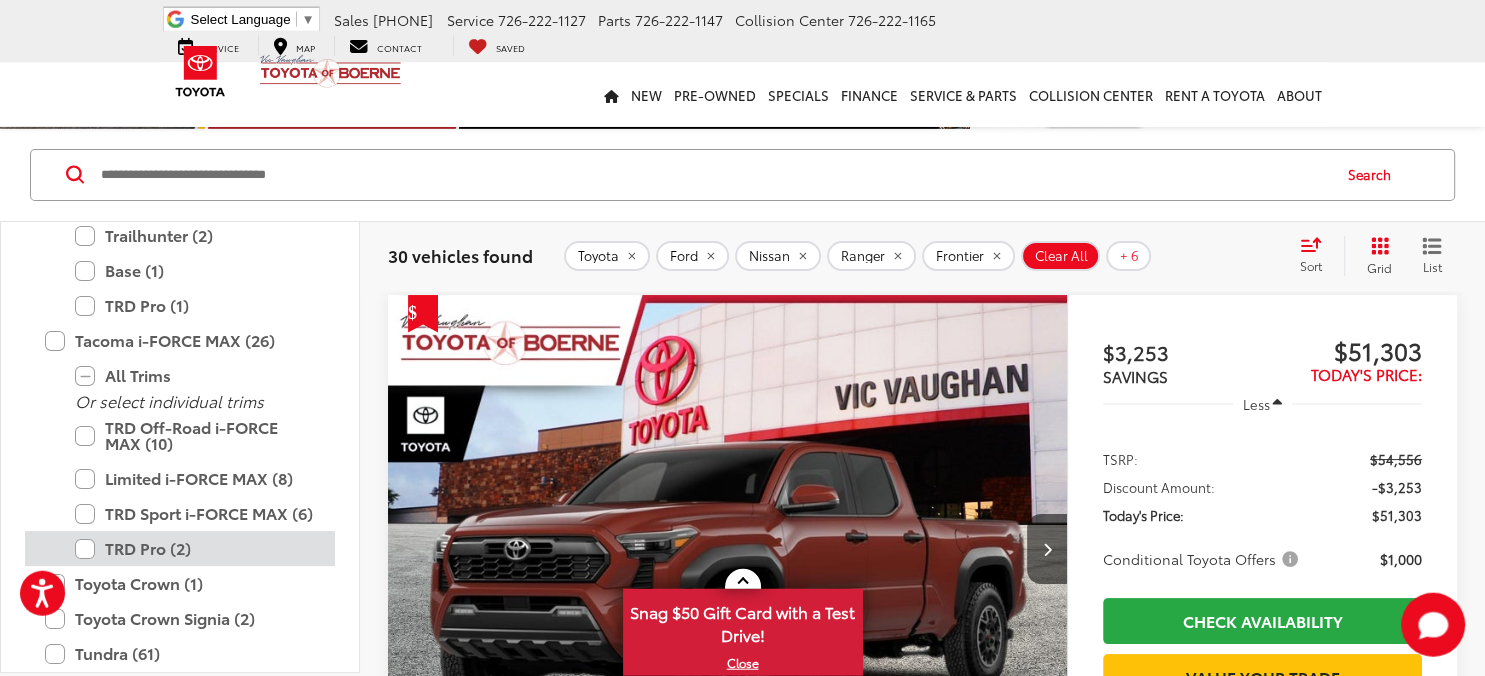 click on "TRD Pro (2)" at bounding box center [195, 548] 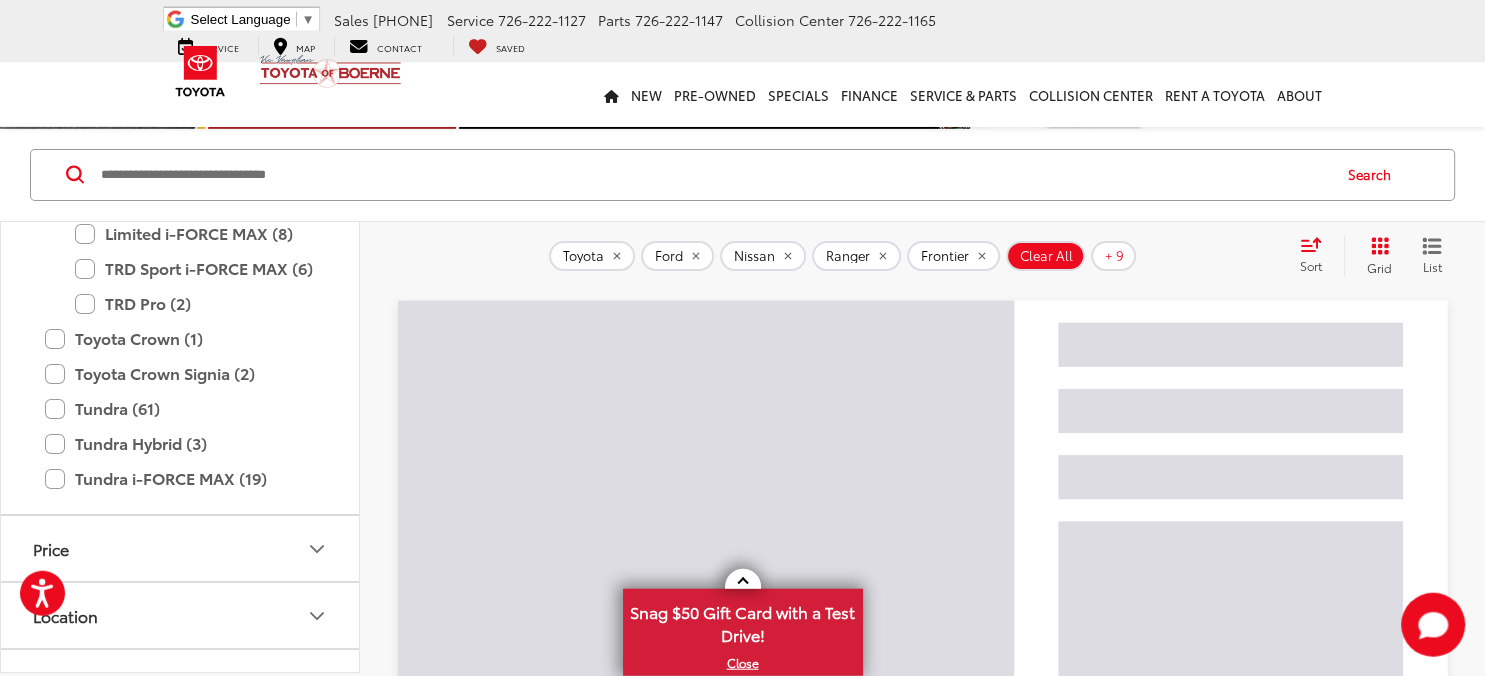 scroll, scrollTop: 2894, scrollLeft: 0, axis: vertical 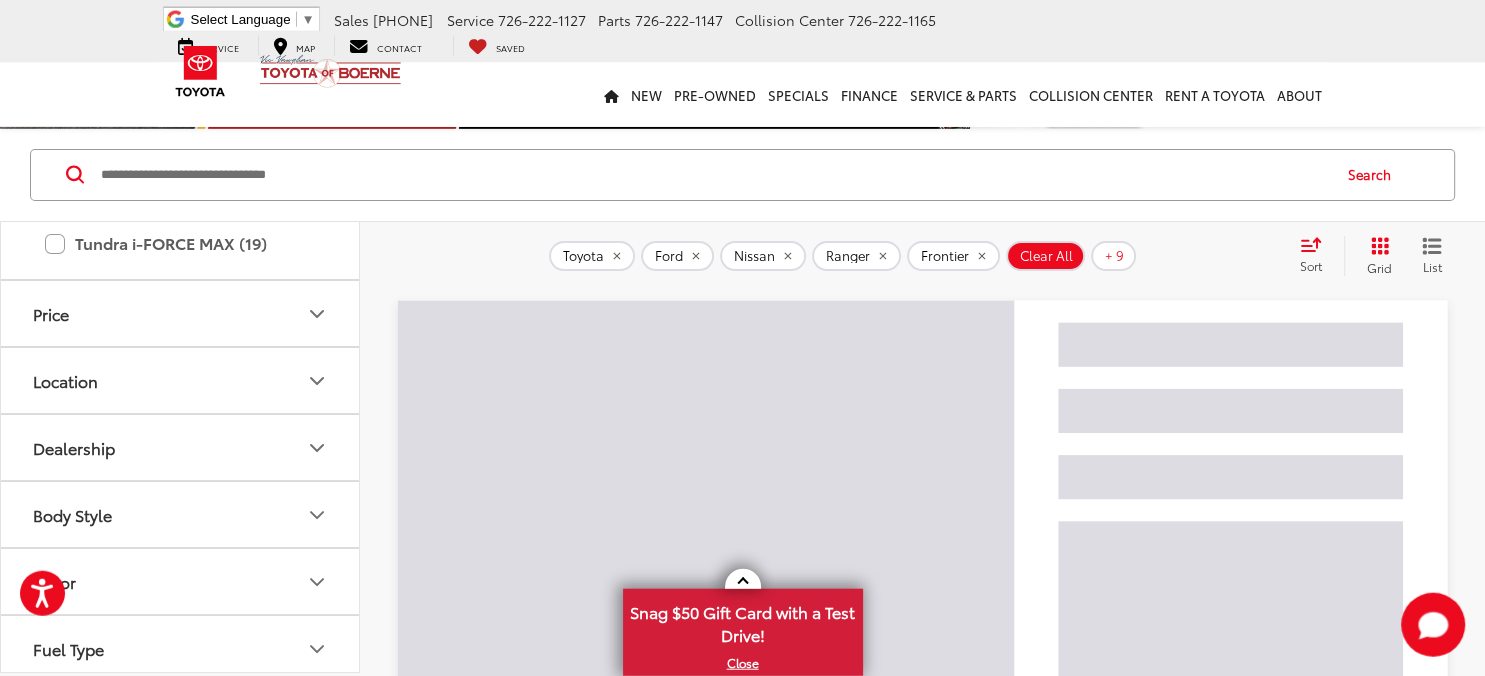 click on "Price" at bounding box center [181, 313] 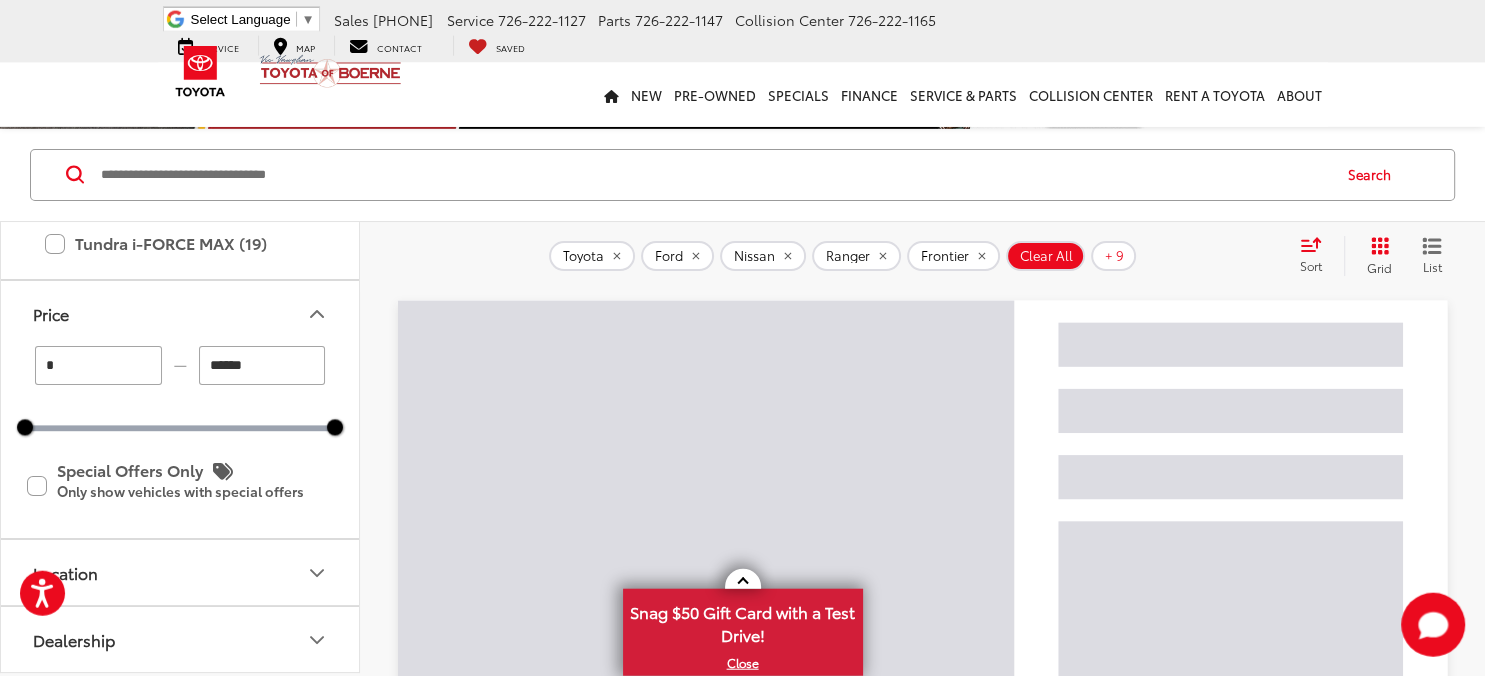 click on "Price" at bounding box center (181, 313) 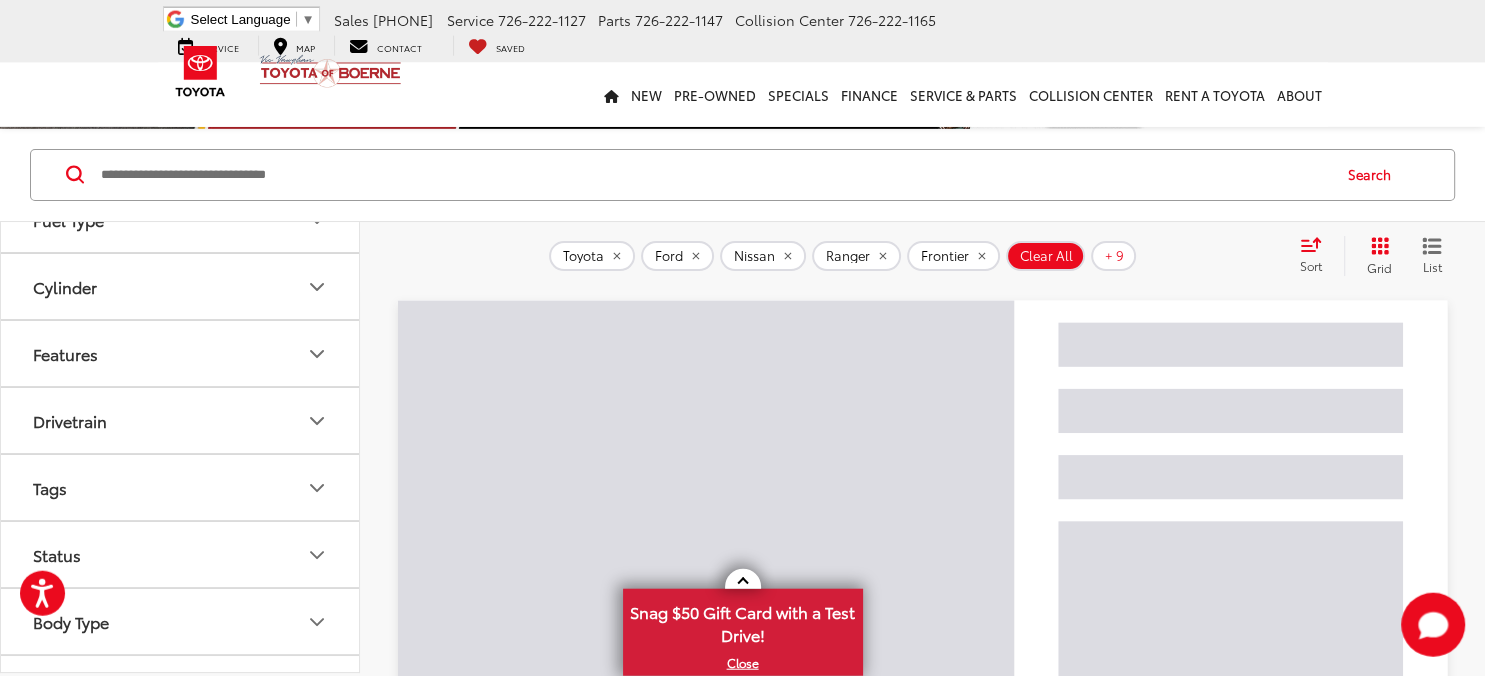 scroll, scrollTop: 3374, scrollLeft: 0, axis: vertical 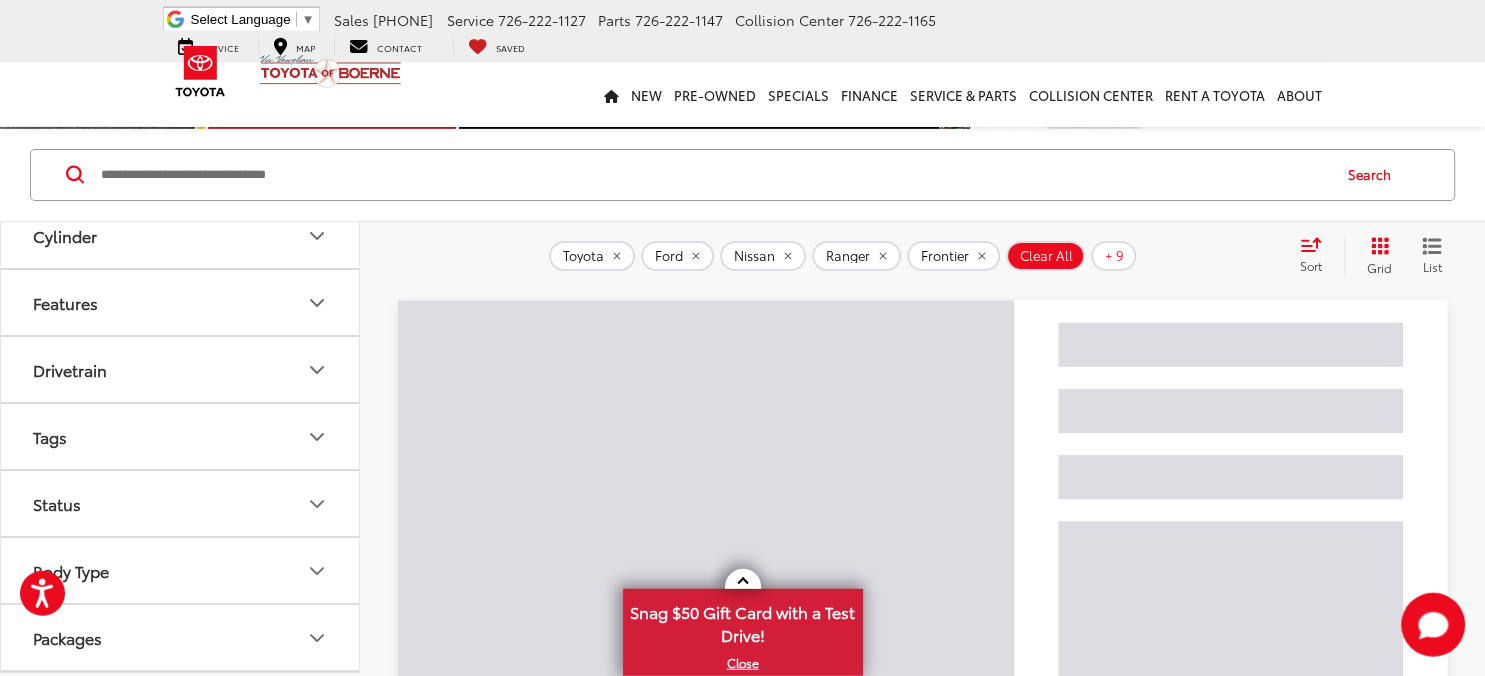 click 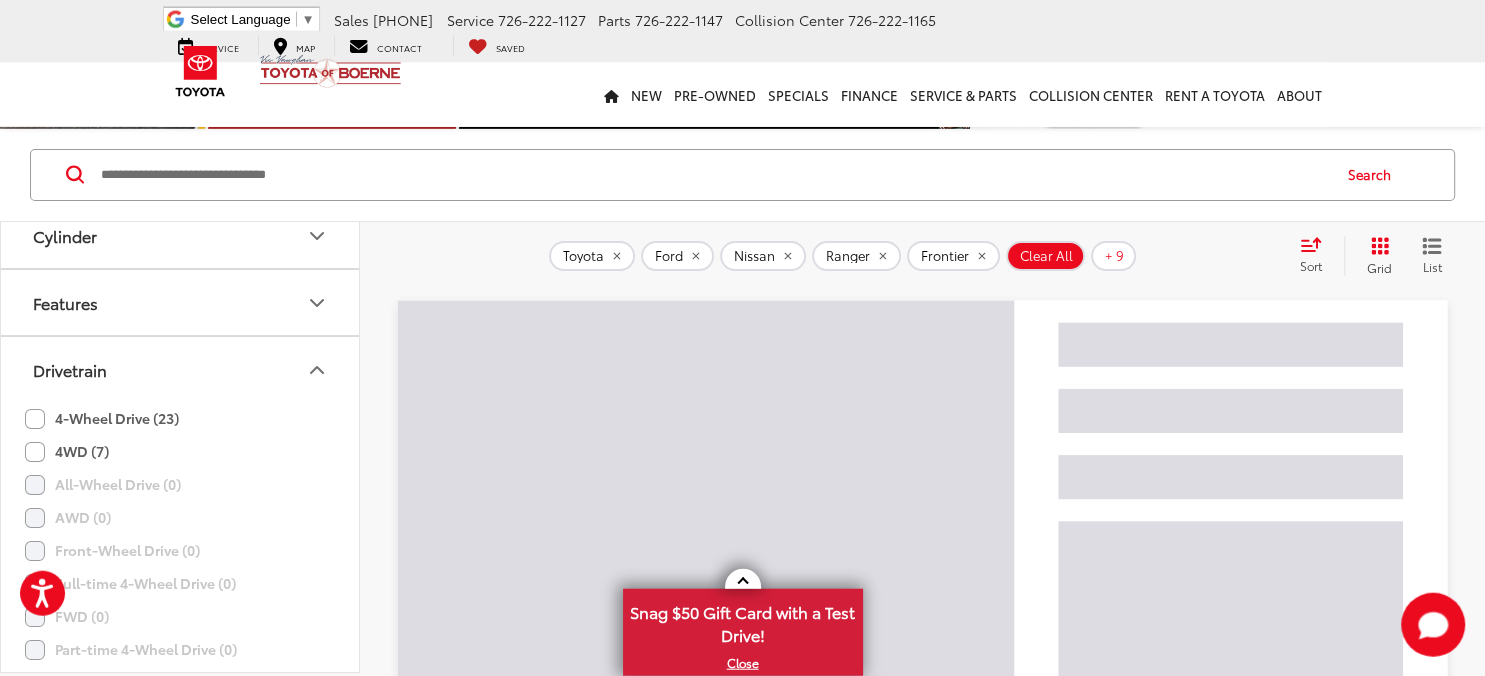click 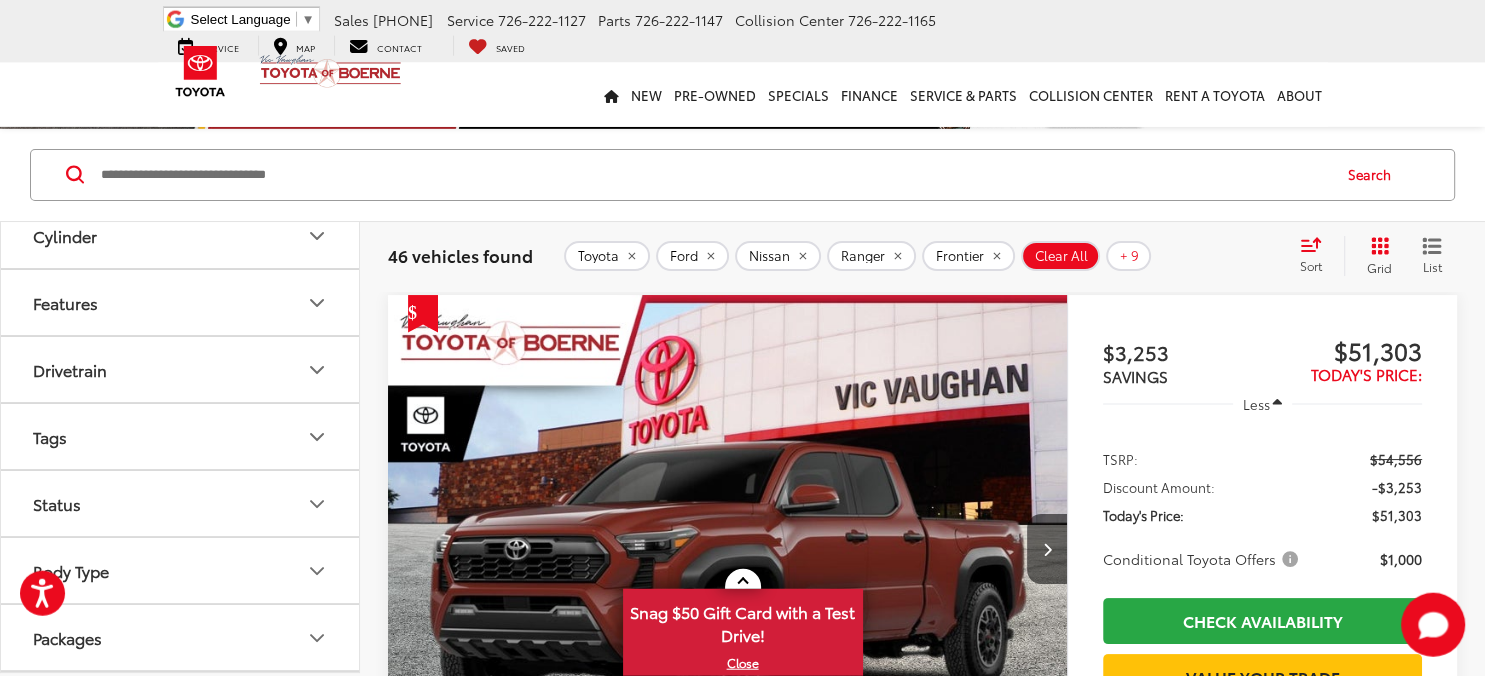 scroll, scrollTop: 3433, scrollLeft: 0, axis: vertical 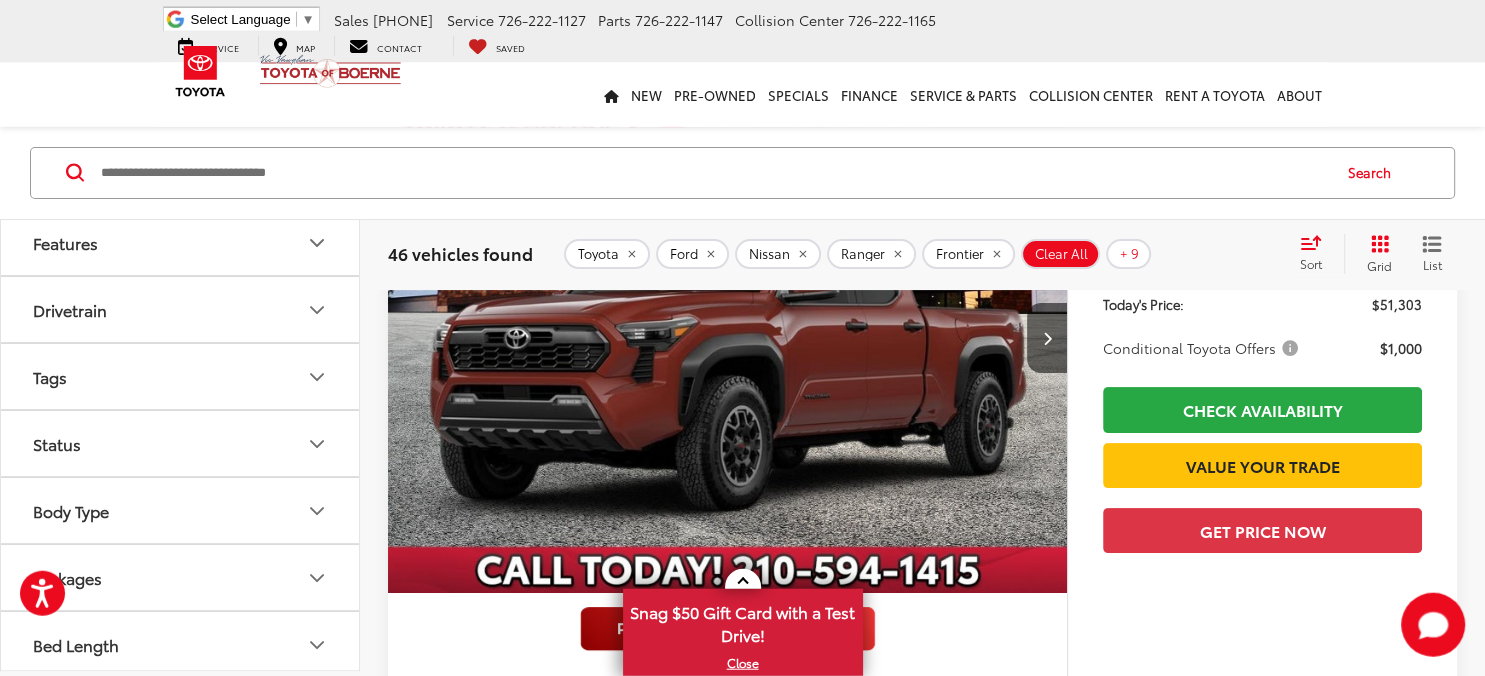 click 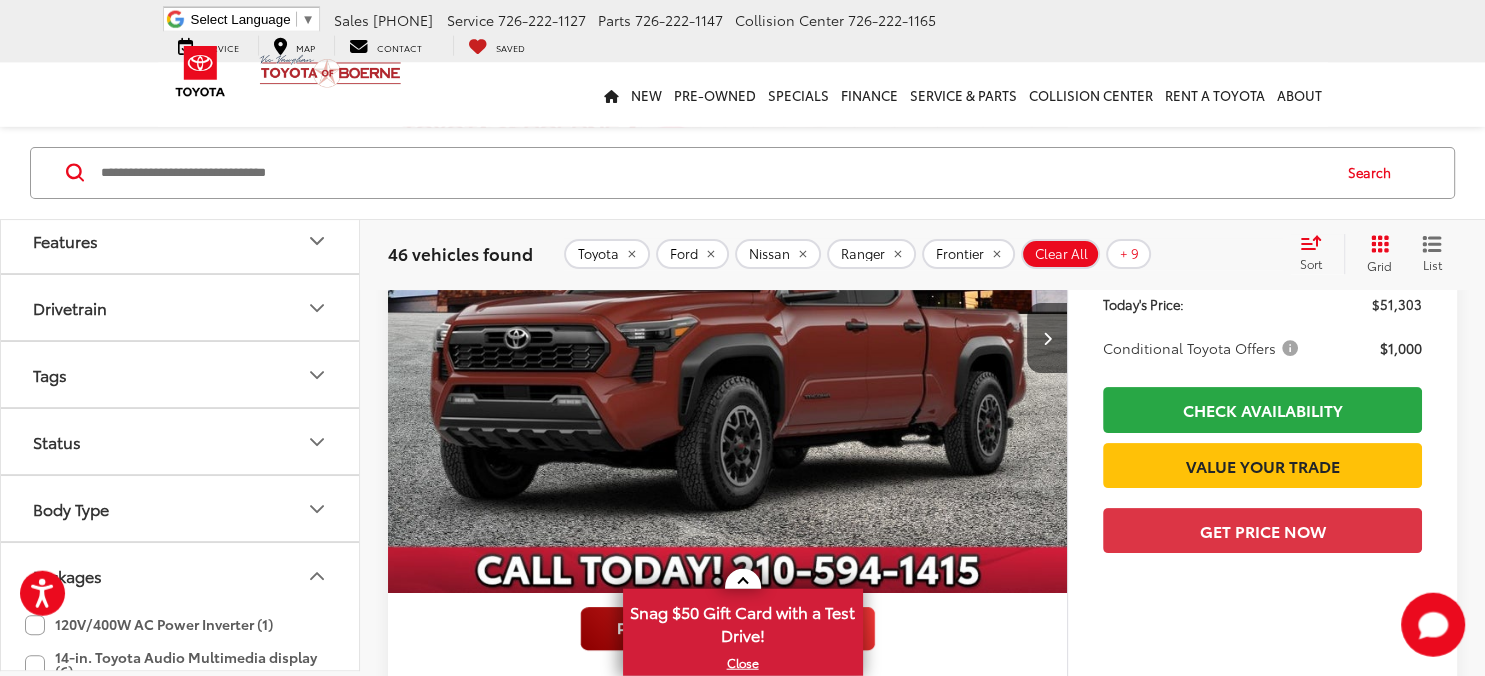 scroll, scrollTop: 3431, scrollLeft: 0, axis: vertical 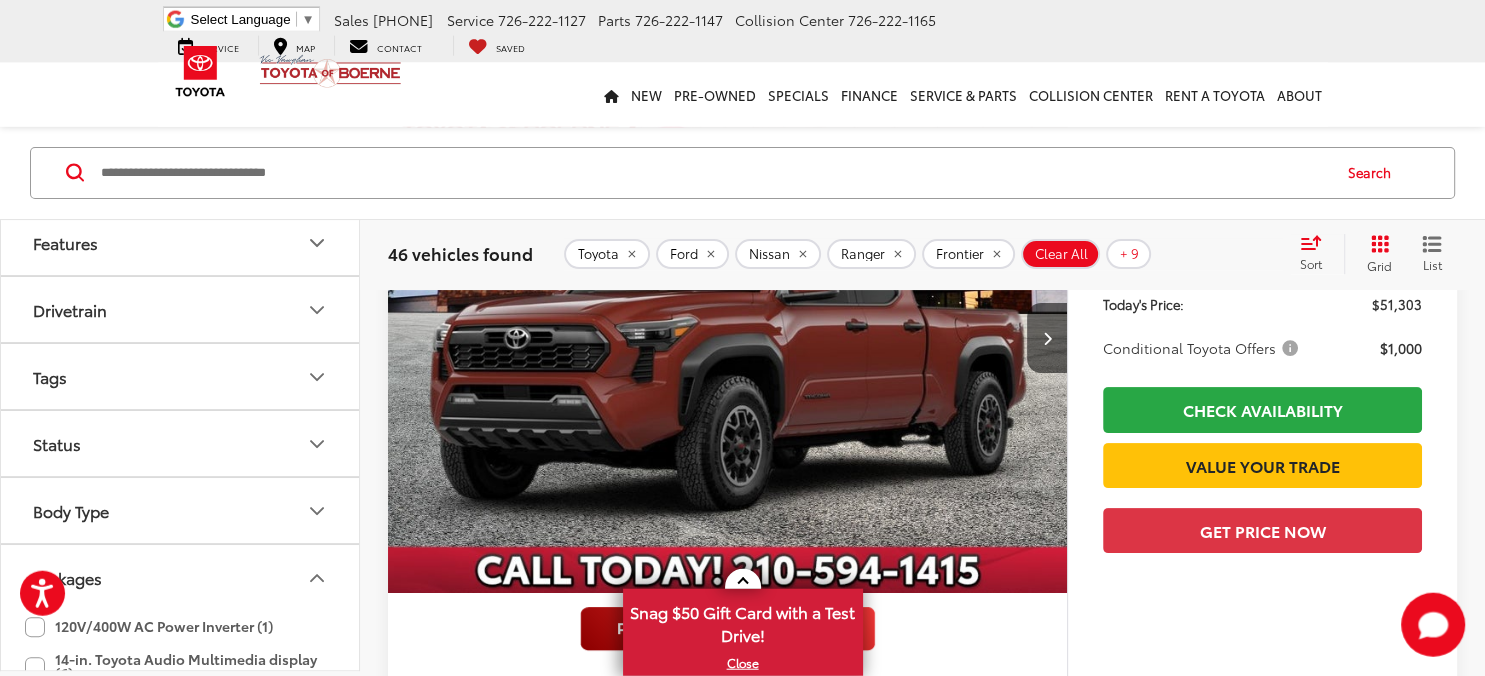 click 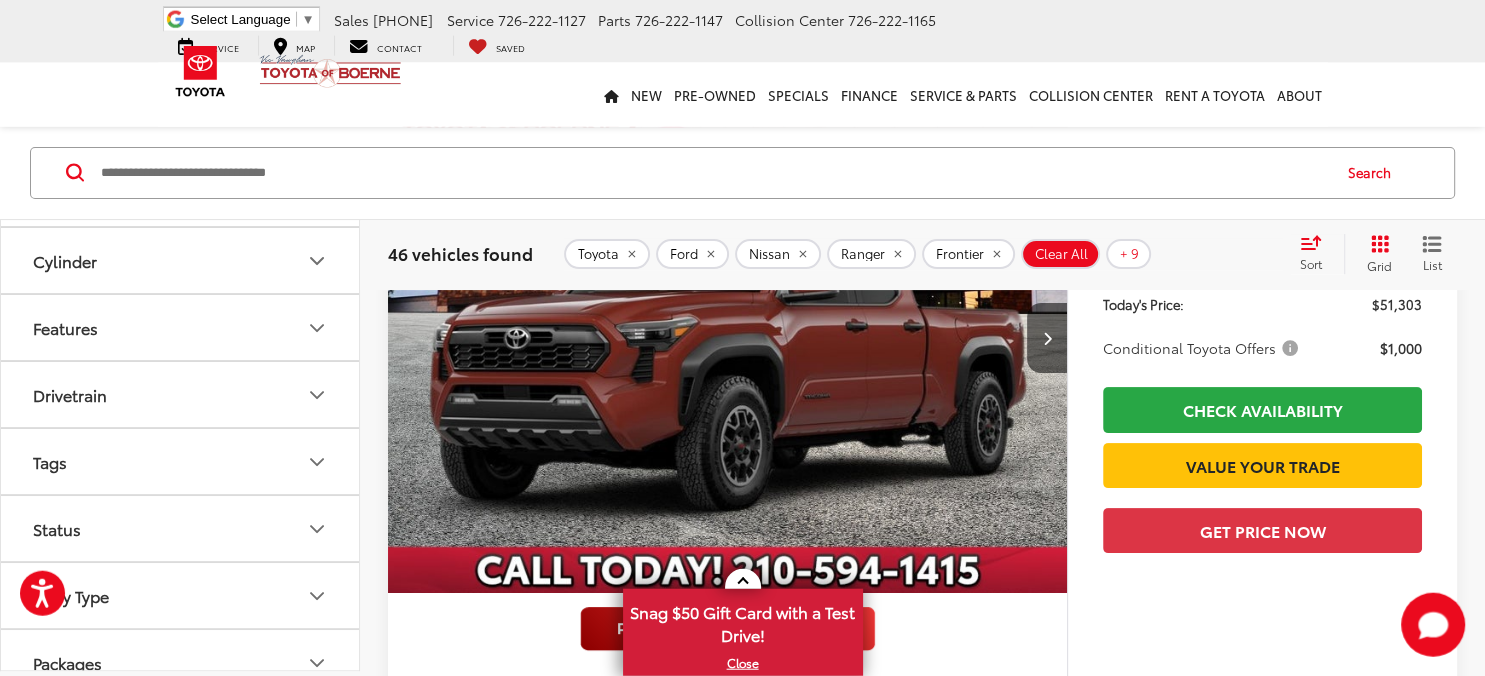 scroll, scrollTop: 3311, scrollLeft: 0, axis: vertical 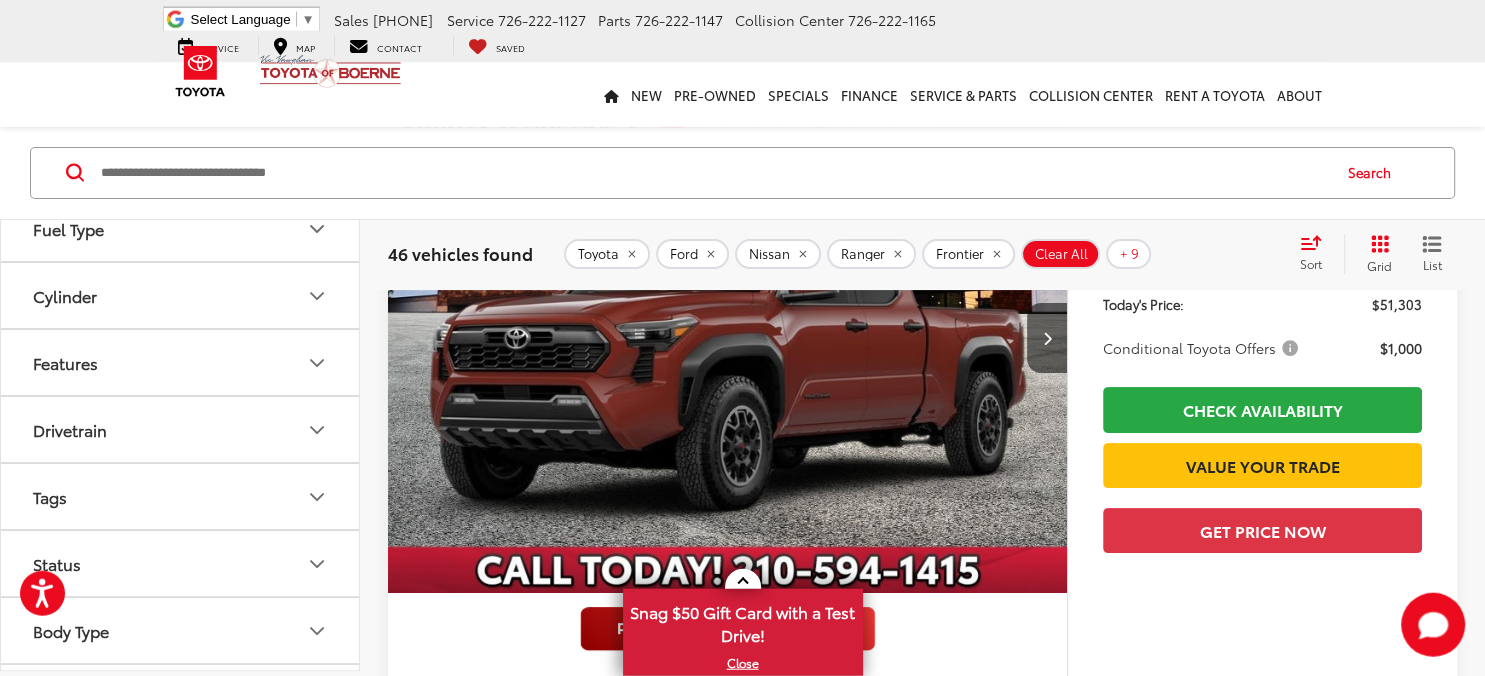 click 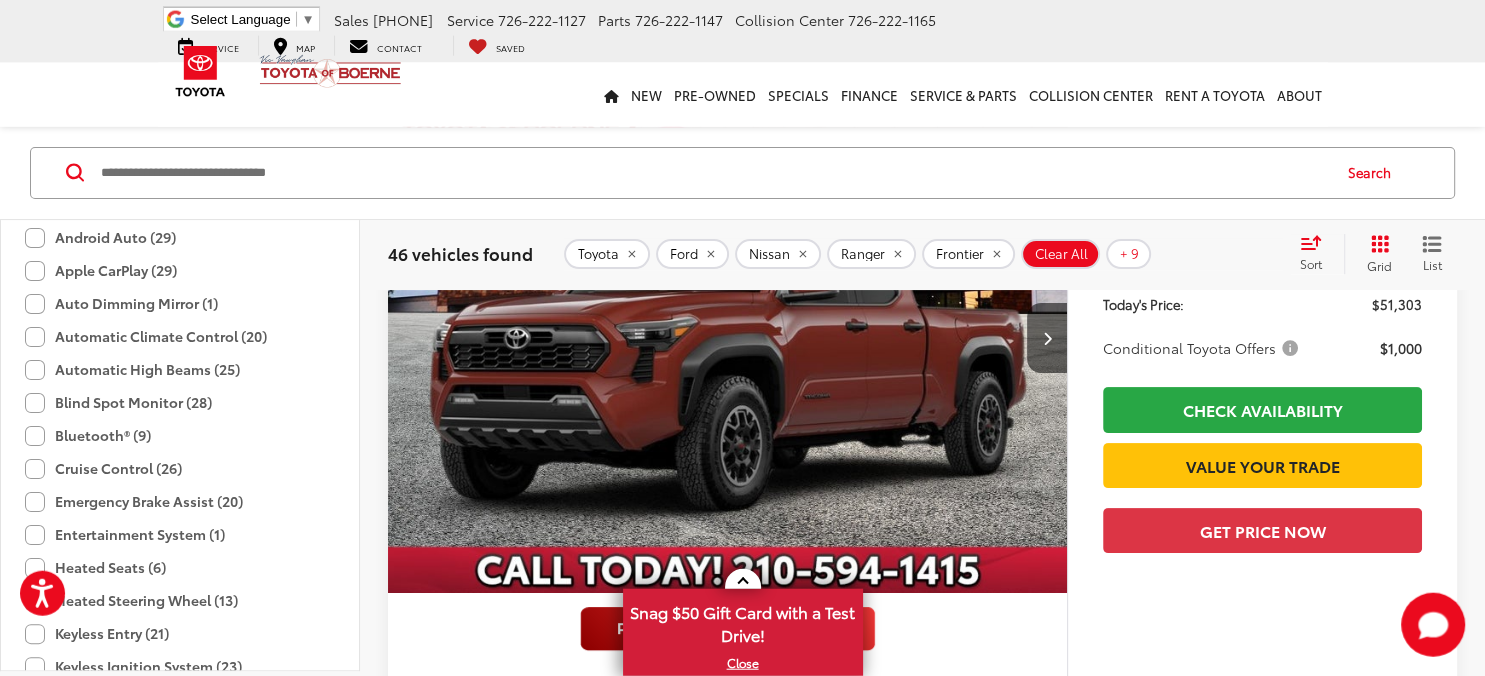 scroll, scrollTop: 3191, scrollLeft: 0, axis: vertical 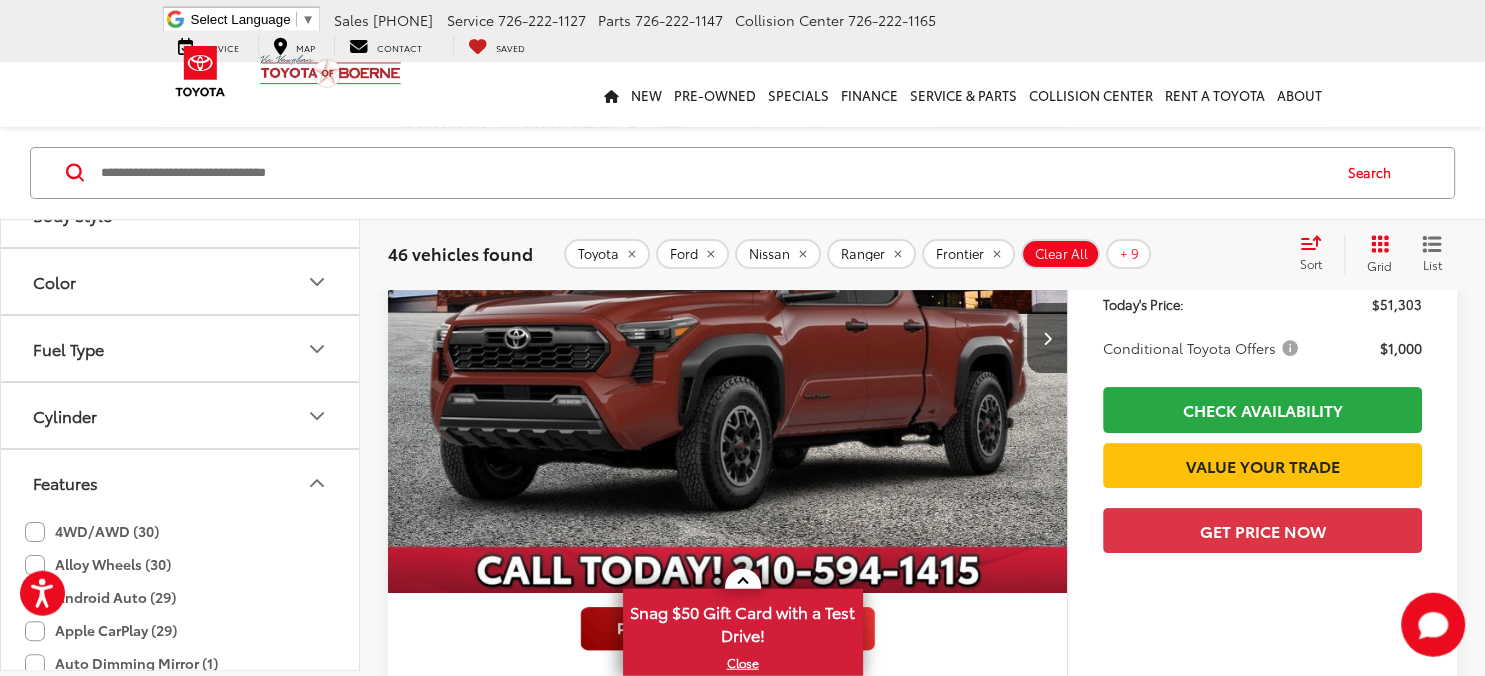 click 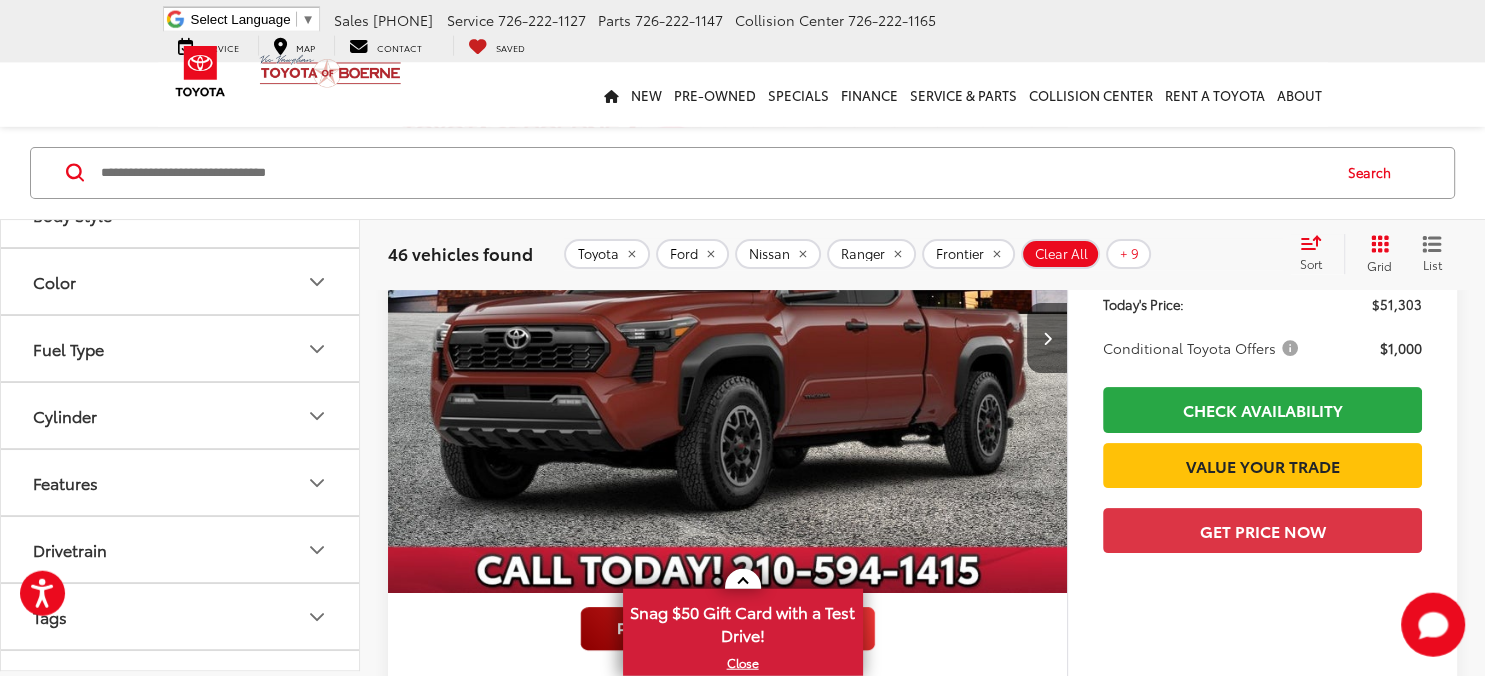 click 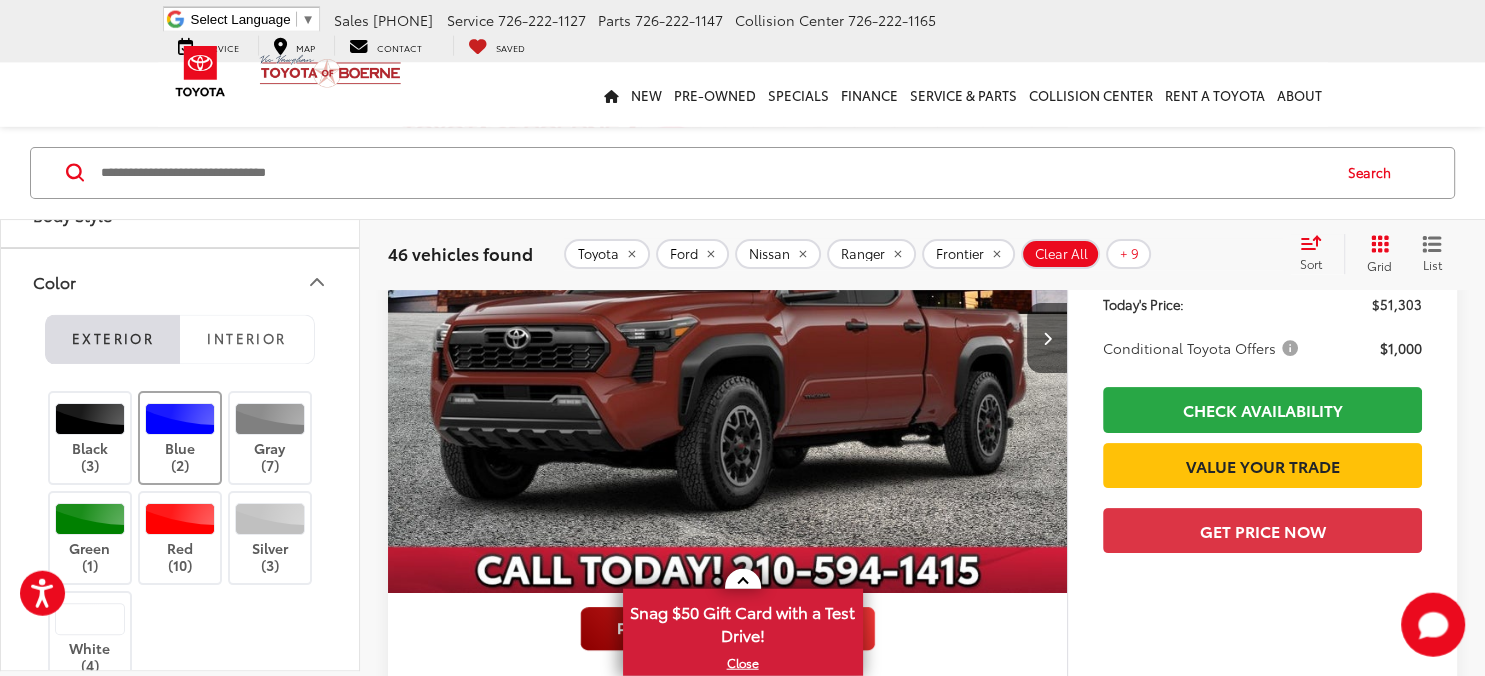 click on "Blue   (2)" at bounding box center (180, 438) 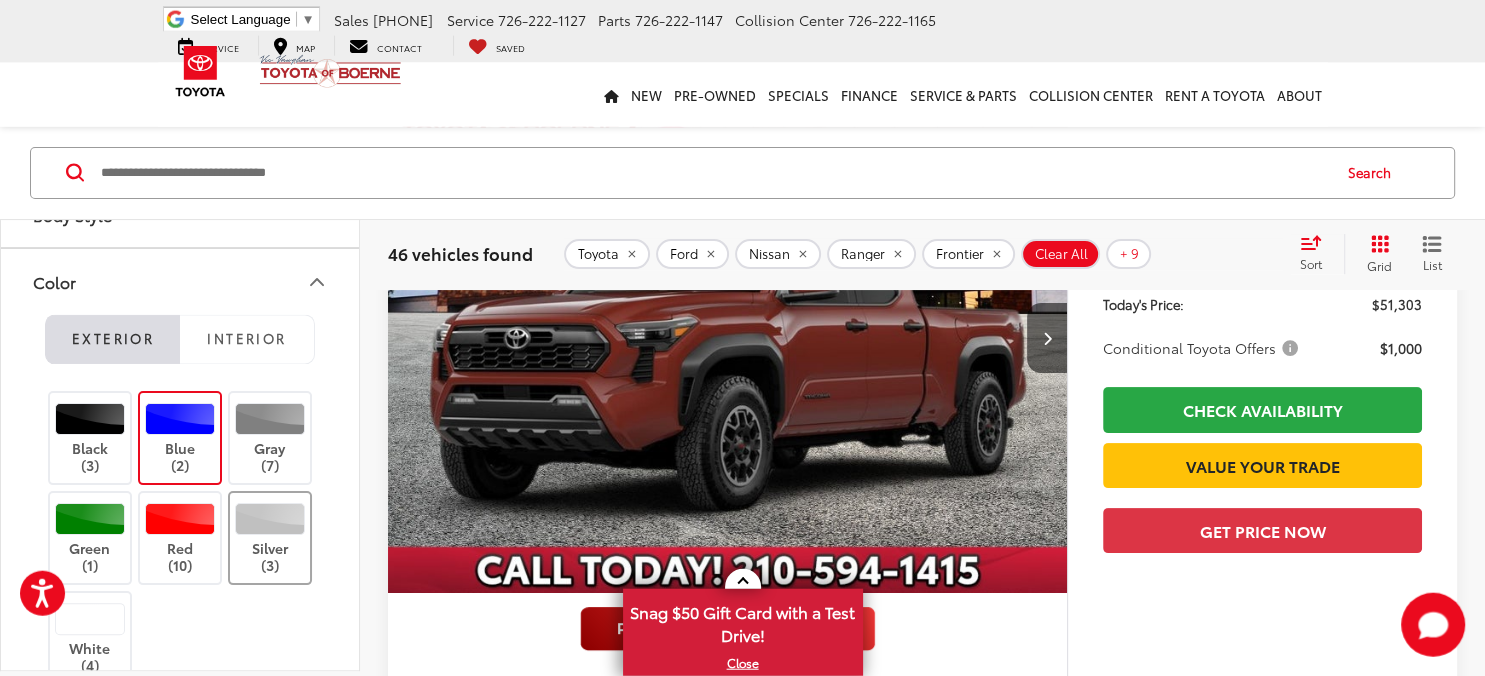 click on "Gray   (7)" at bounding box center [270, 438] 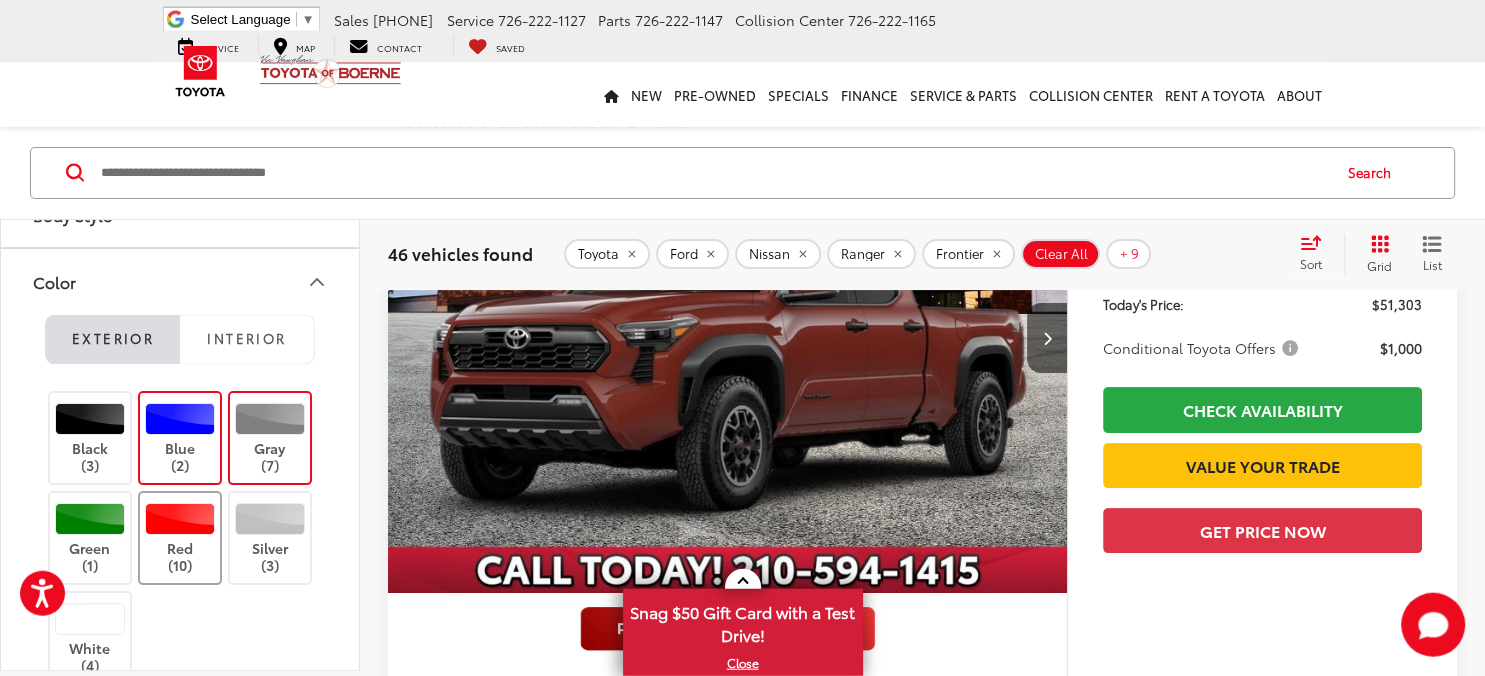 drag, startPoint x: 265, startPoint y: 527, endPoint x: 185, endPoint y: 545, distance: 82 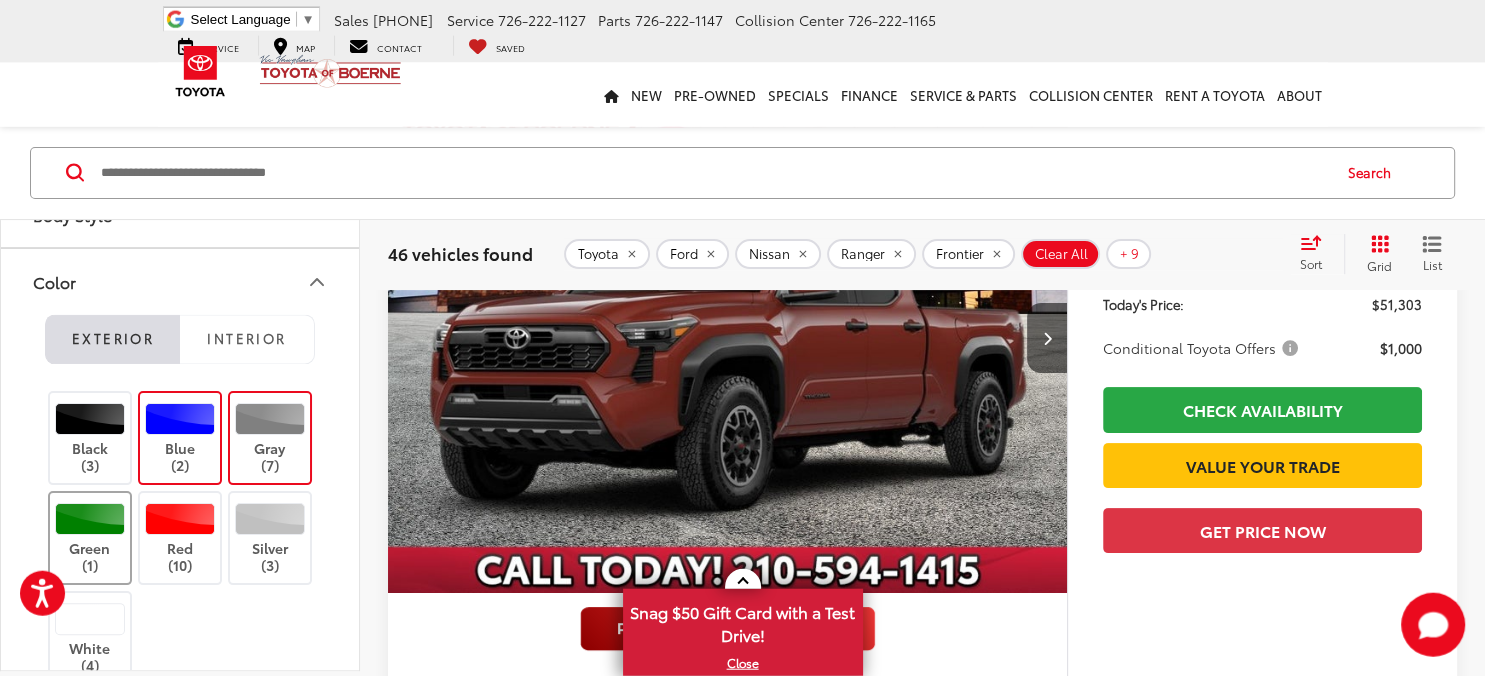 drag, startPoint x: 170, startPoint y: 546, endPoint x: 99, endPoint y: 545, distance: 71.00704 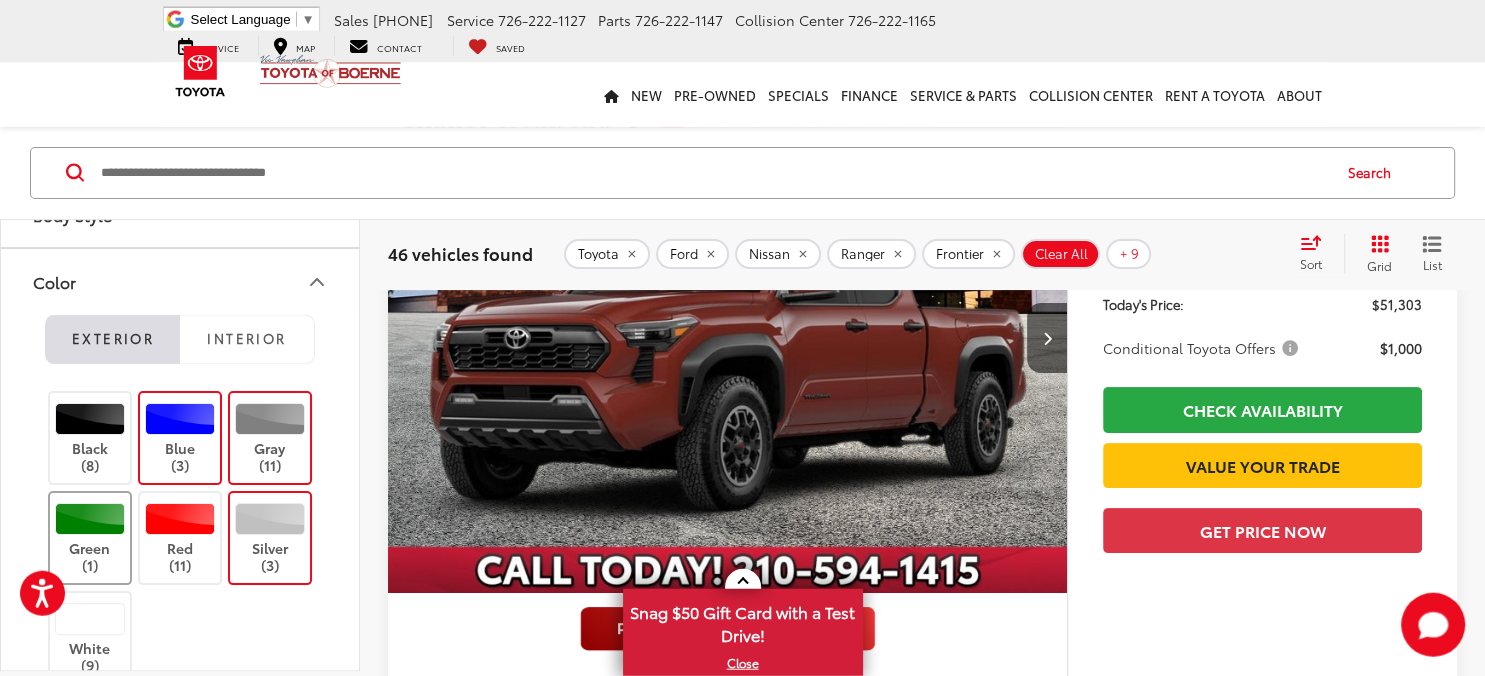 click on "Green   (1)" at bounding box center (90, 538) 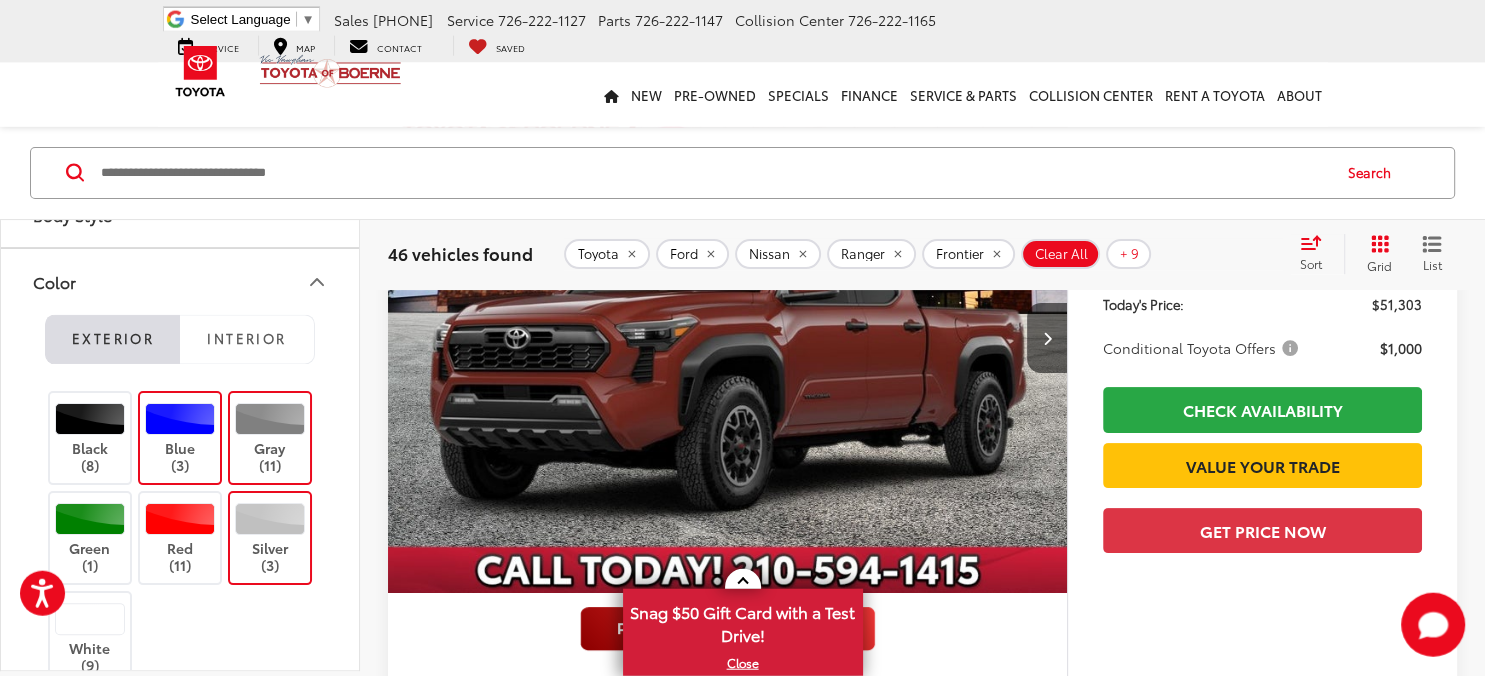 scroll, scrollTop: 121, scrollLeft: 0, axis: vertical 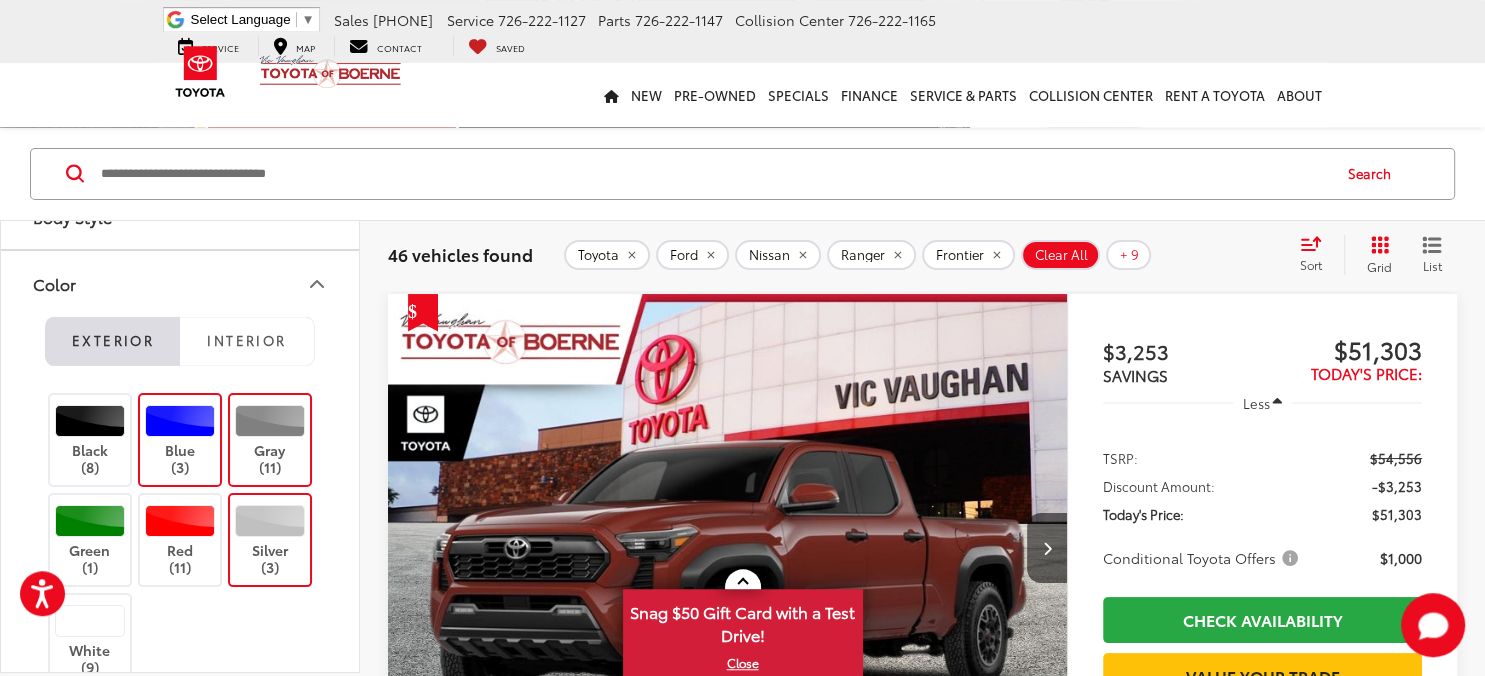 click at bounding box center [90, 621] 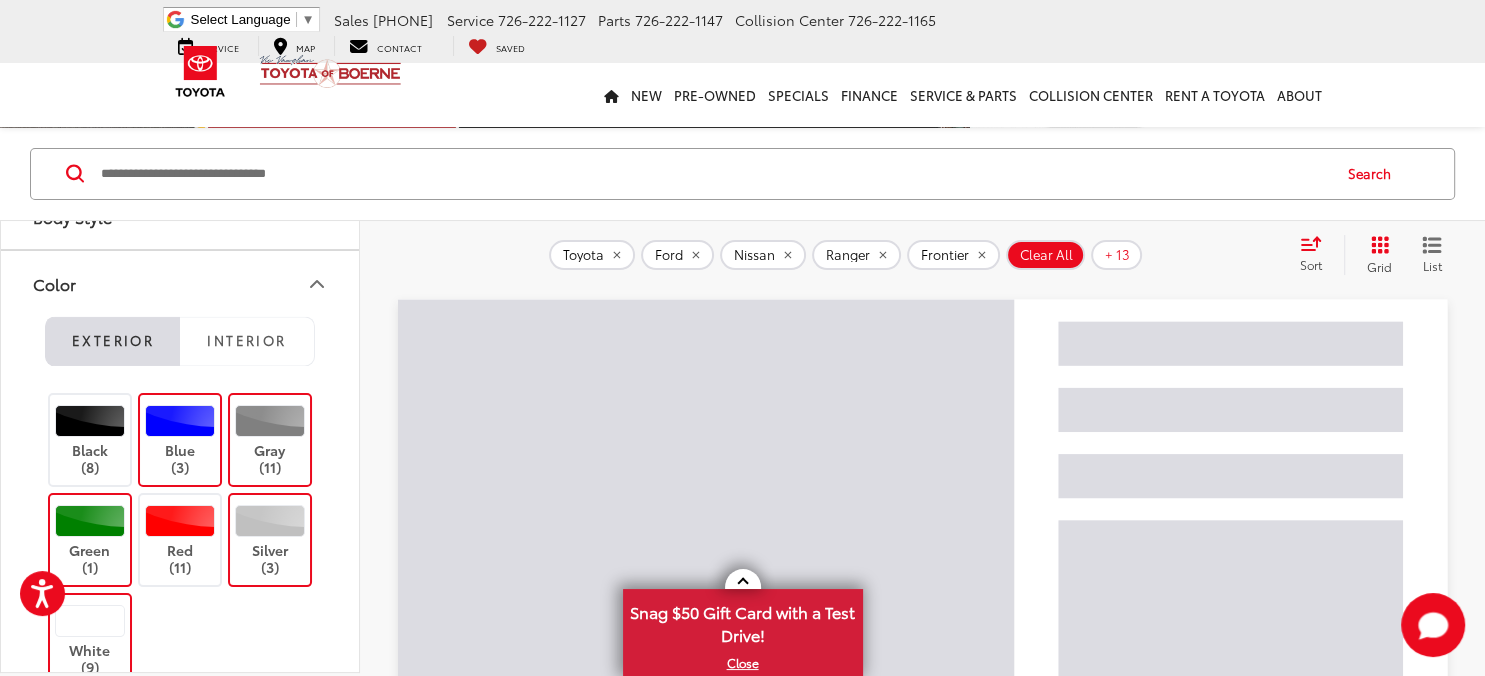 drag, startPoint x: 198, startPoint y: 538, endPoint x: 282, endPoint y: 504, distance: 90.62009 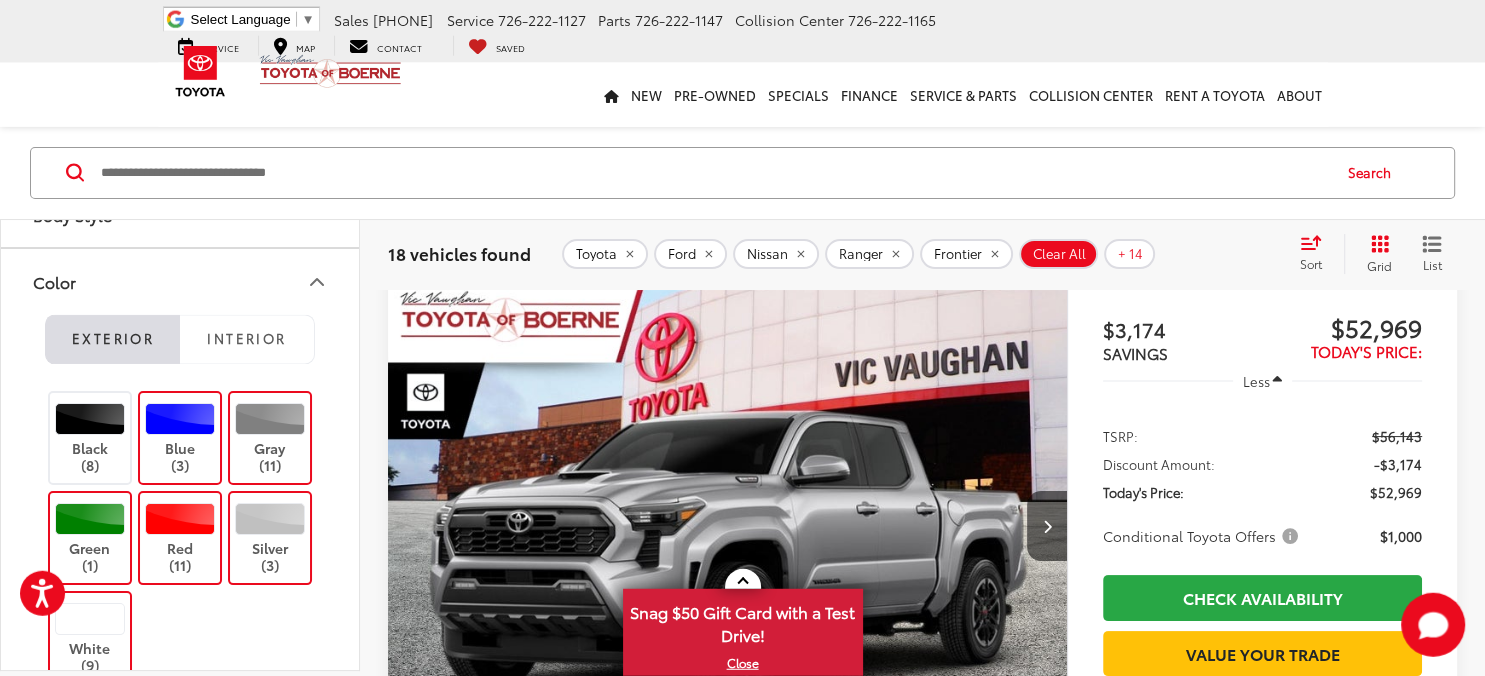 click 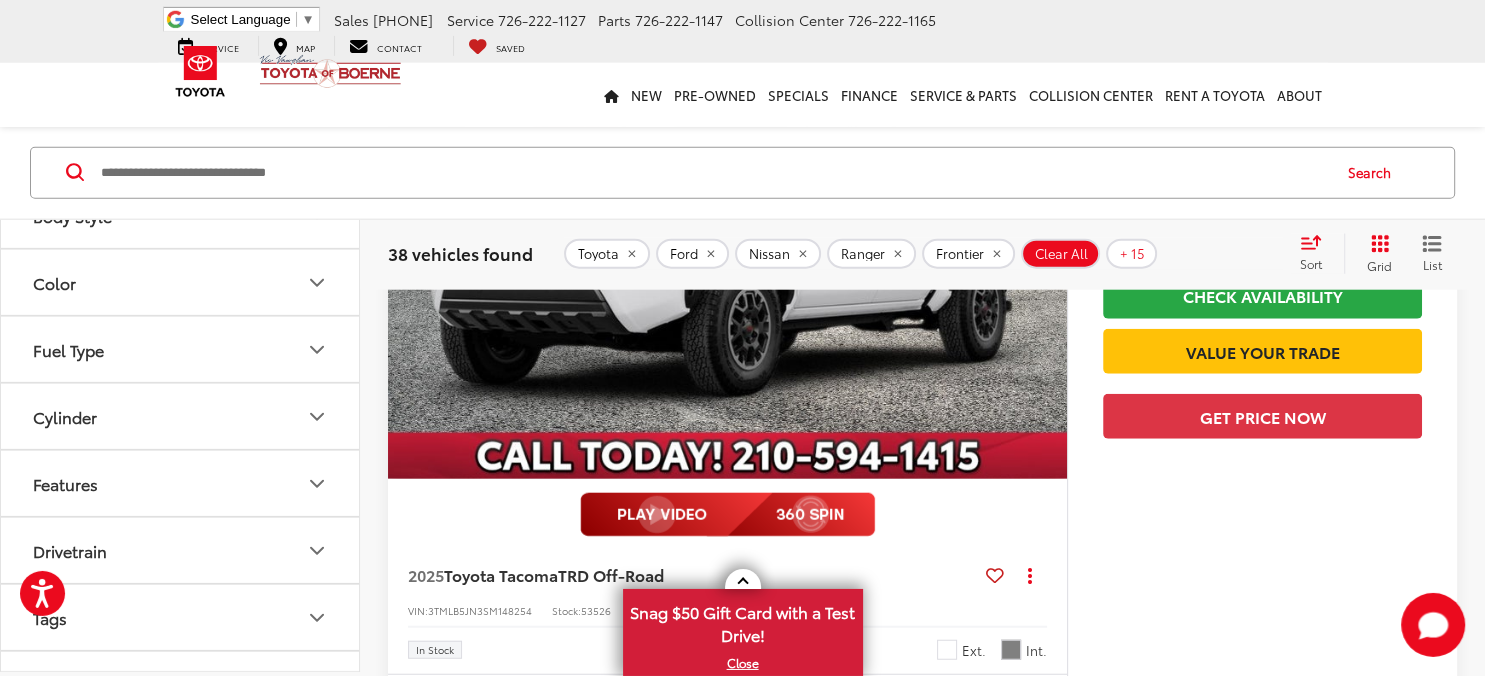 scroll, scrollTop: 4872, scrollLeft: 0, axis: vertical 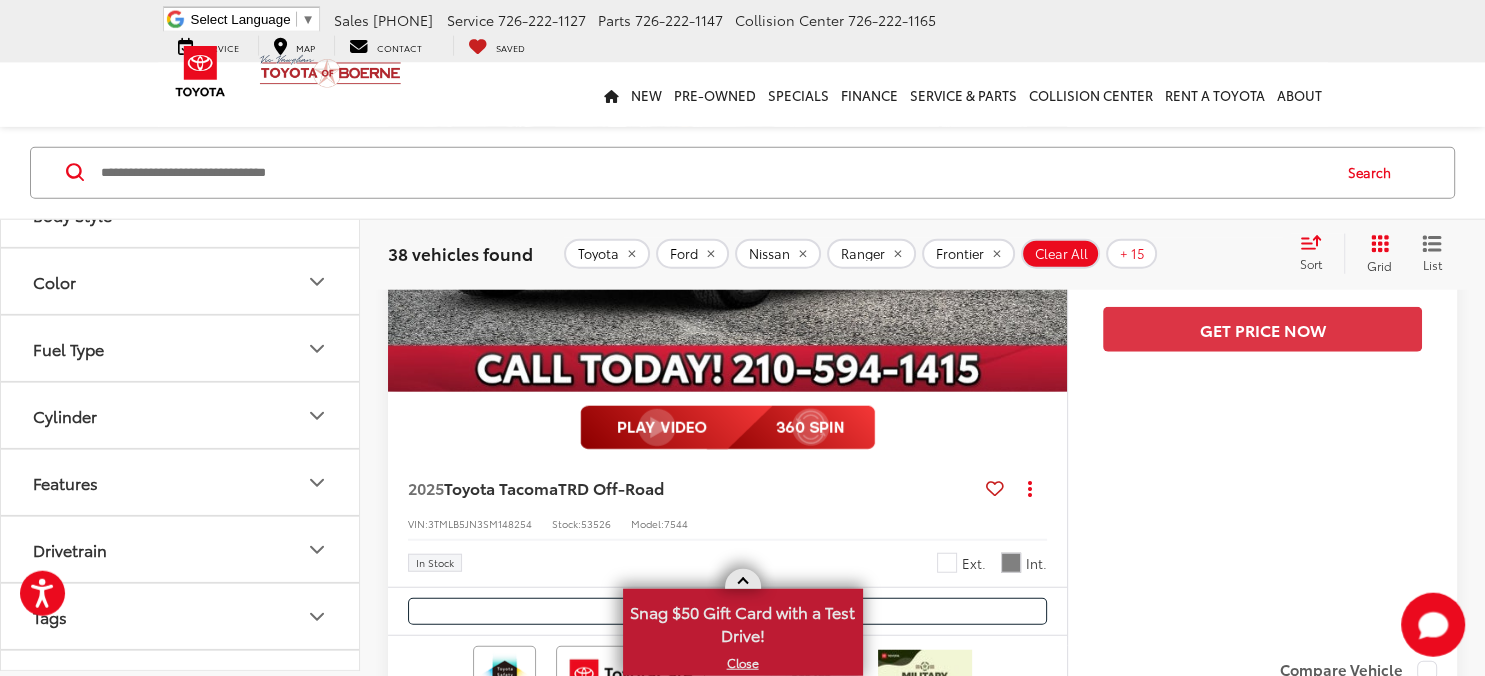 click on "X" at bounding box center (743, 663) 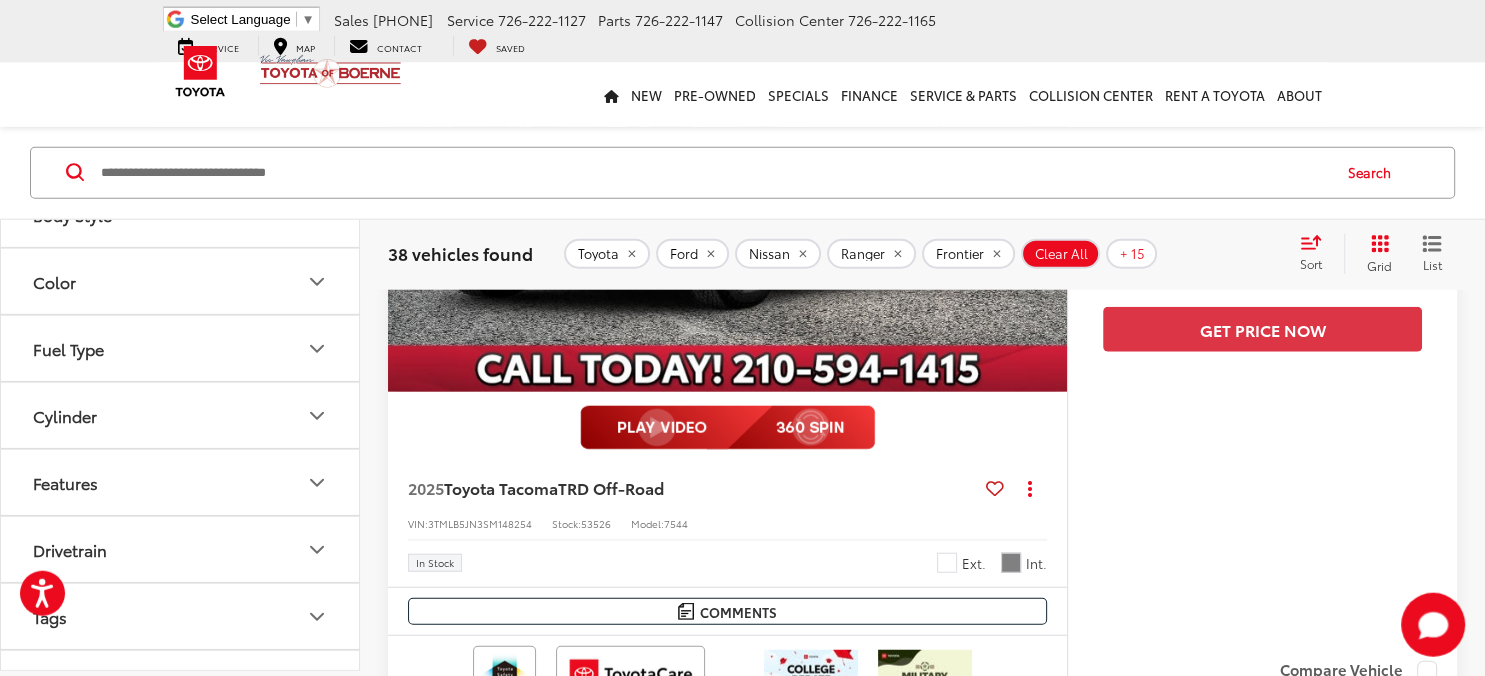 scroll, scrollTop: 4767, scrollLeft: 0, axis: vertical 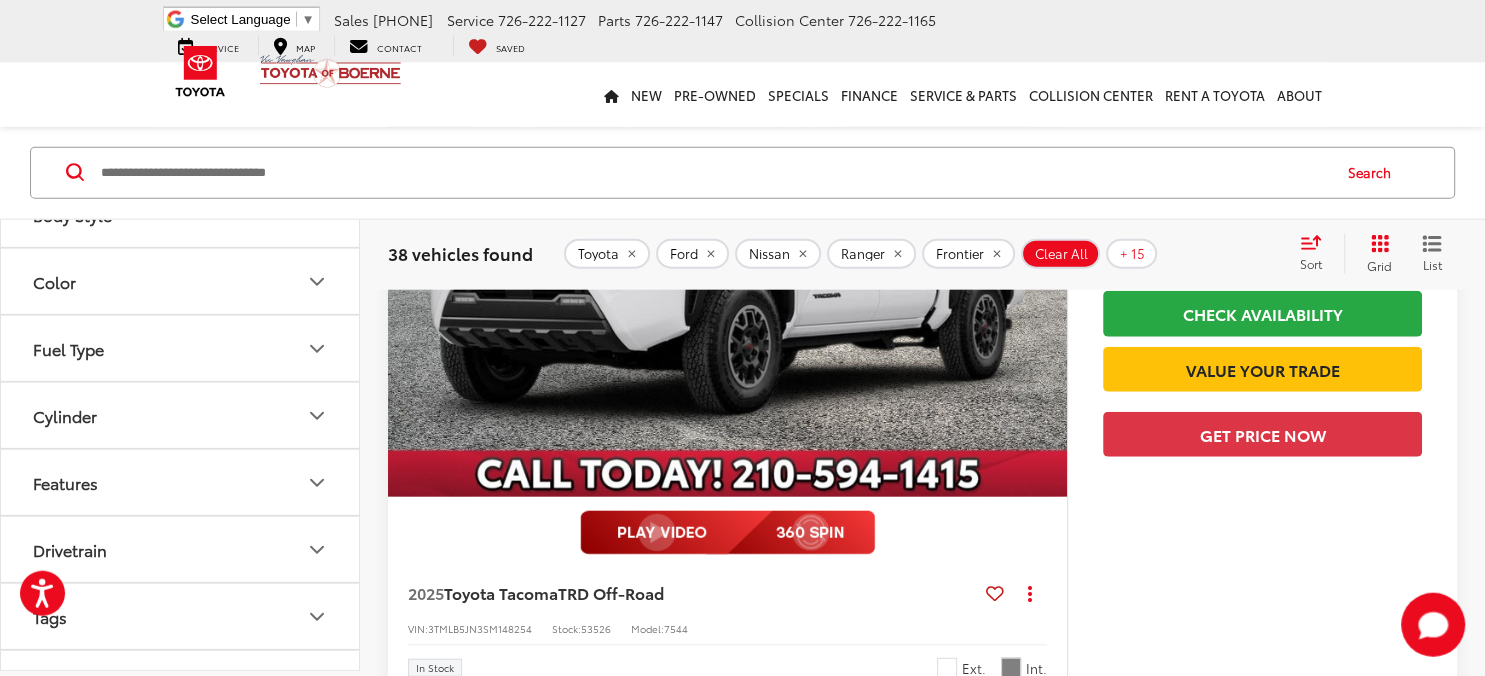click on "Sort" at bounding box center [1311, 264] 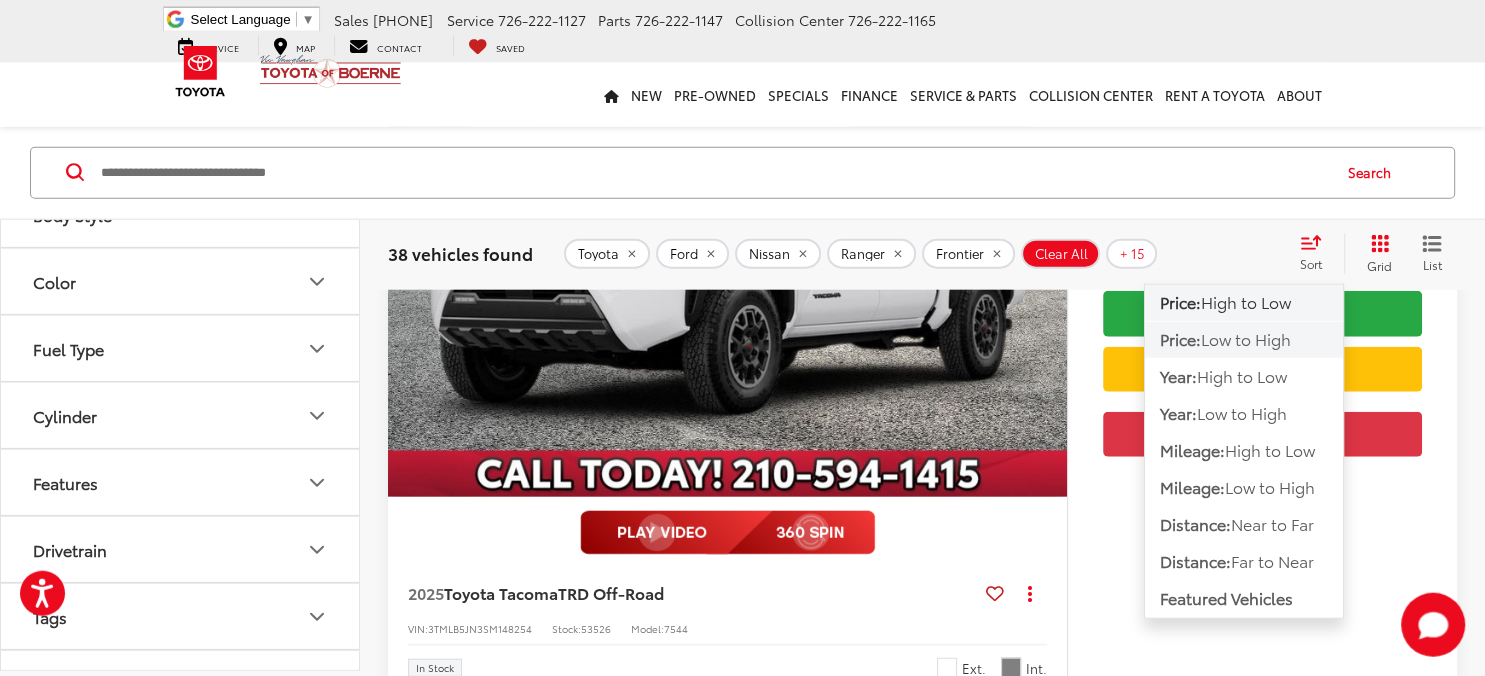 click on "Low to High" at bounding box center (1246, 338) 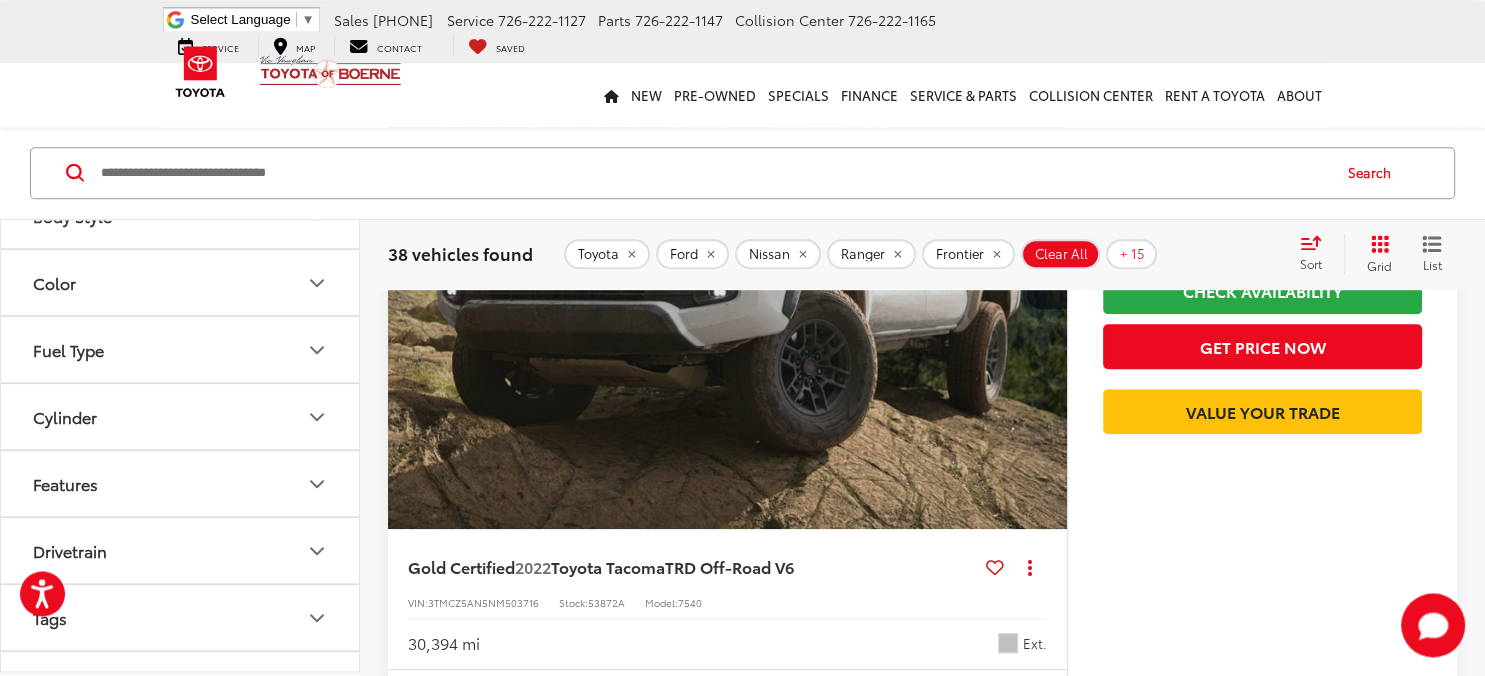 scroll, scrollTop: 1282, scrollLeft: 0, axis: vertical 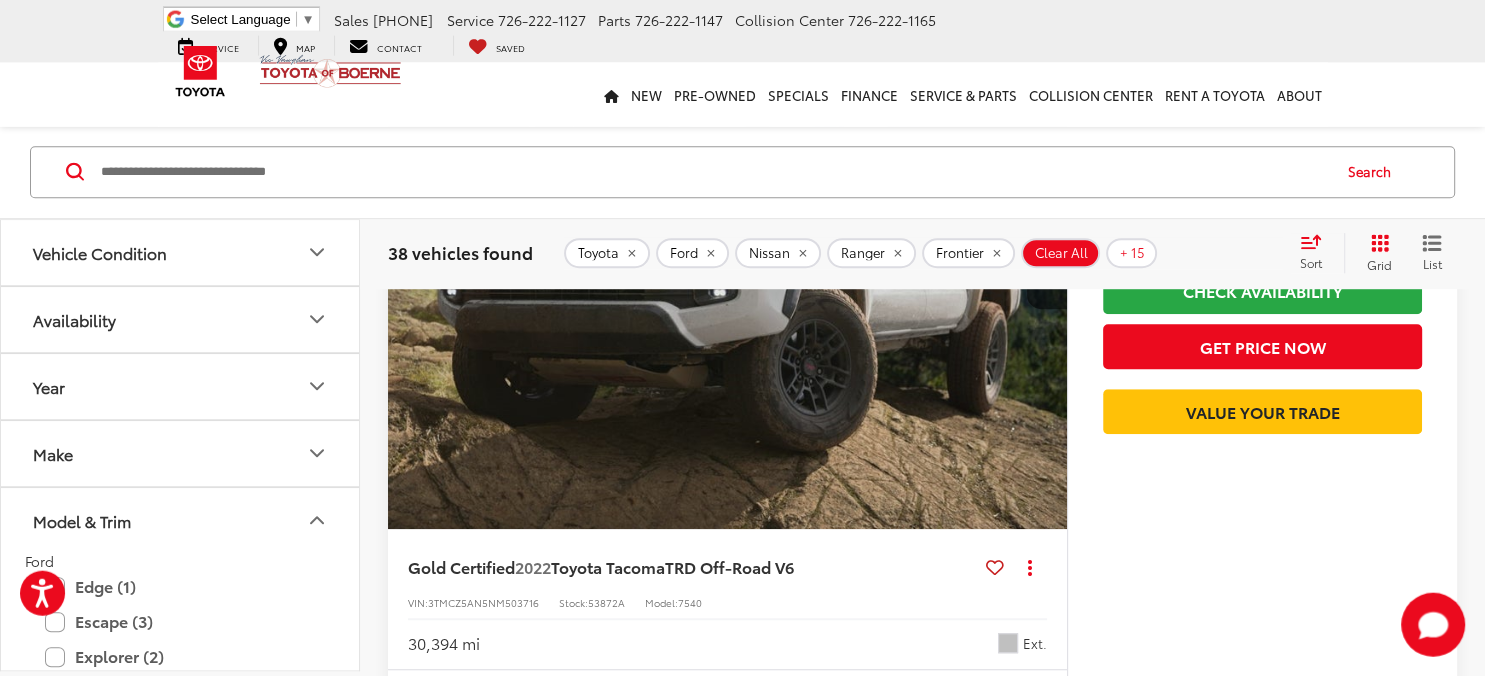 click 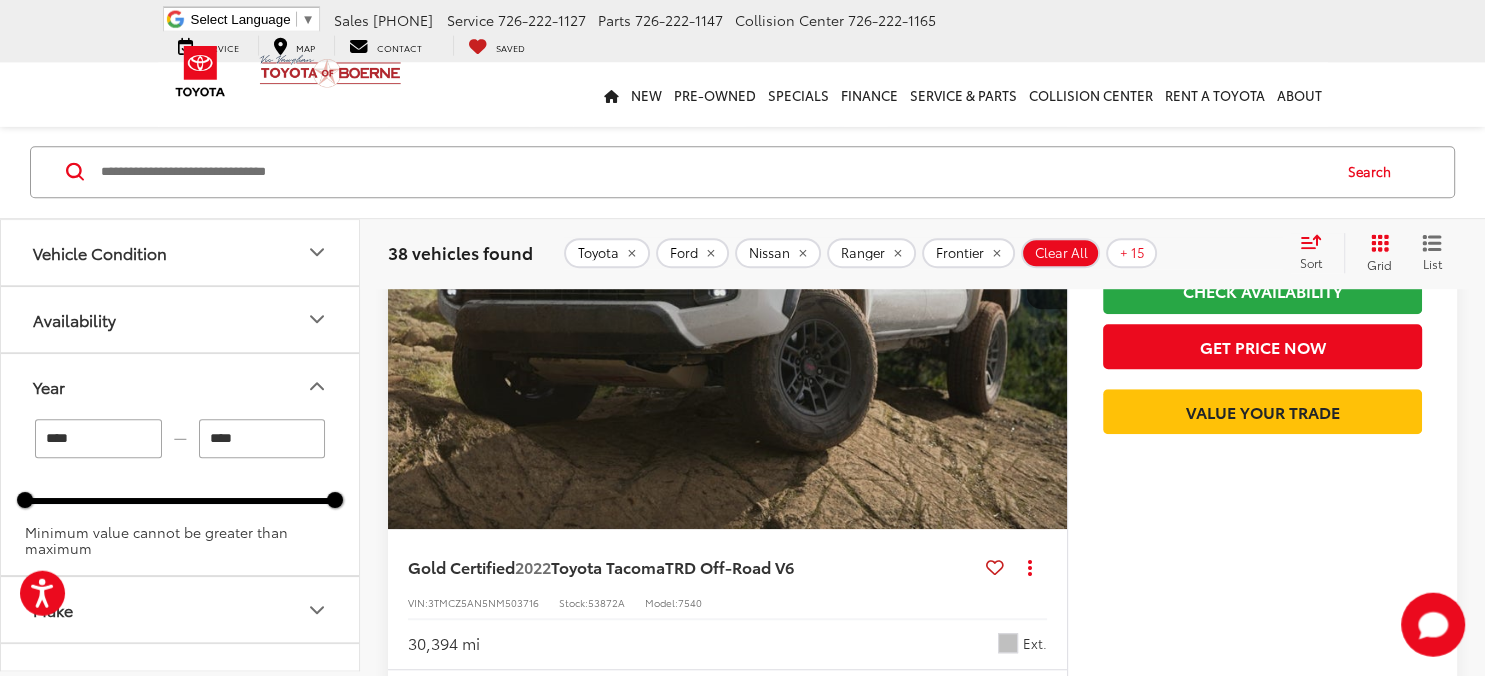 drag, startPoint x: 79, startPoint y: 437, endPoint x: 66, endPoint y: 436, distance: 13.038404 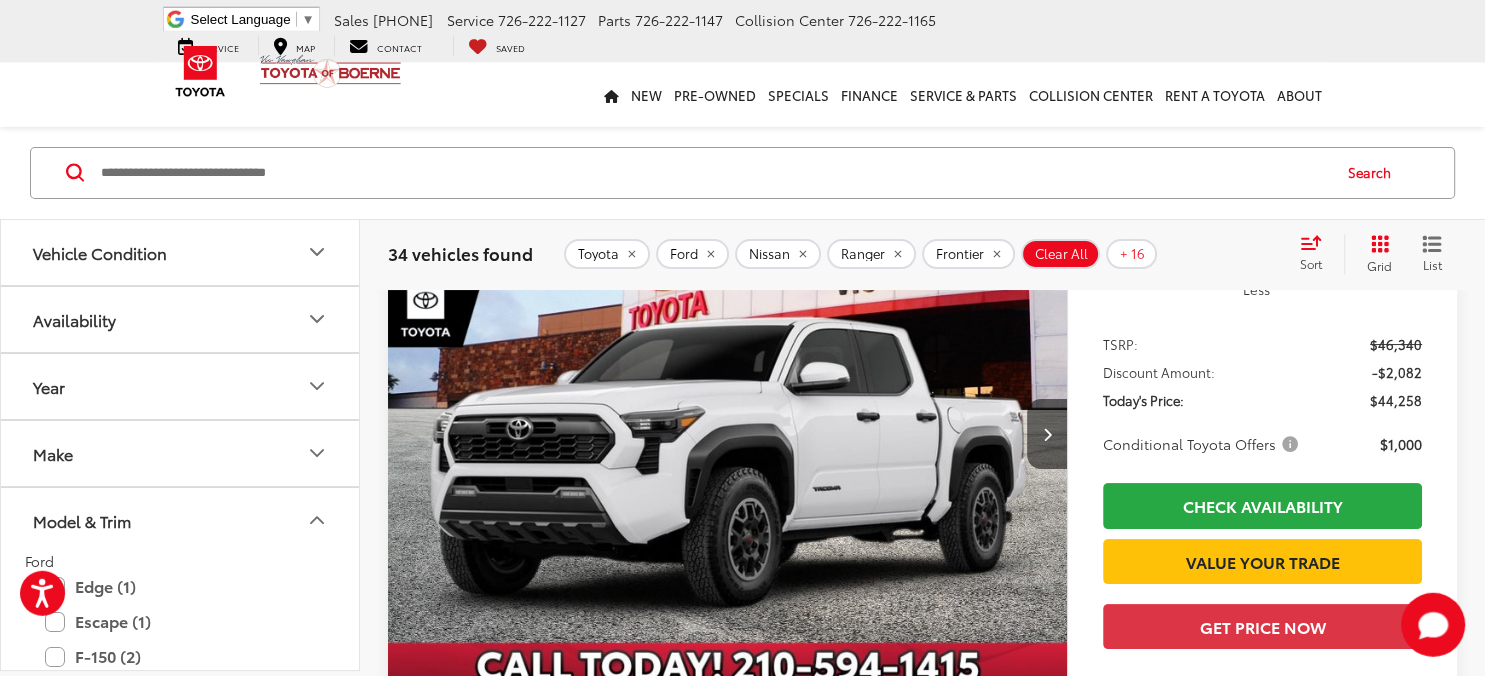scroll, scrollTop: 211, scrollLeft: 0, axis: vertical 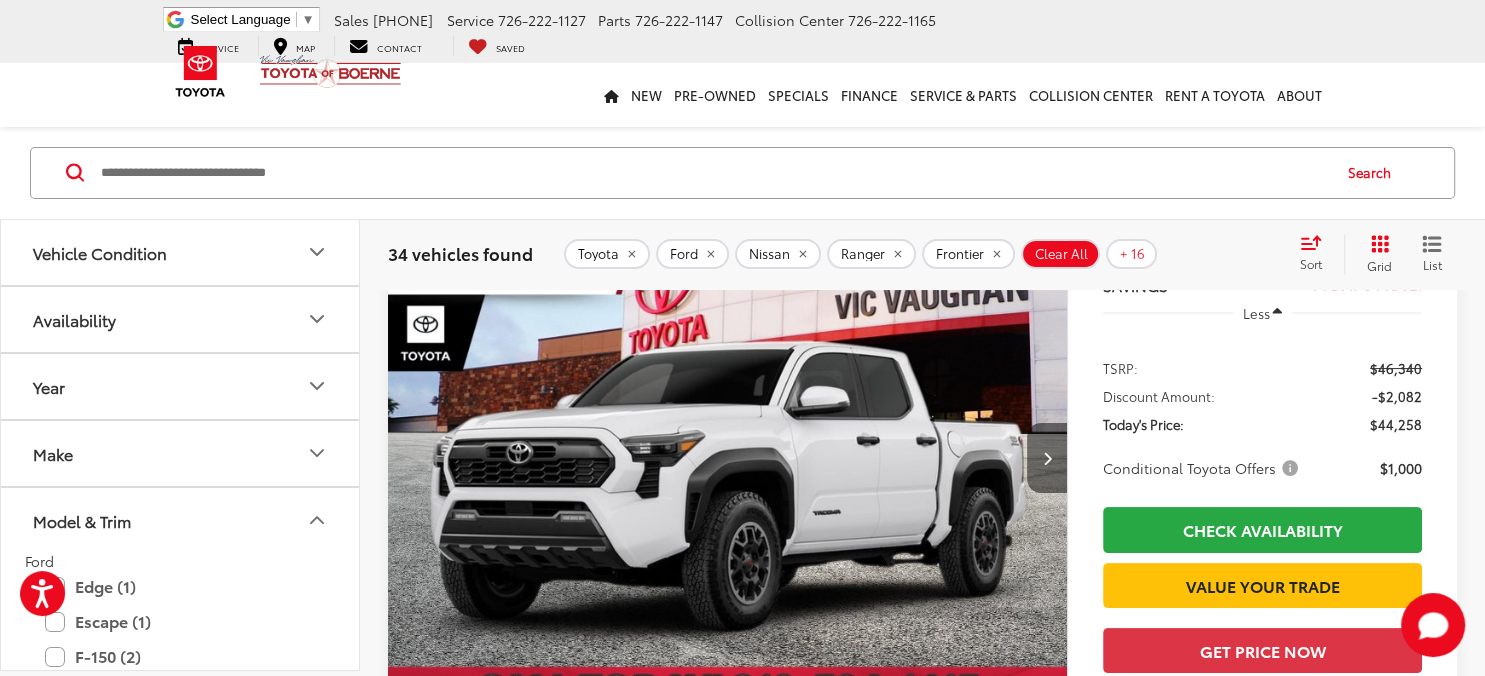 click at bounding box center (1047, 458) 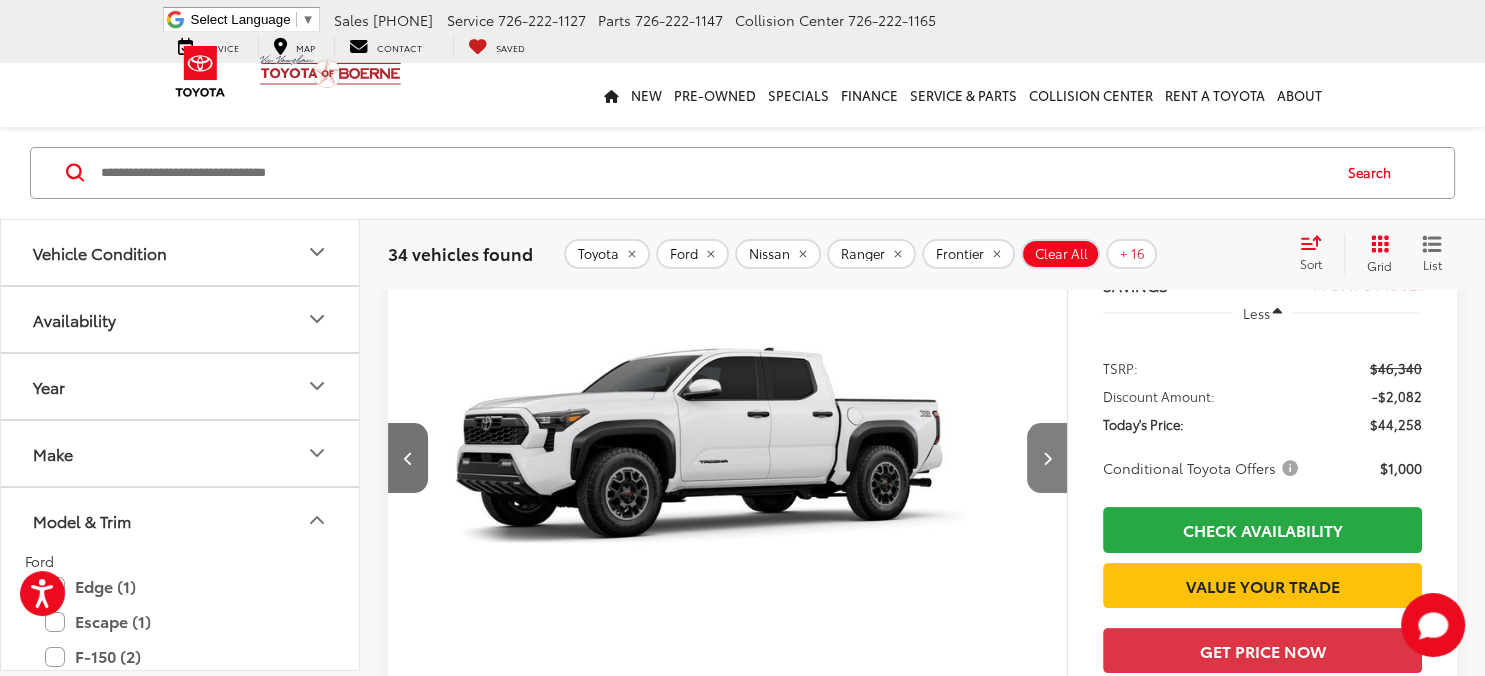 click at bounding box center [1047, 458] 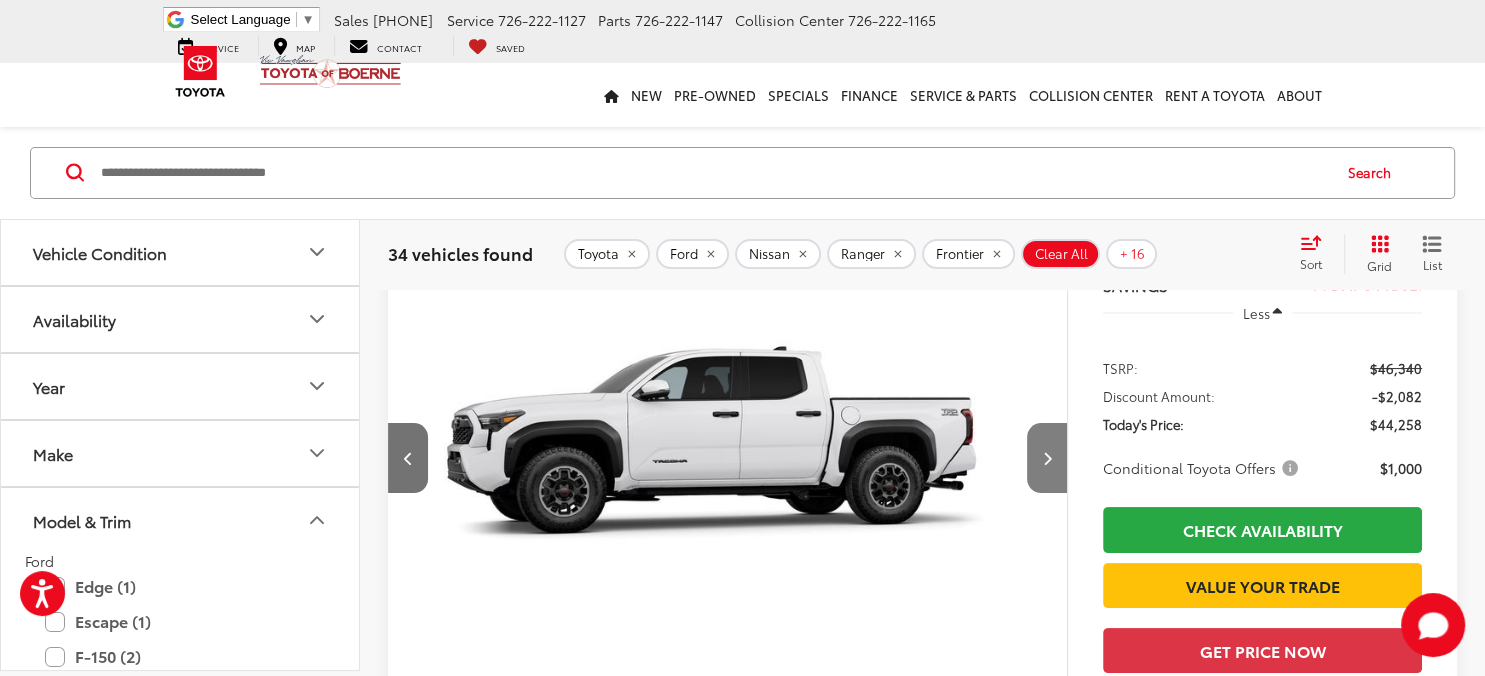 scroll, scrollTop: 0, scrollLeft: 1364, axis: horizontal 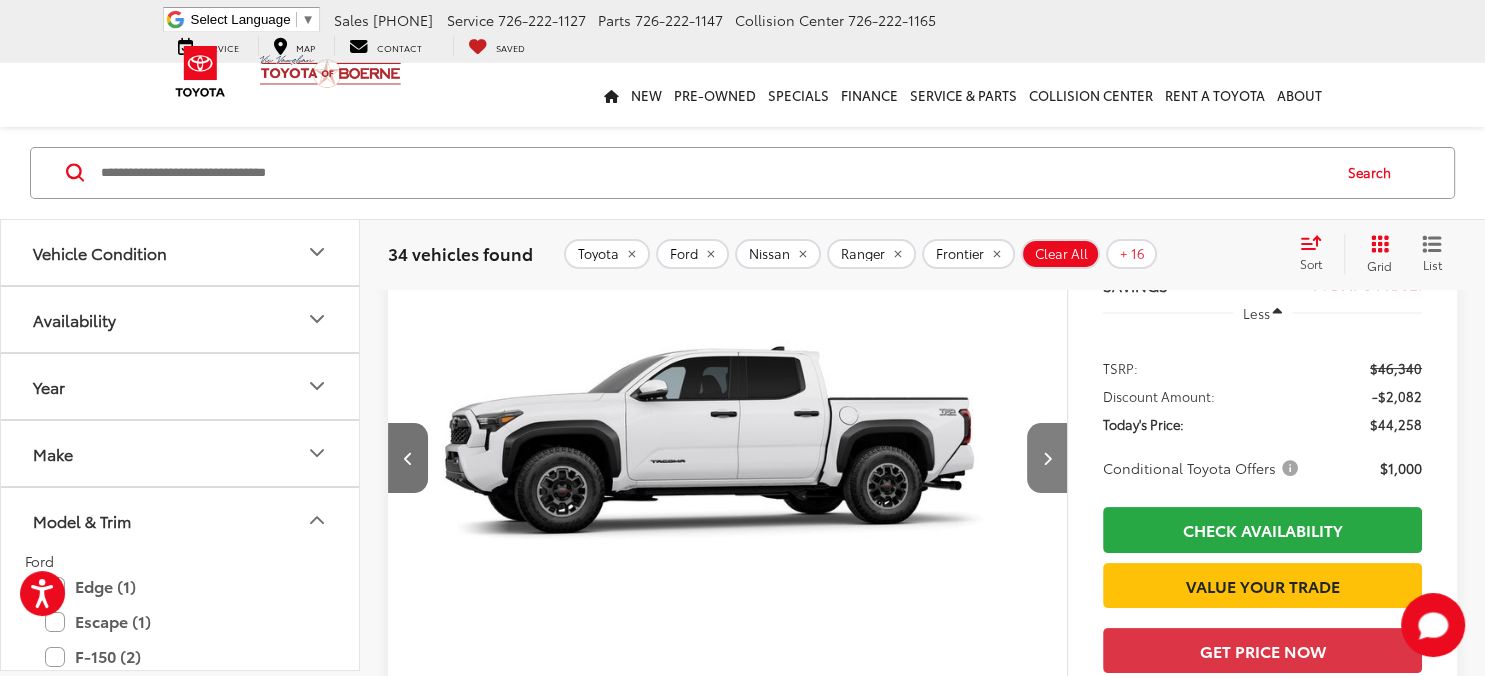 click at bounding box center (1047, 458) 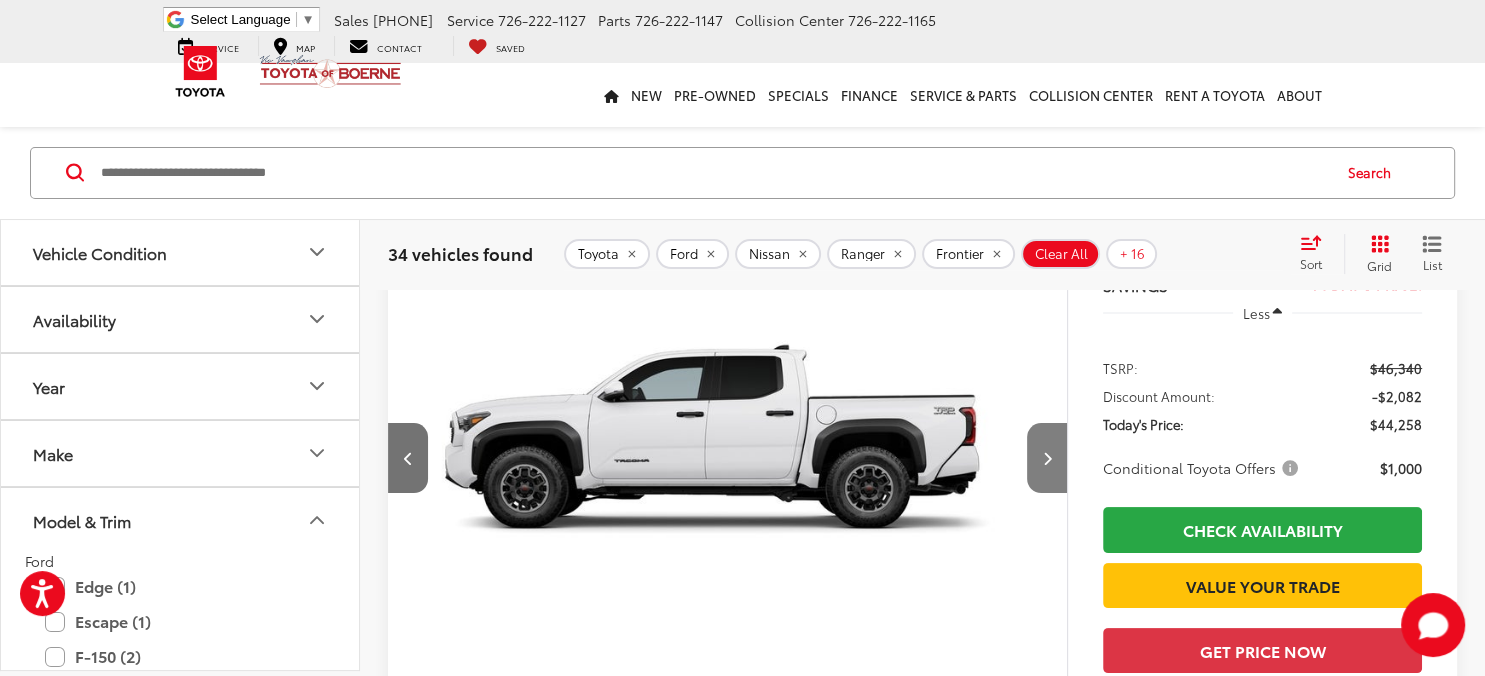 click at bounding box center (1046, 458) 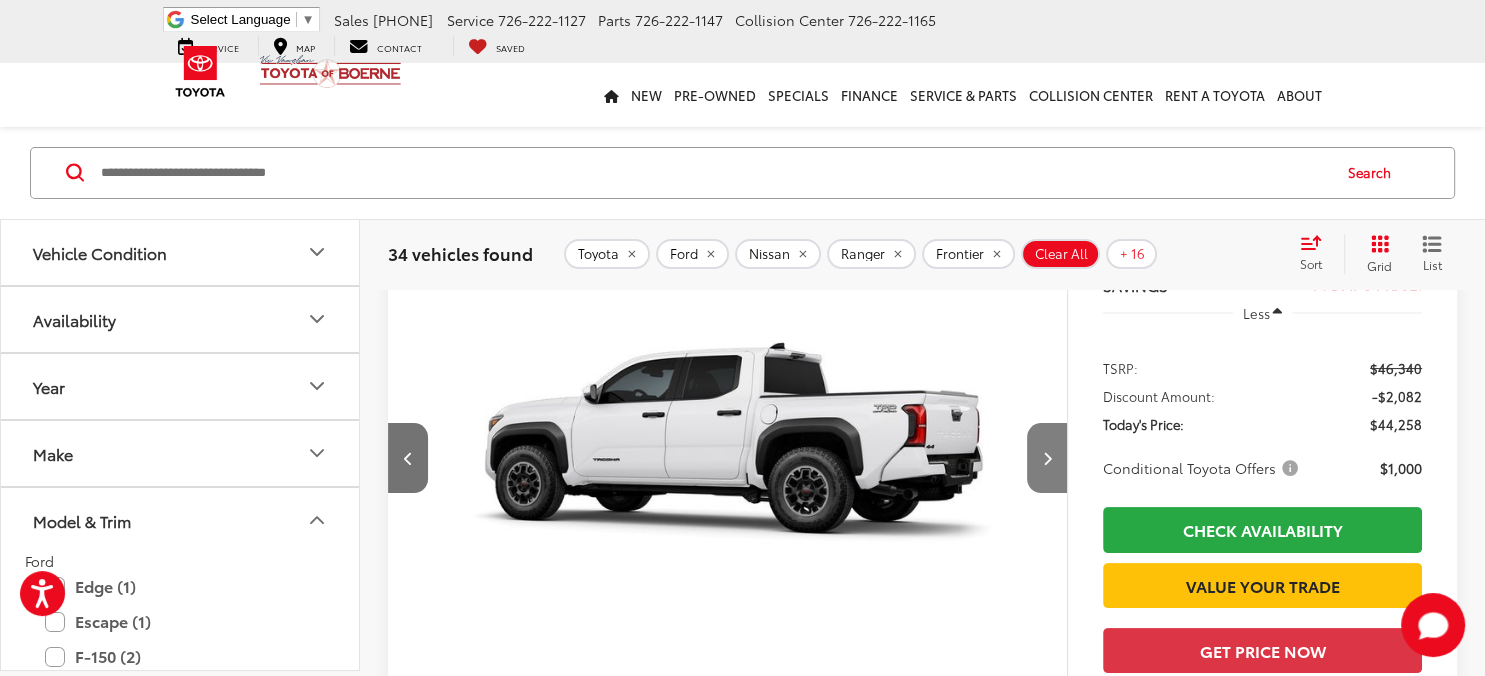 scroll, scrollTop: 0, scrollLeft: 2728, axis: horizontal 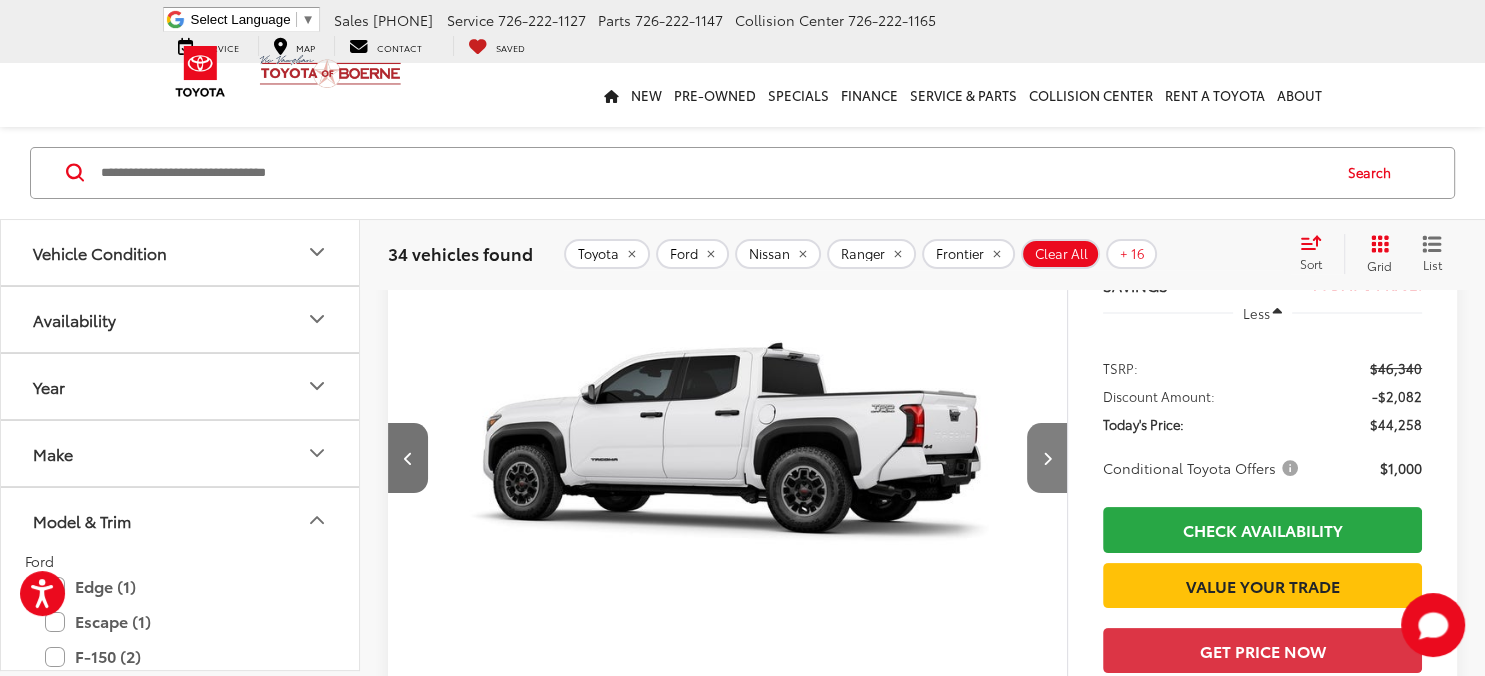 click at bounding box center [1046, 458] 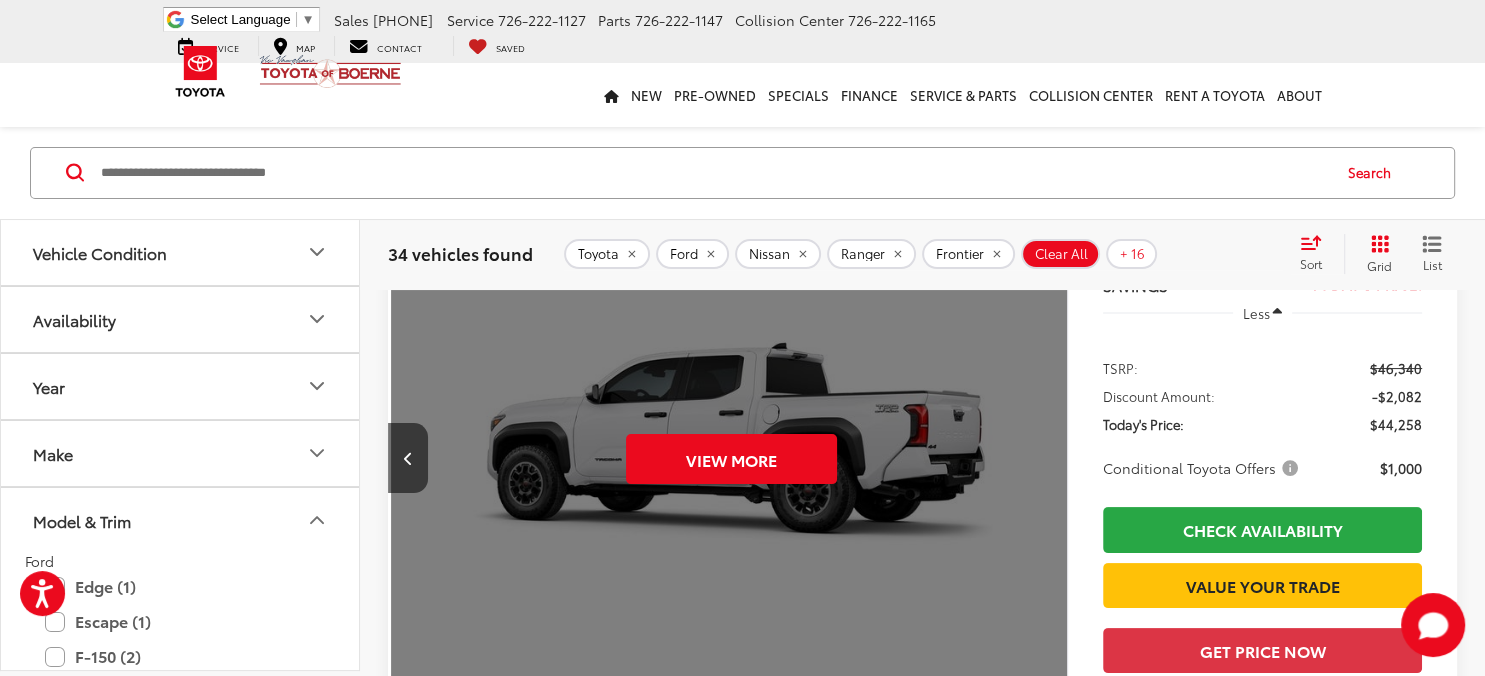 scroll, scrollTop: 0, scrollLeft: 3409, axis: horizontal 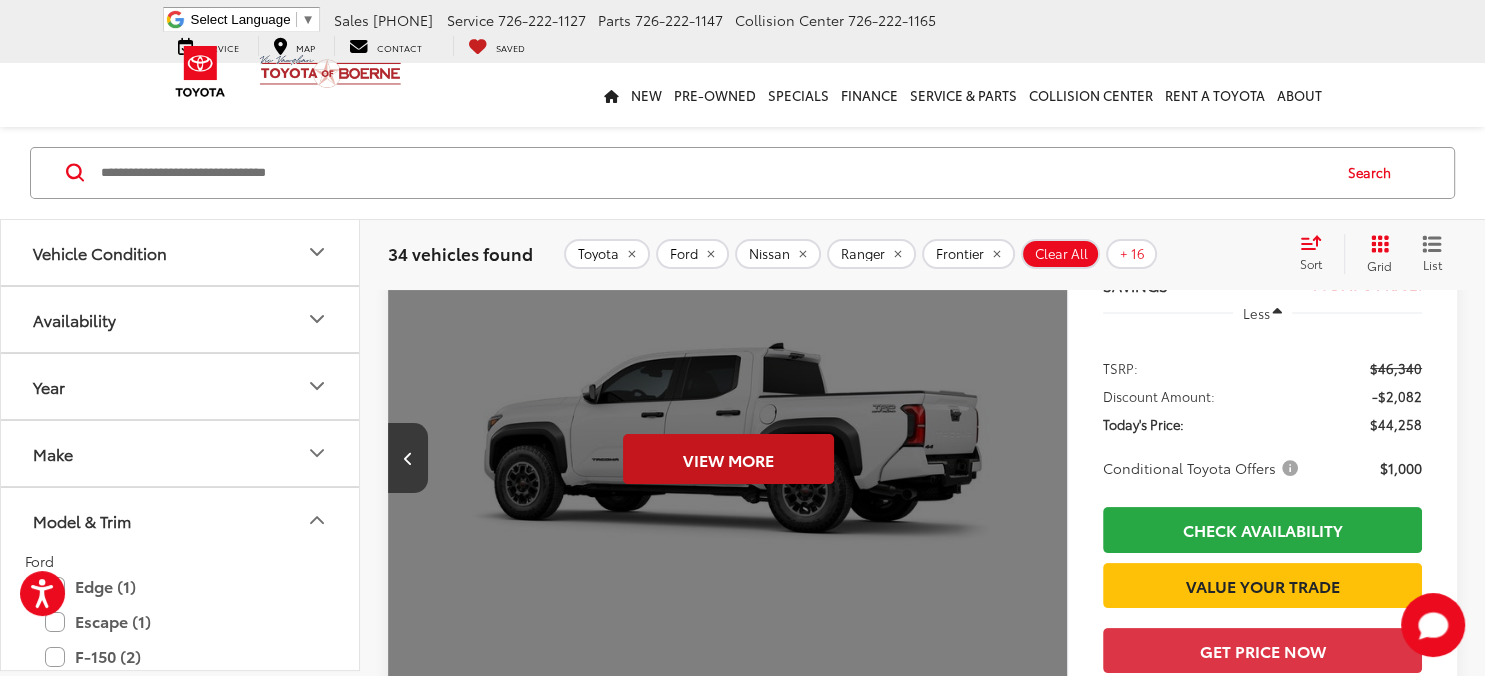 click on "View More" at bounding box center (728, 459) 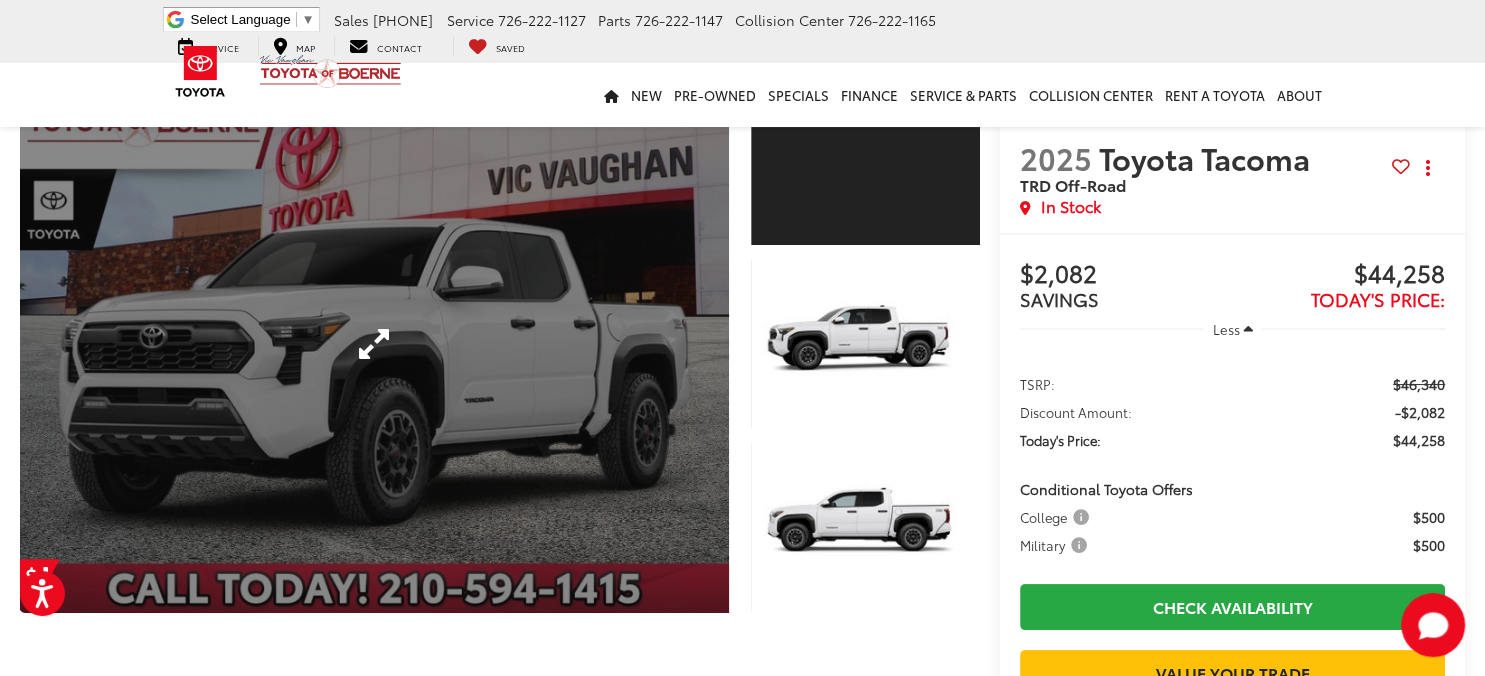 scroll, scrollTop: 106, scrollLeft: 0, axis: vertical 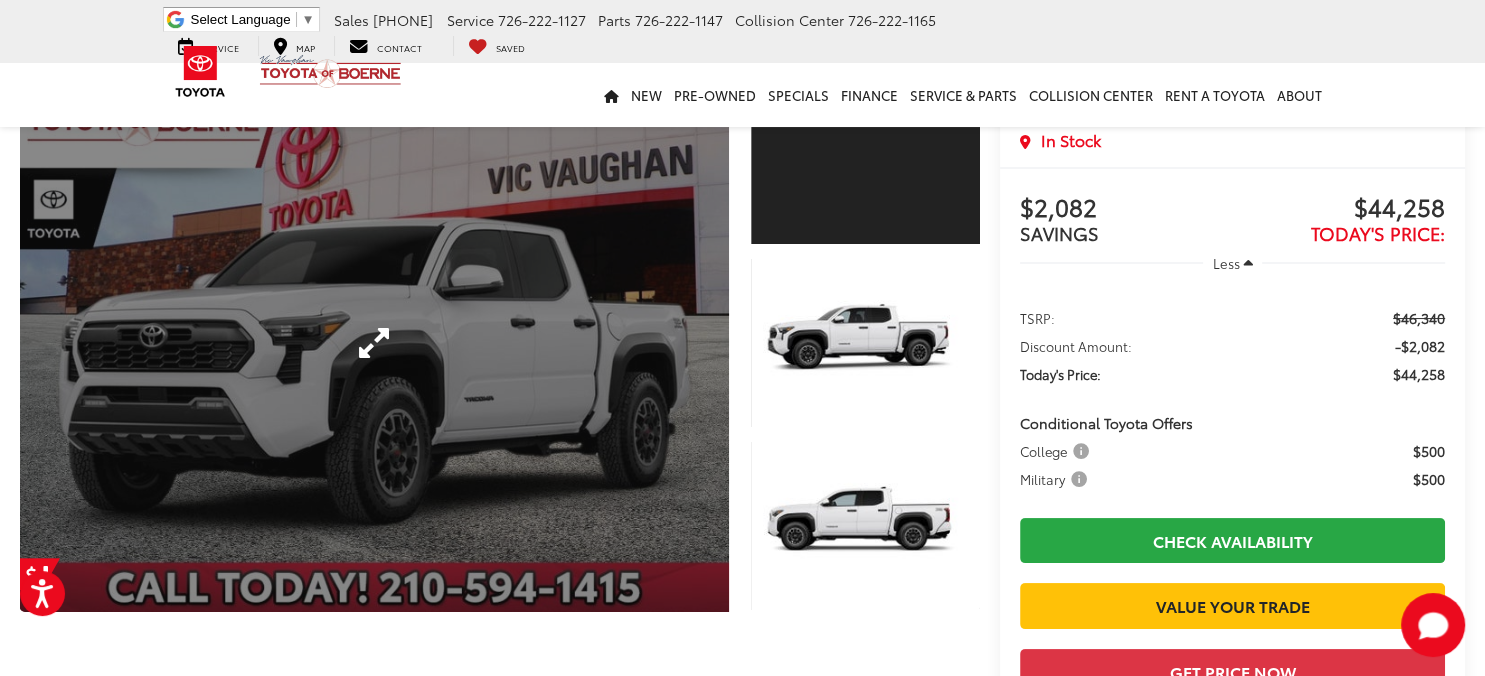 click at bounding box center (374, 343) 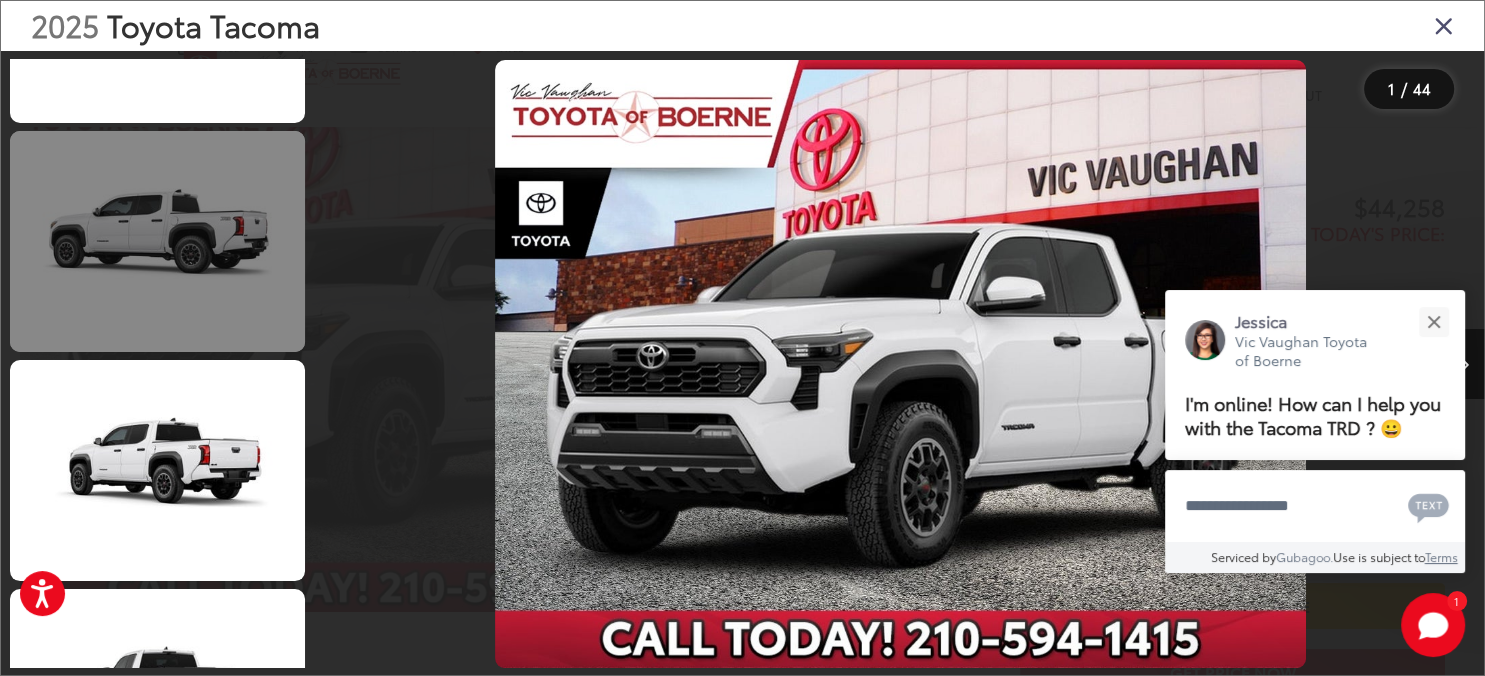 scroll, scrollTop: 1080, scrollLeft: 0, axis: vertical 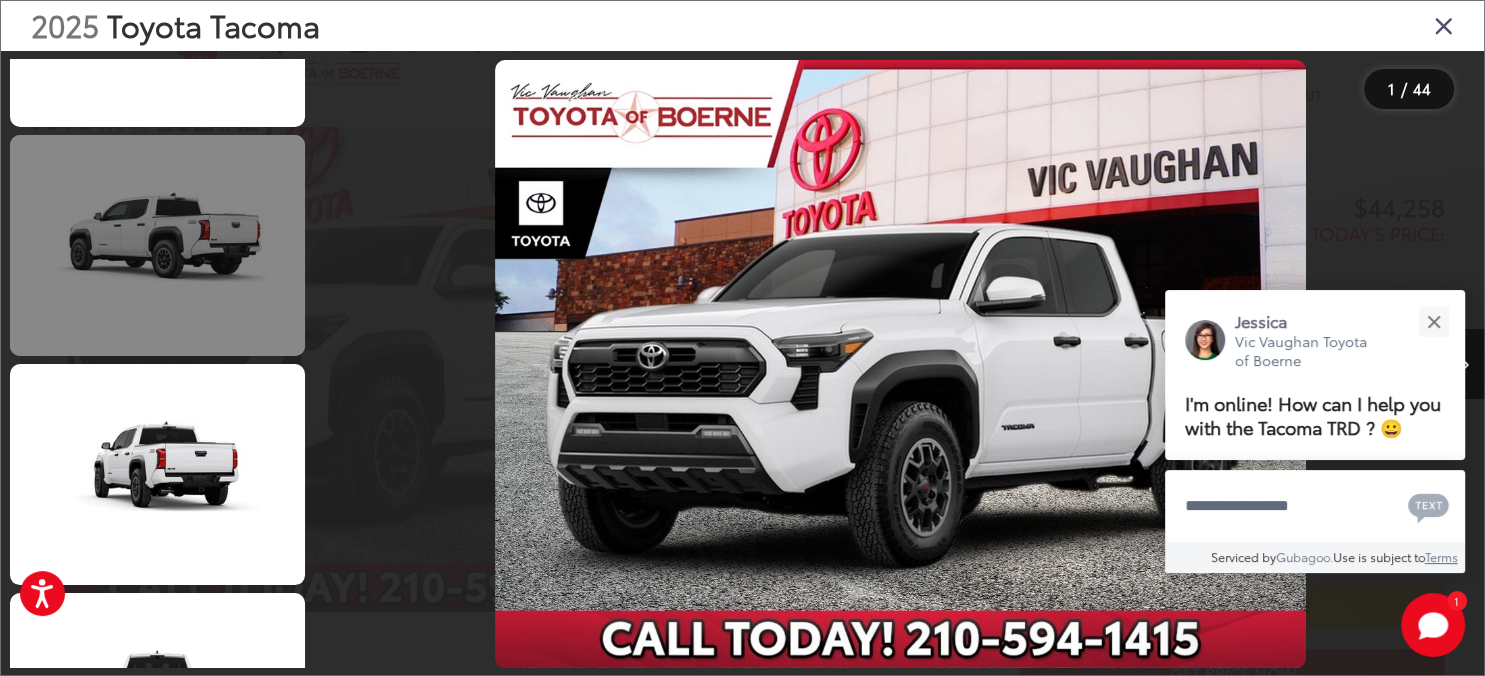 click at bounding box center [157, 245] 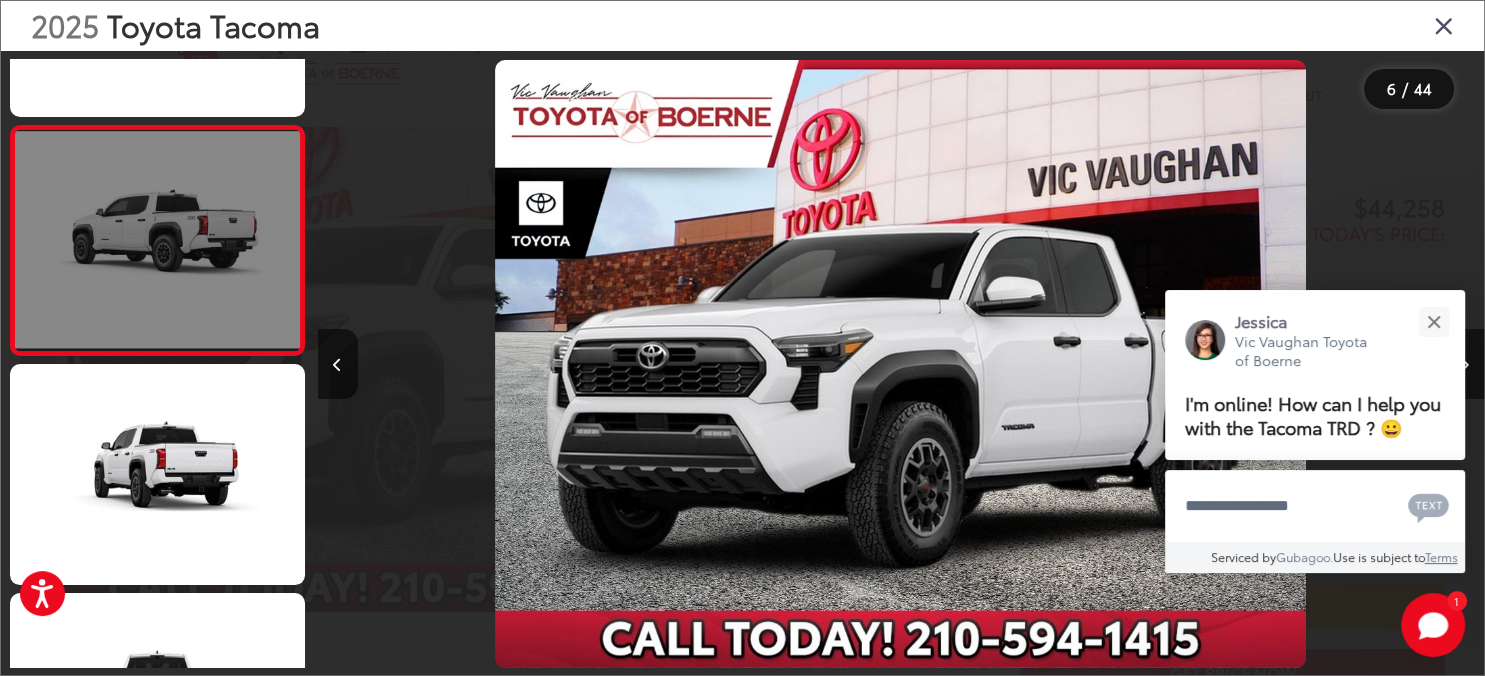 scroll, scrollTop: 1026, scrollLeft: 0, axis: vertical 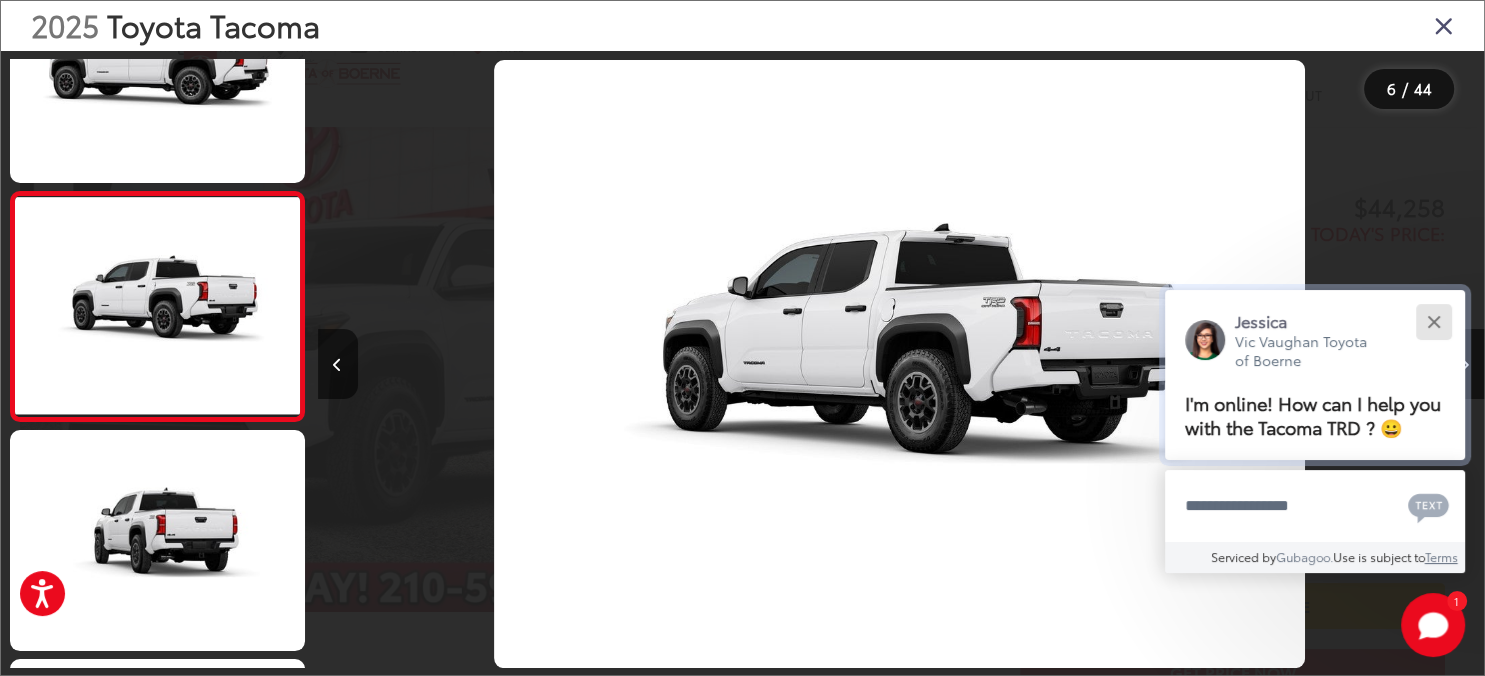 click at bounding box center [1433, 321] 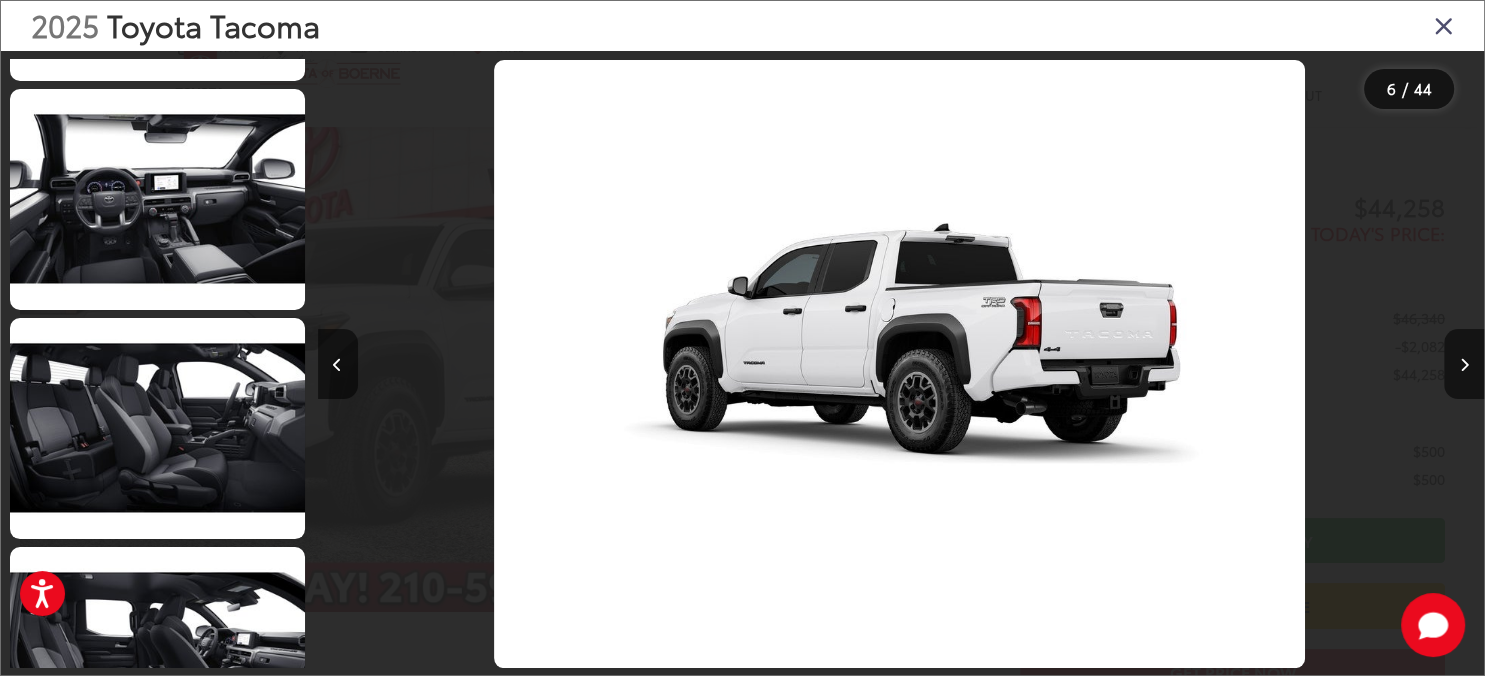scroll, scrollTop: 4134, scrollLeft: 0, axis: vertical 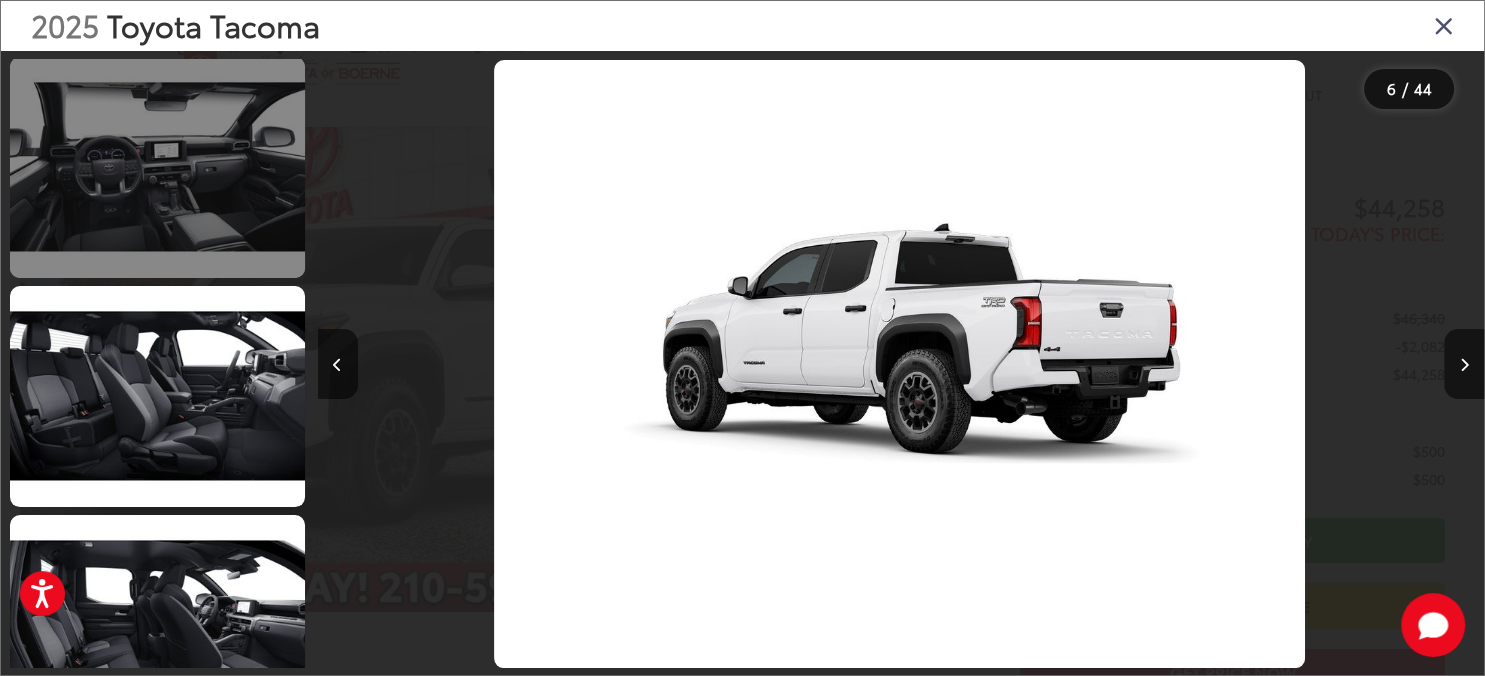 click at bounding box center (157, 167) 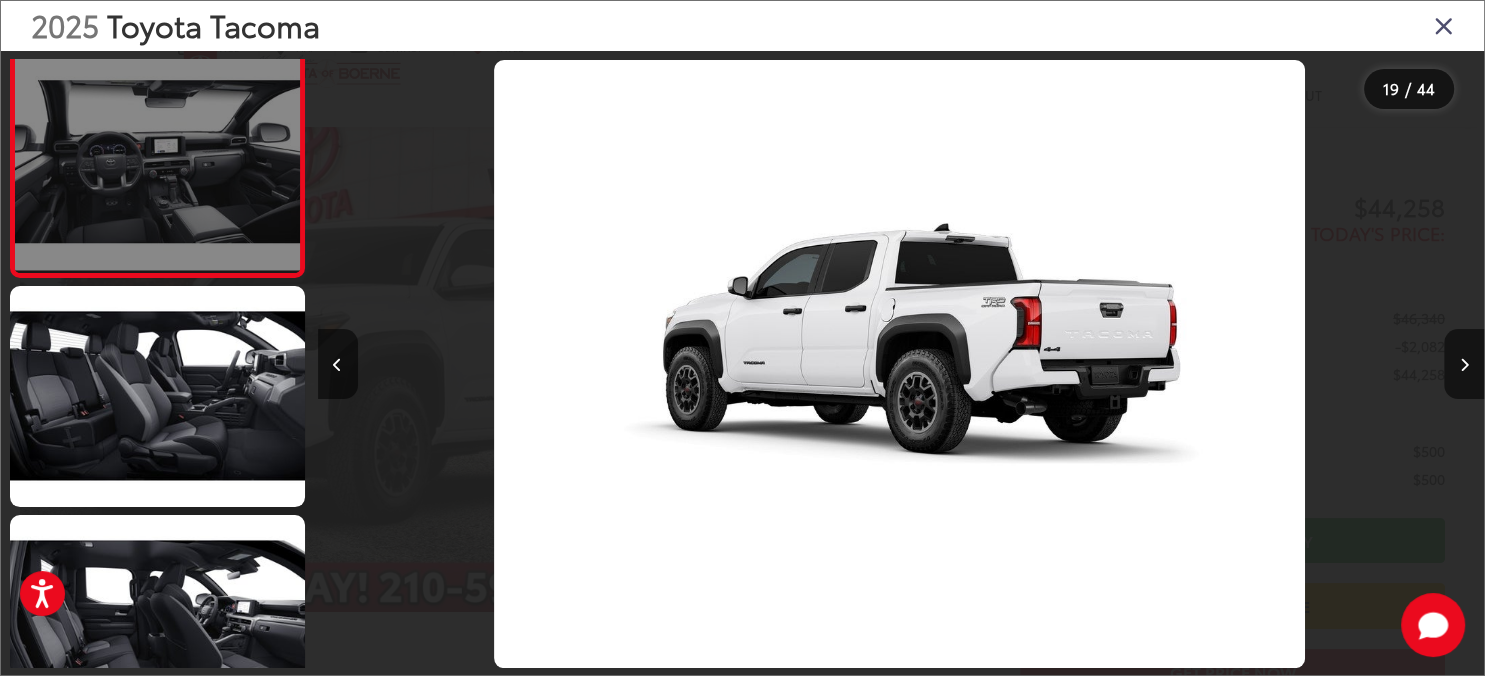scroll, scrollTop: 4019, scrollLeft: 0, axis: vertical 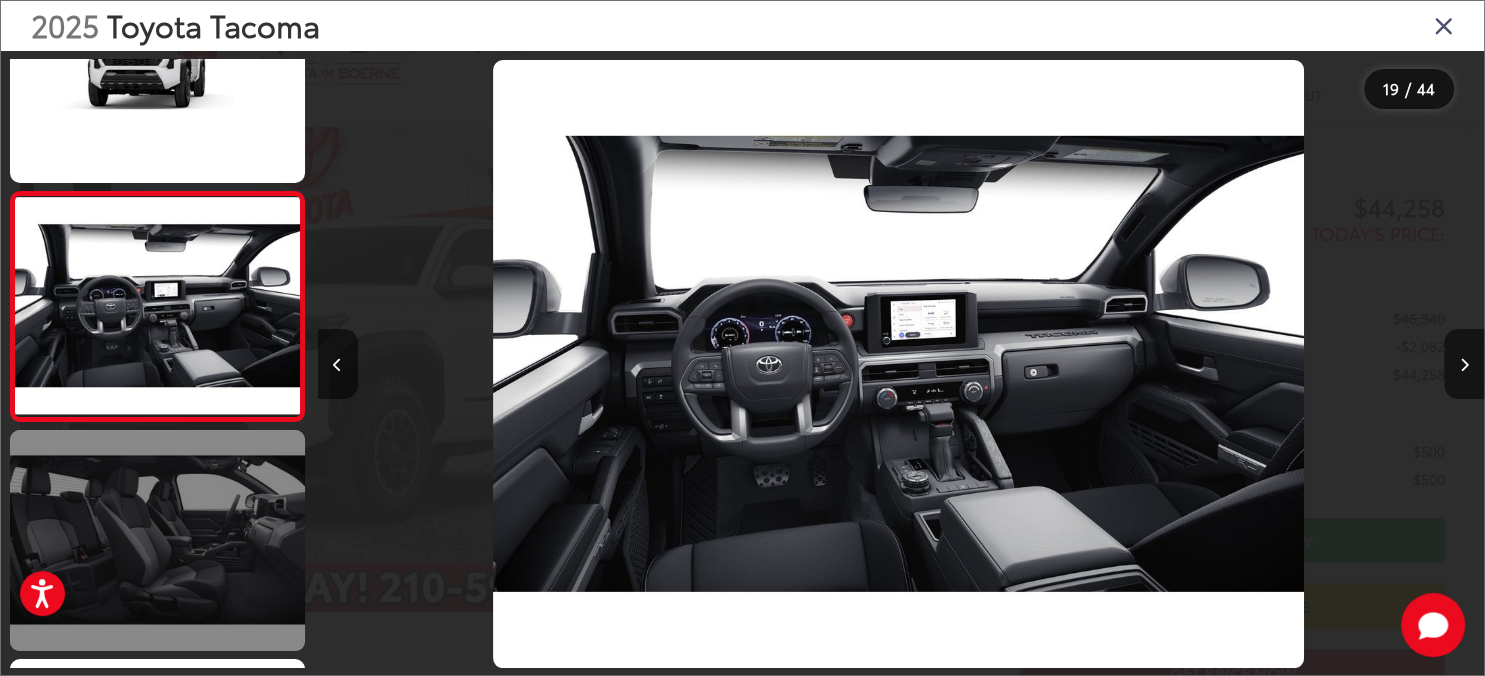 click at bounding box center [157, 540] 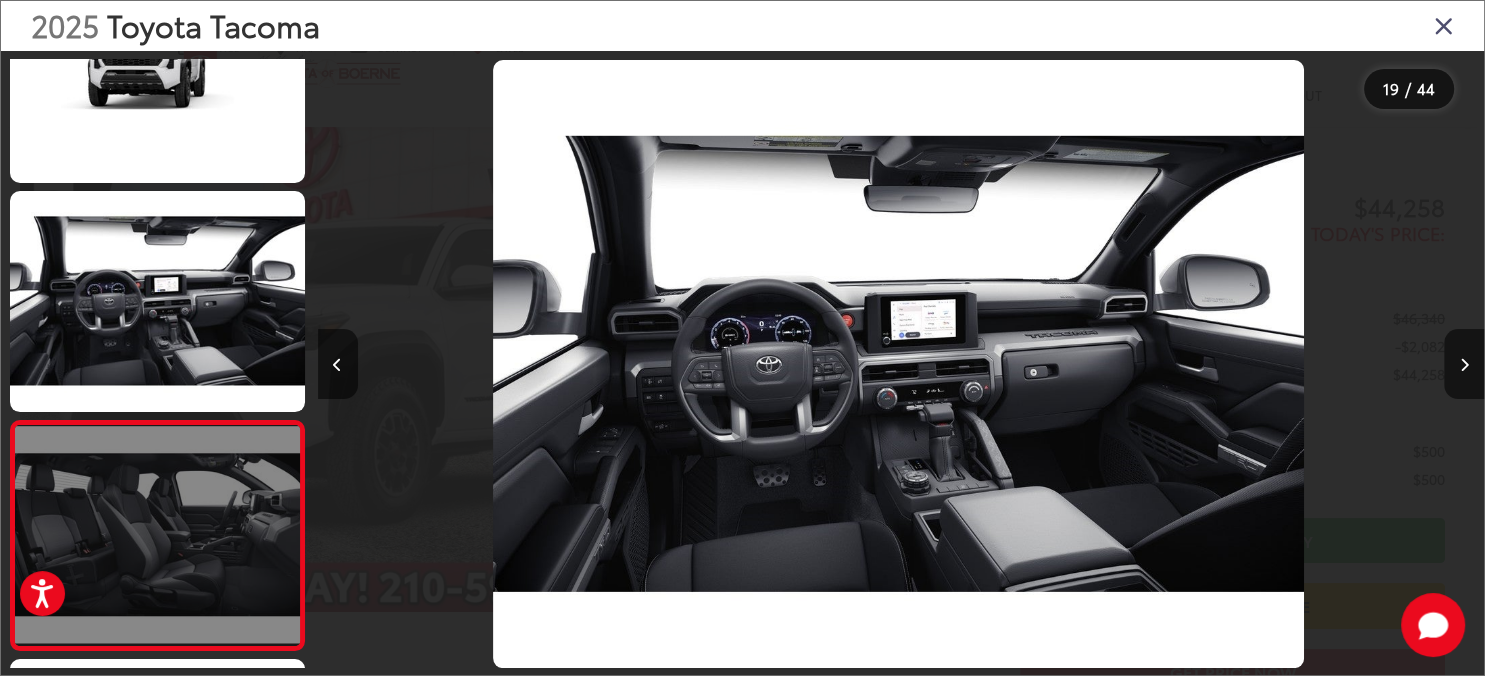 scroll, scrollTop: 0, scrollLeft: 22042, axis: horizontal 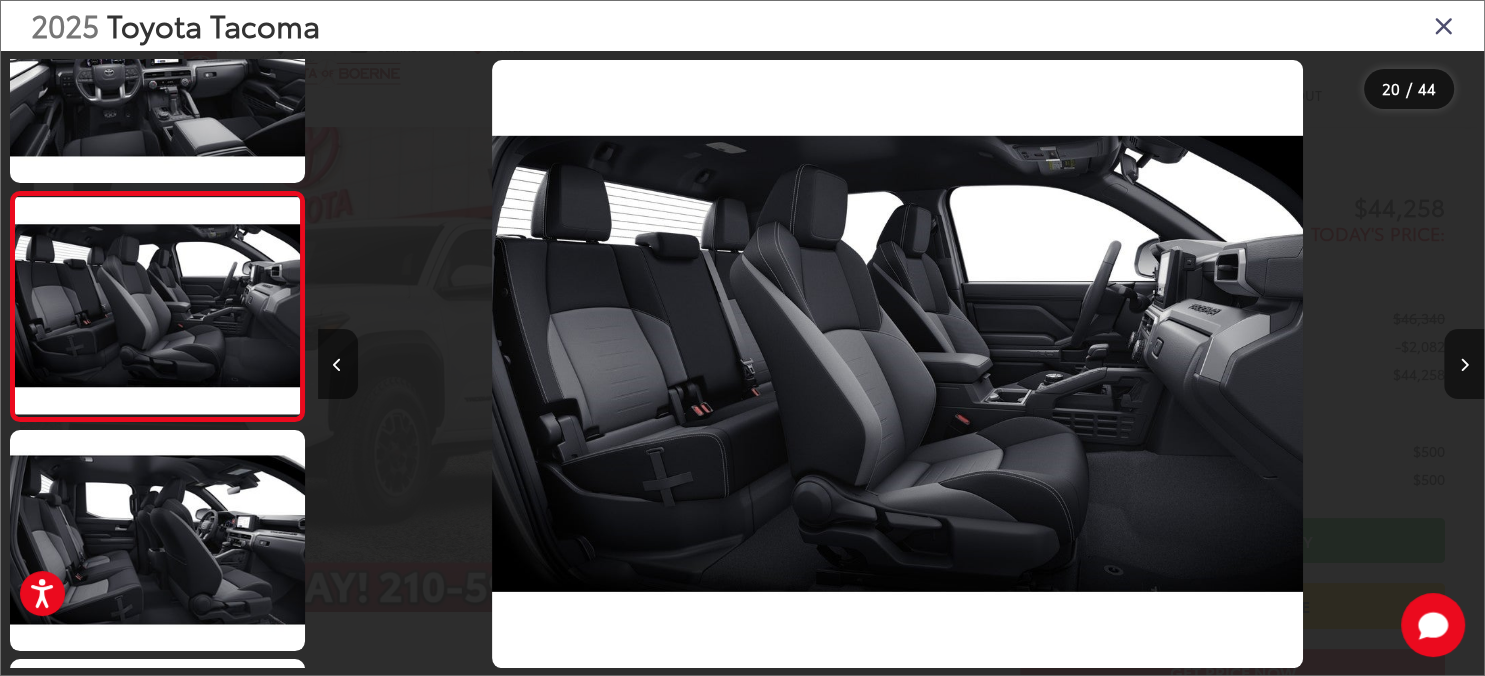 click at bounding box center (1444, 25) 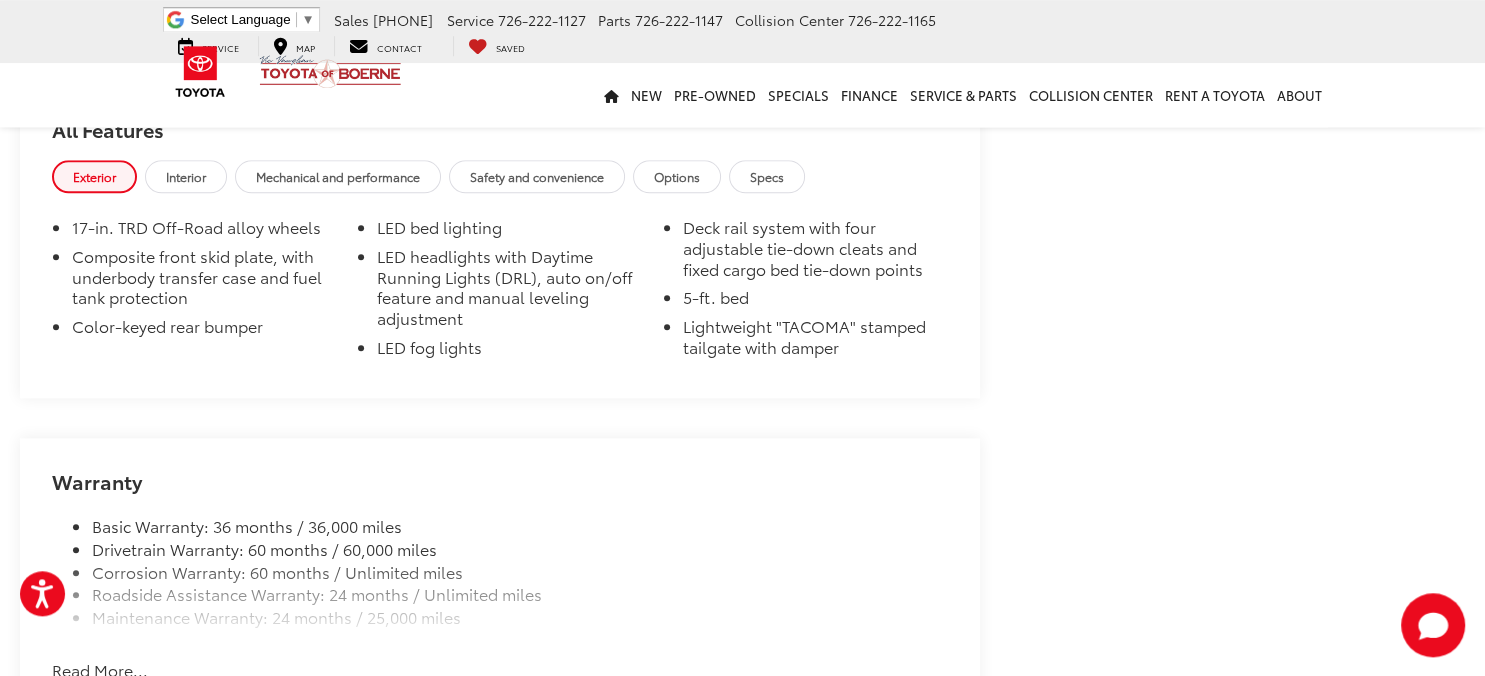 scroll, scrollTop: 2006, scrollLeft: 0, axis: vertical 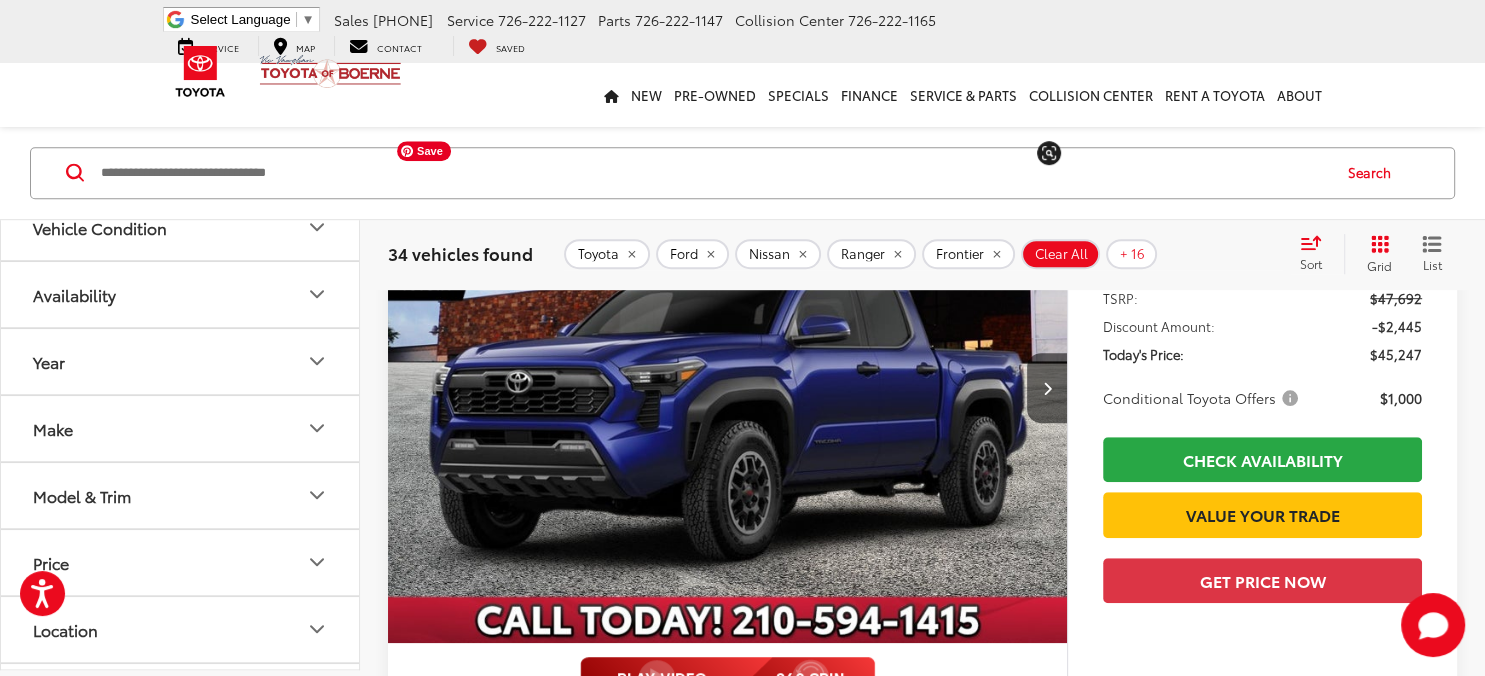 click at bounding box center [728, 388] 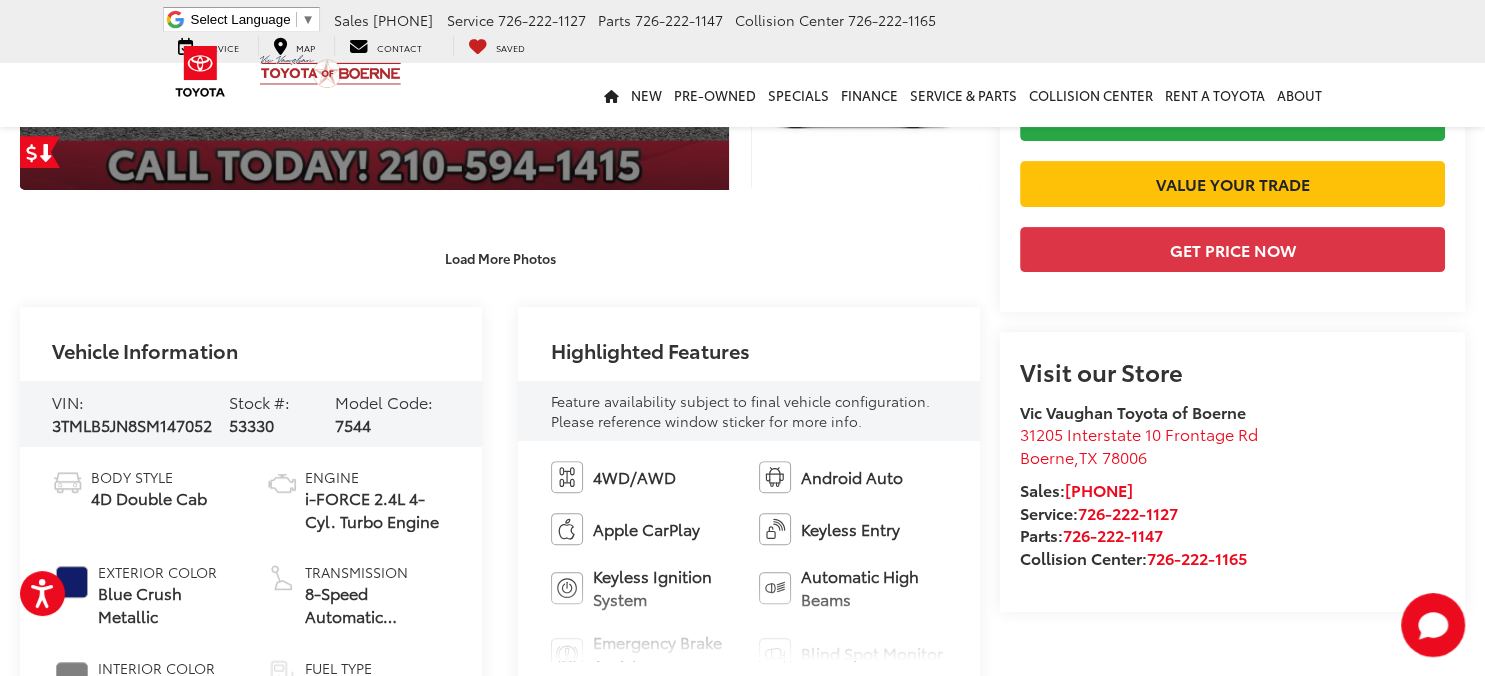 scroll, scrollTop: 633, scrollLeft: 0, axis: vertical 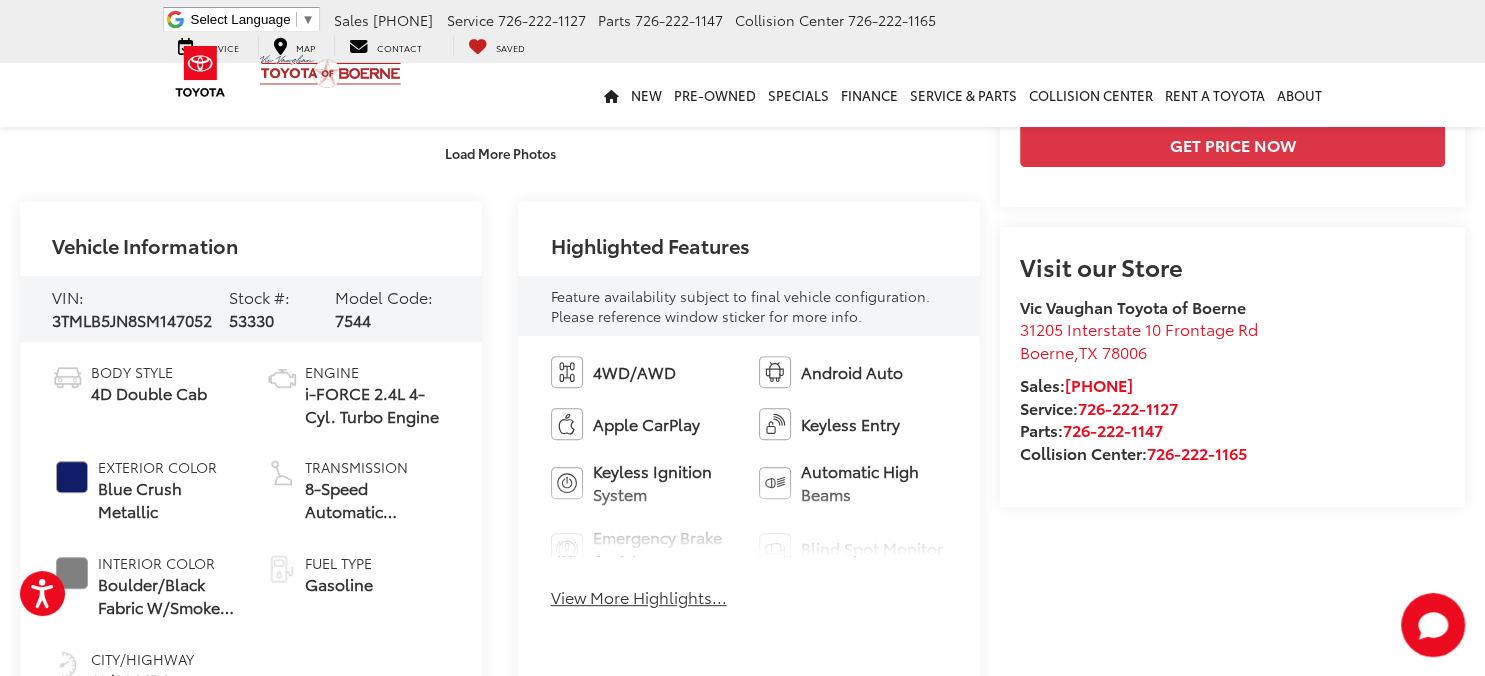 click on "View More Highlights..." at bounding box center (639, 597) 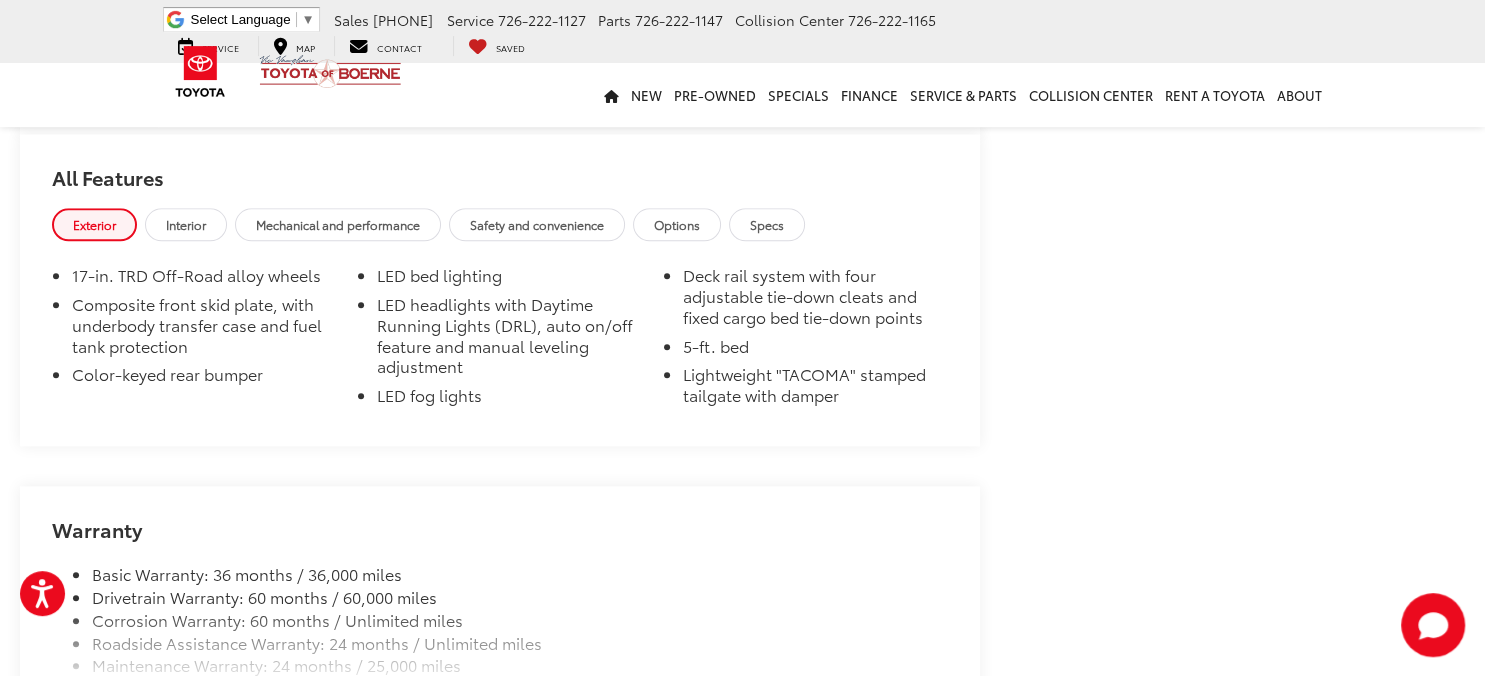 scroll, scrollTop: 2112, scrollLeft: 0, axis: vertical 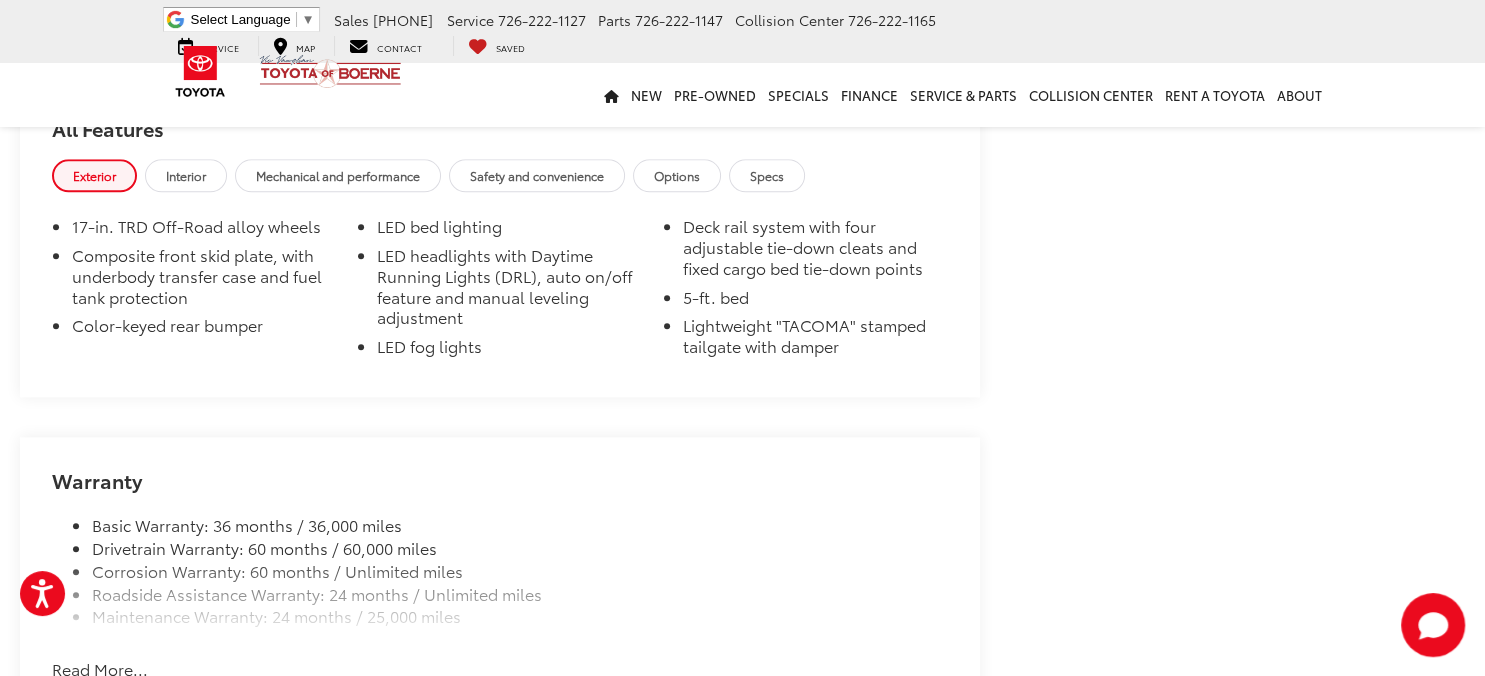 click on "Interior" at bounding box center [186, 175] 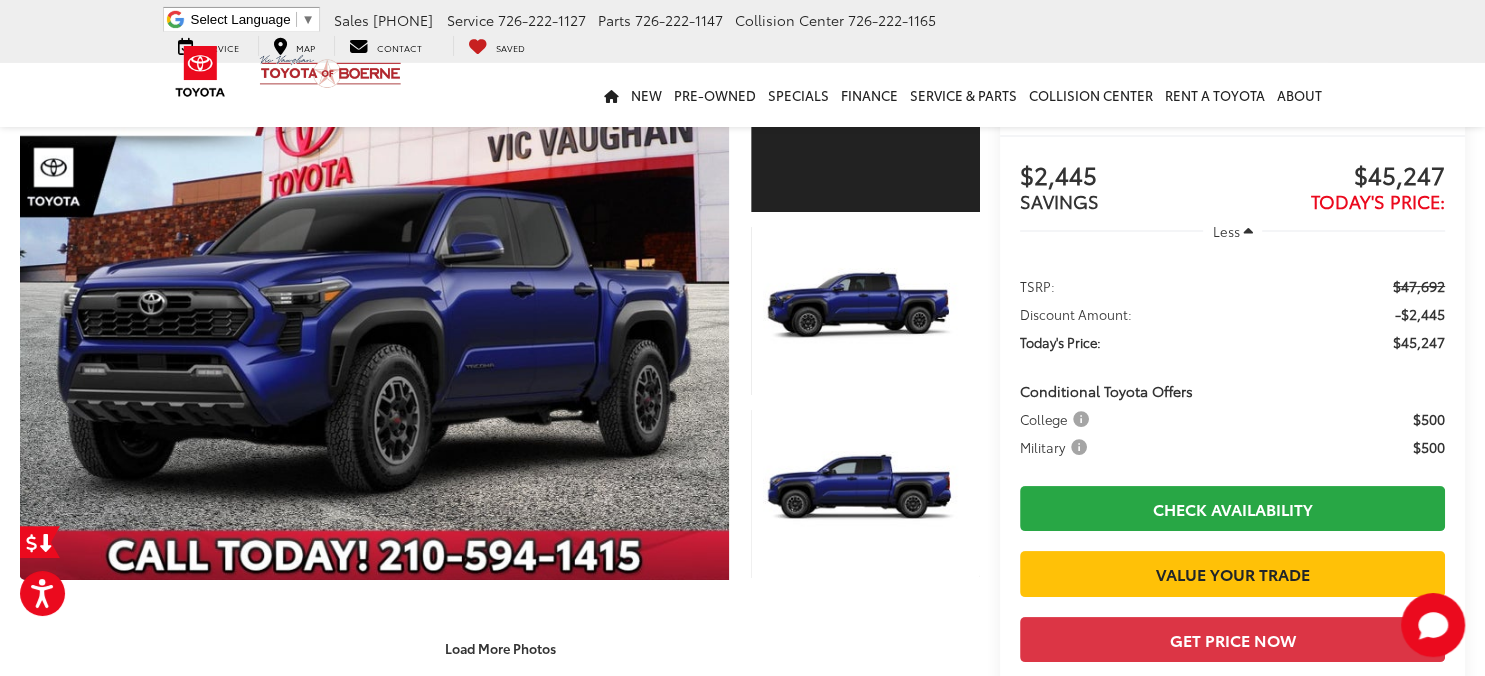 scroll, scrollTop: 105, scrollLeft: 0, axis: vertical 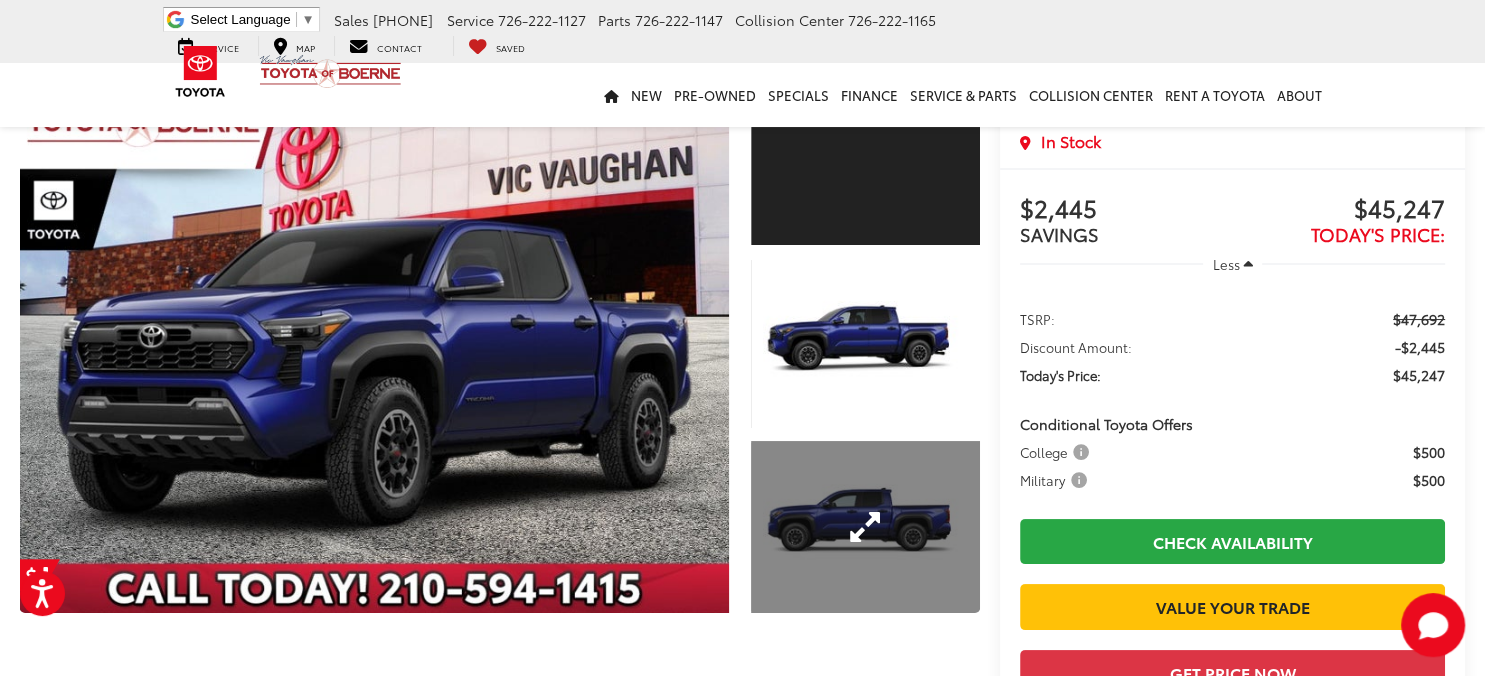 click at bounding box center (865, 527) 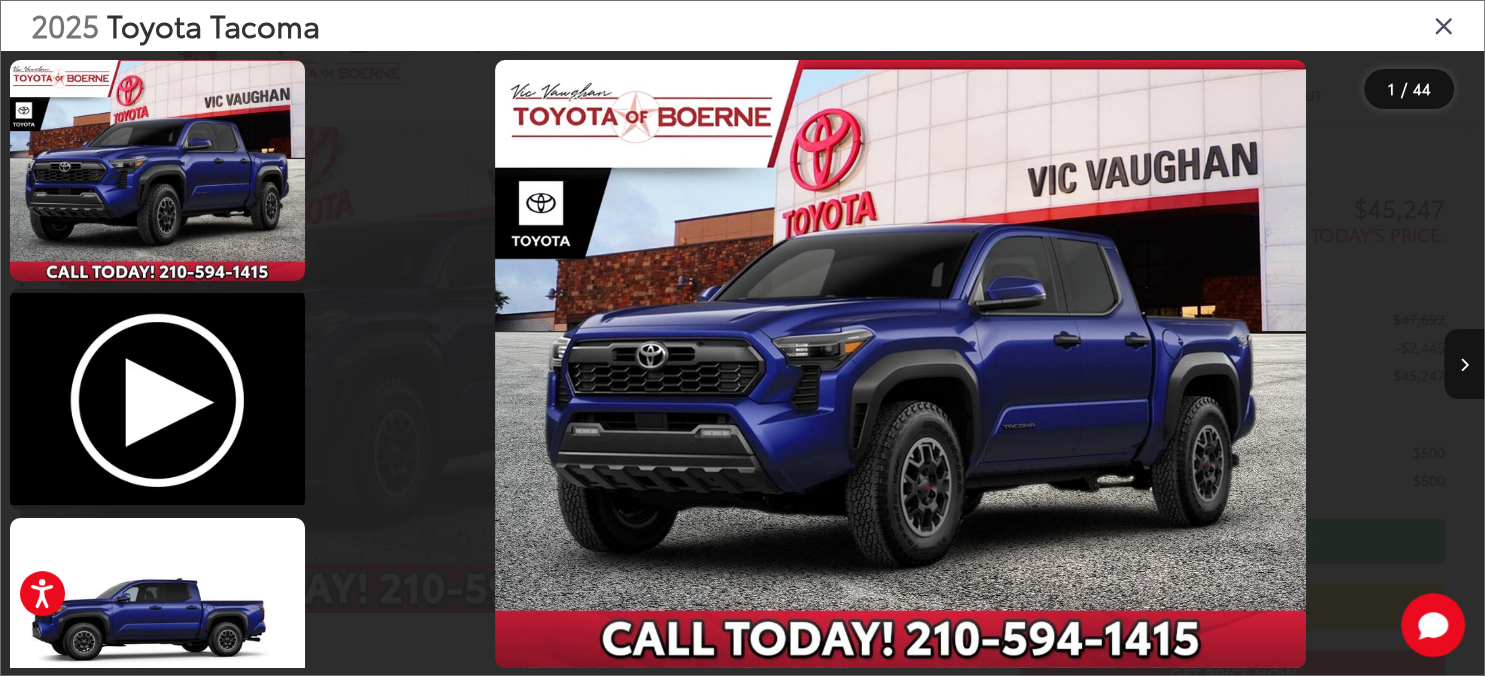scroll, scrollTop: 523, scrollLeft: 0, axis: vertical 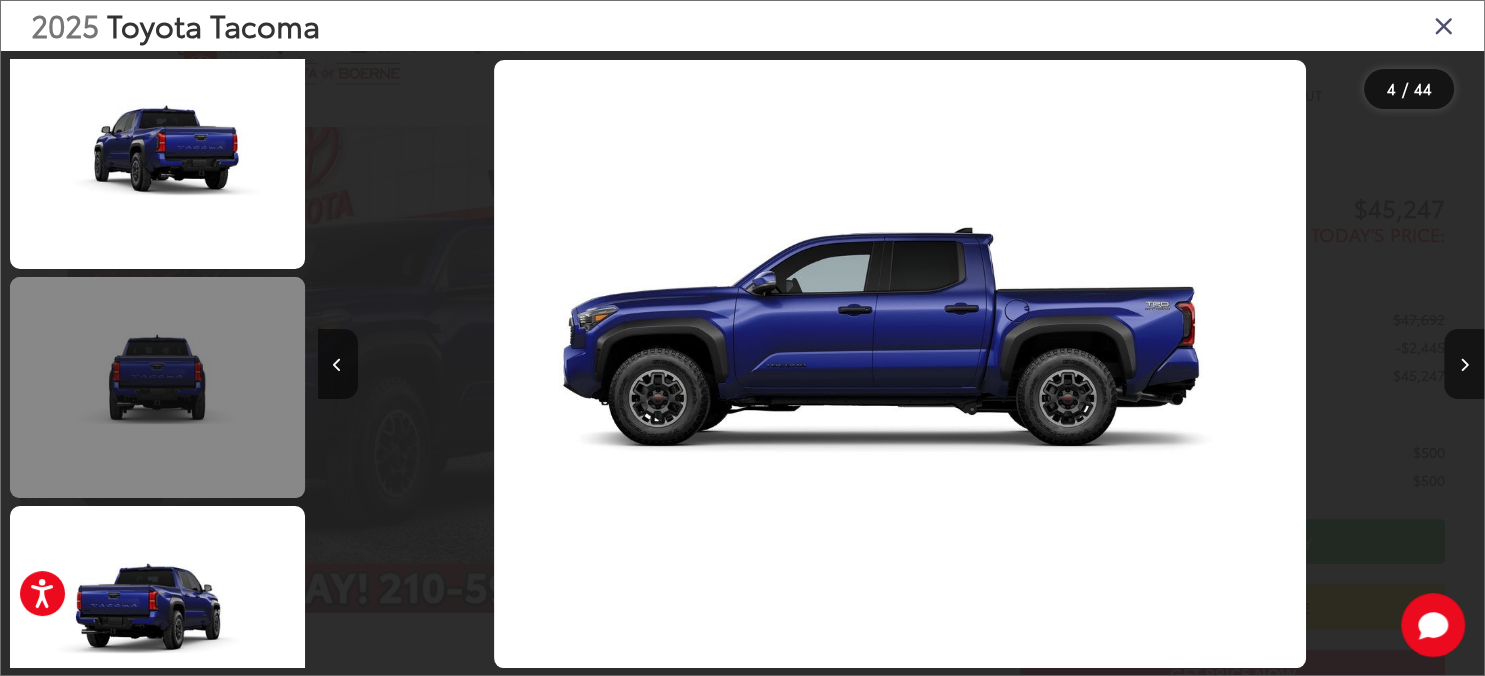 click at bounding box center (157, 387) 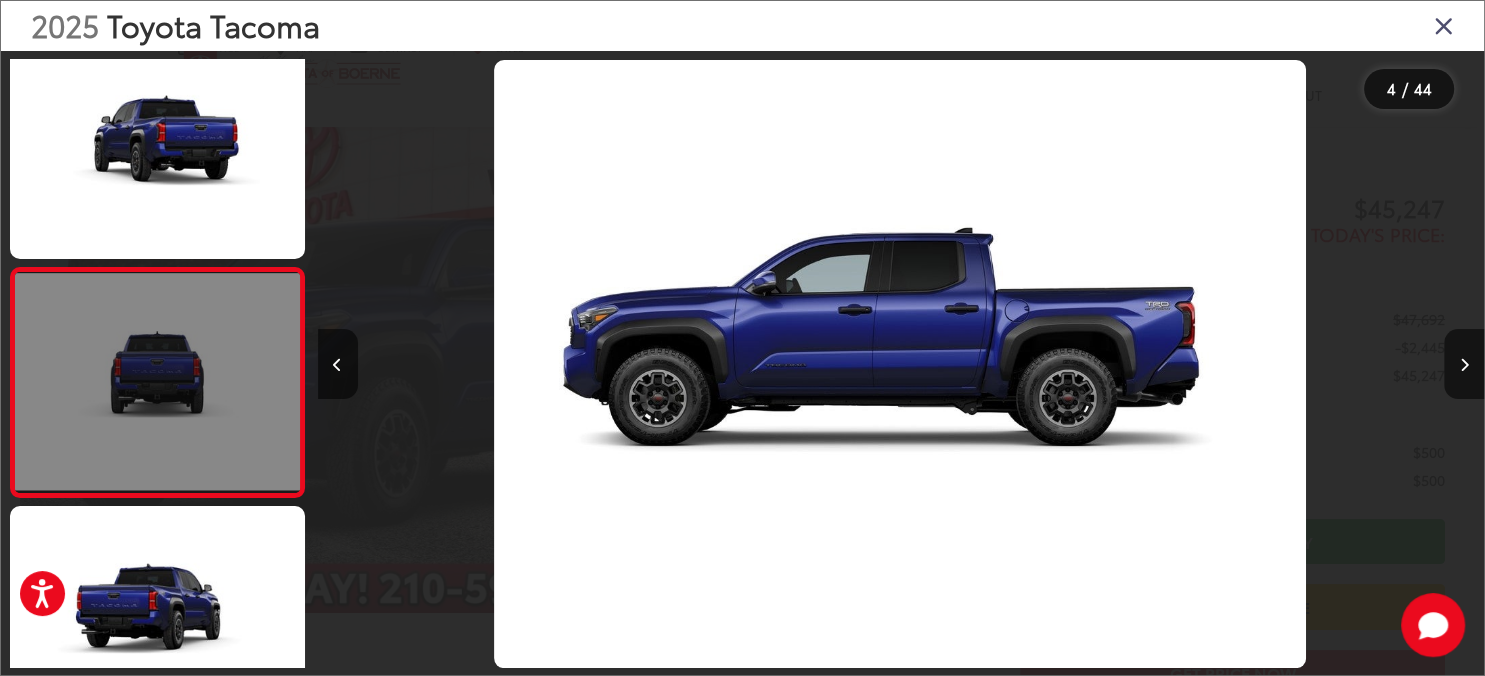 scroll, scrollTop: 1455, scrollLeft: 0, axis: vertical 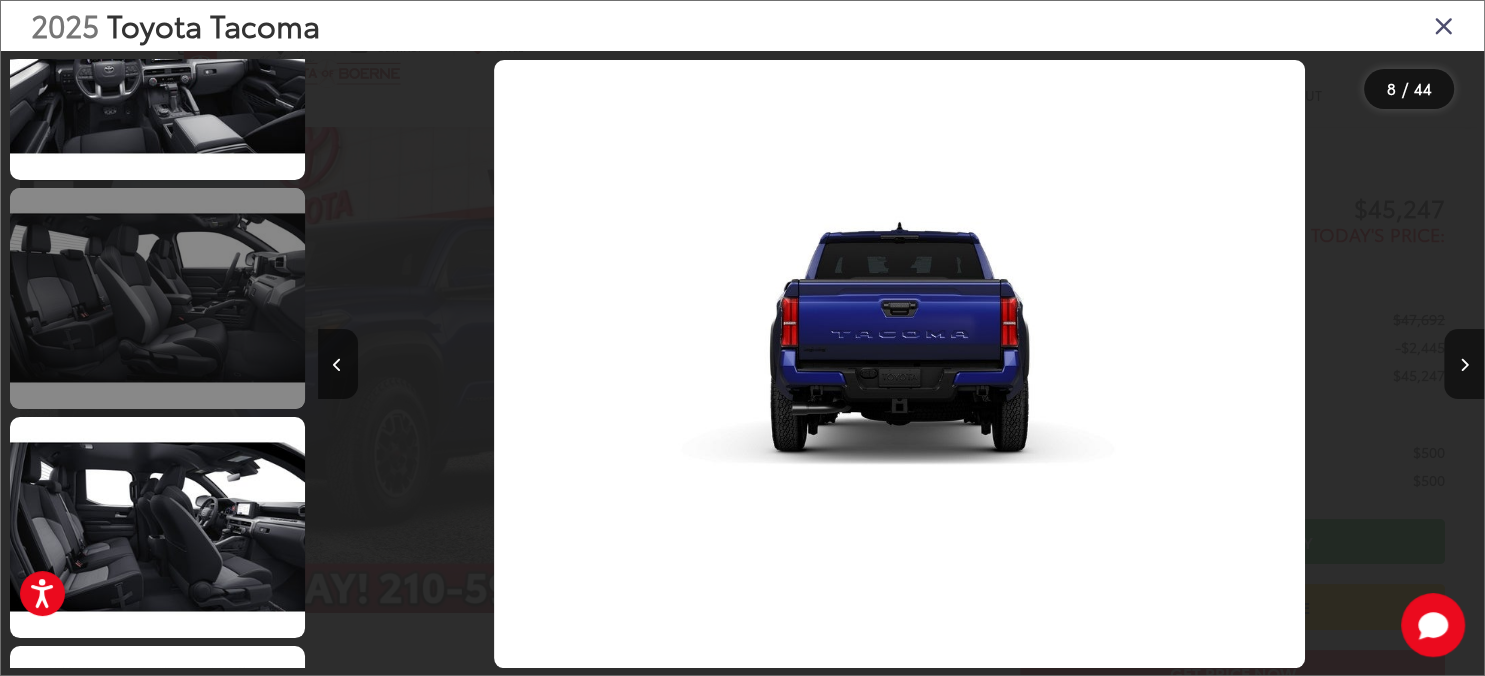click at bounding box center (157, 298) 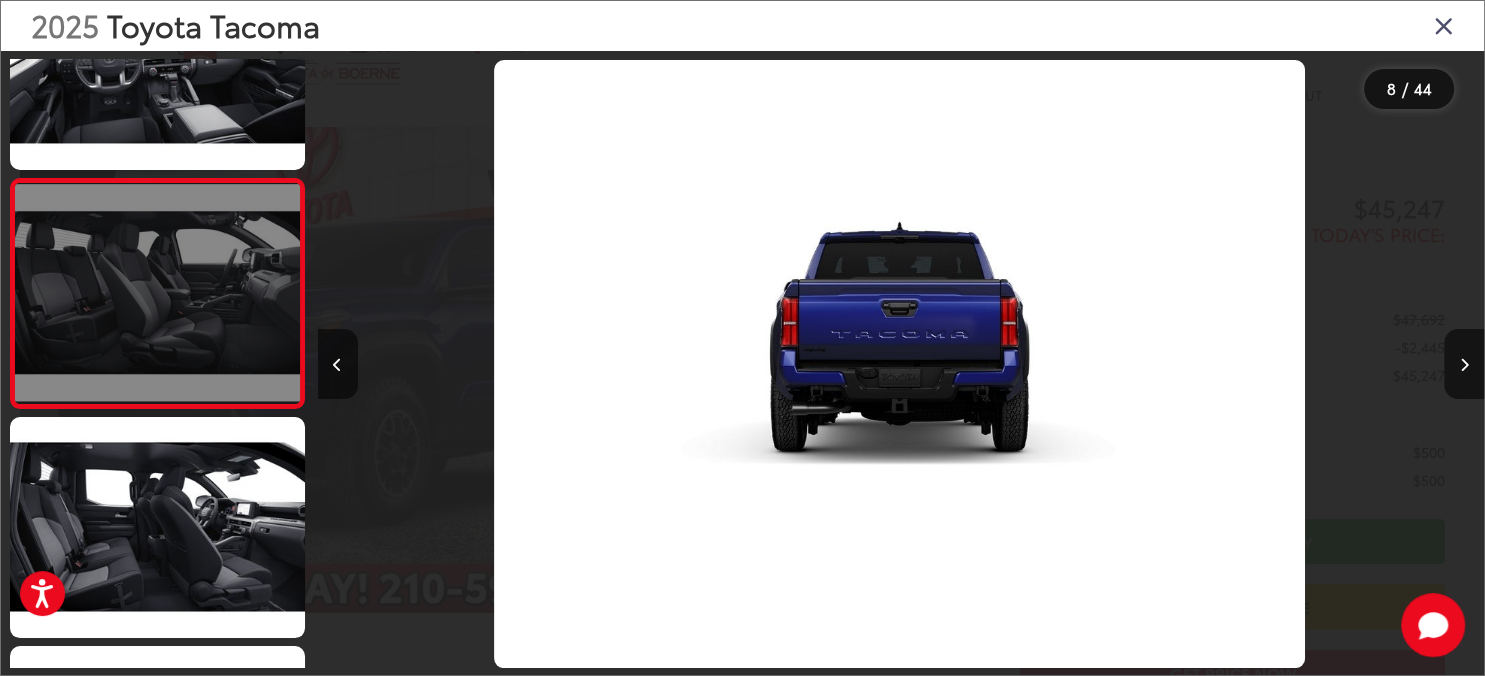 scroll, scrollTop: 4220, scrollLeft: 0, axis: vertical 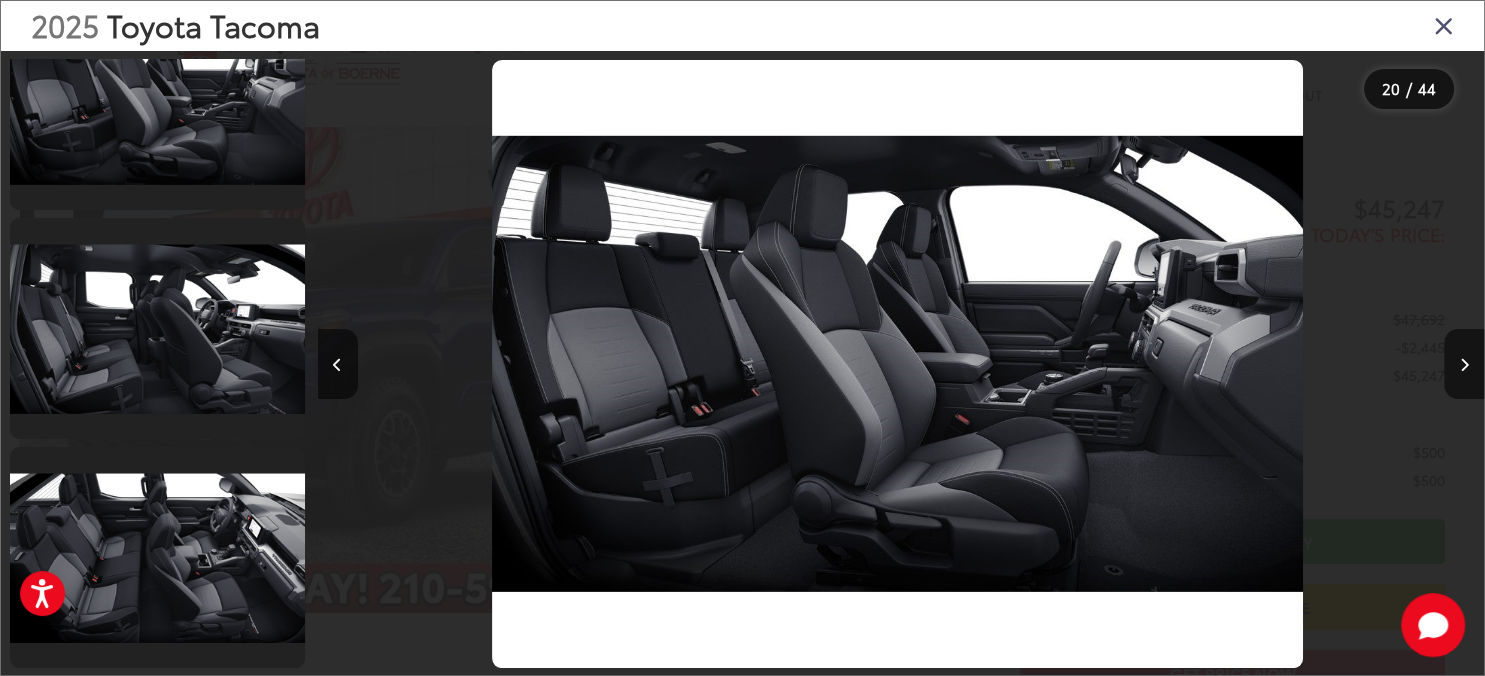 click at bounding box center (1444, 25) 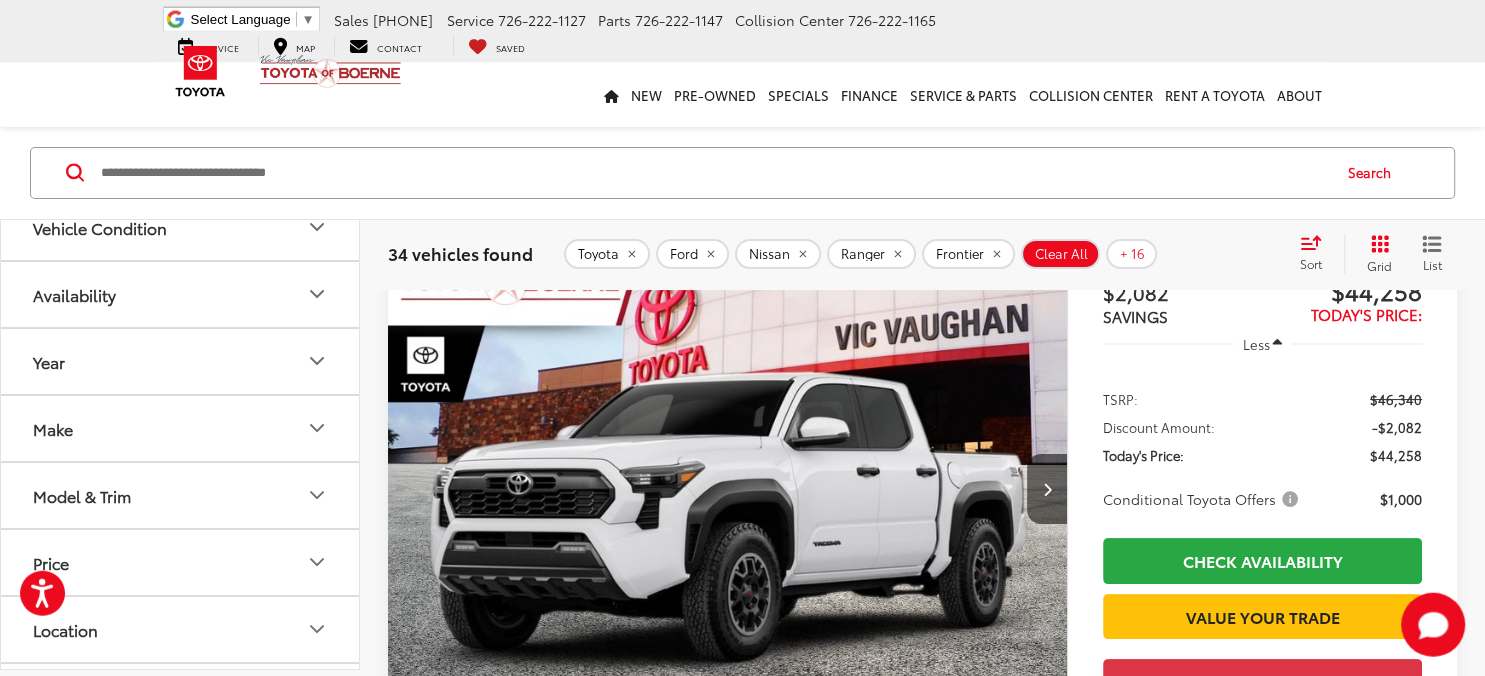 scroll, scrollTop: 179, scrollLeft: 0, axis: vertical 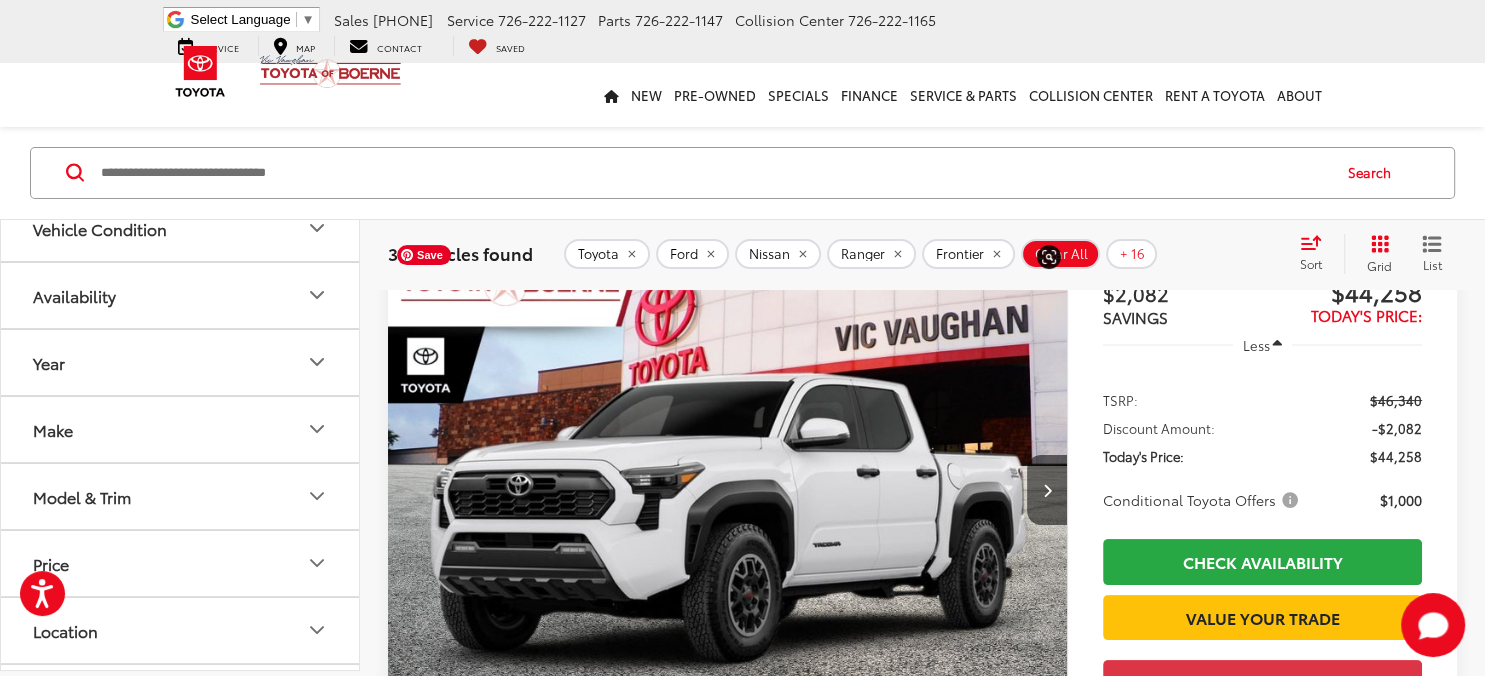 click at bounding box center [728, 491] 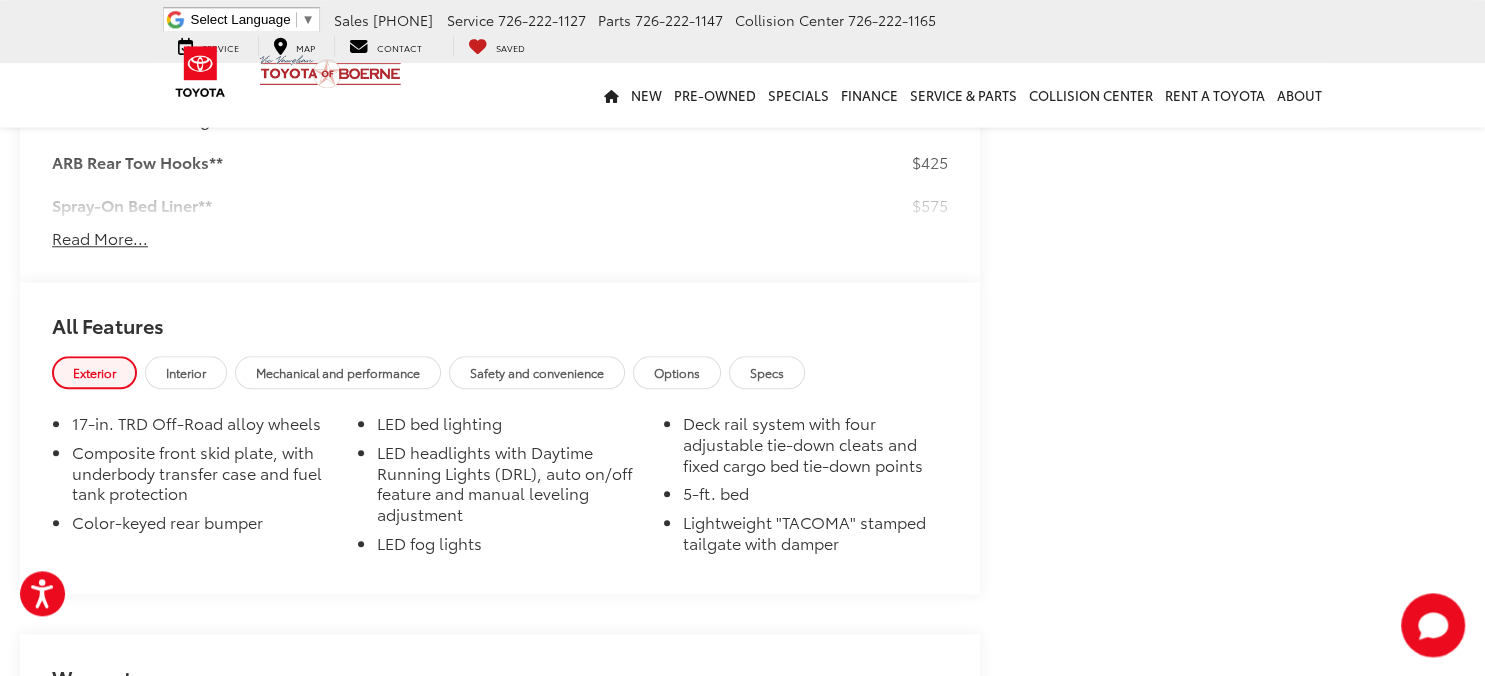 scroll, scrollTop: 1900, scrollLeft: 0, axis: vertical 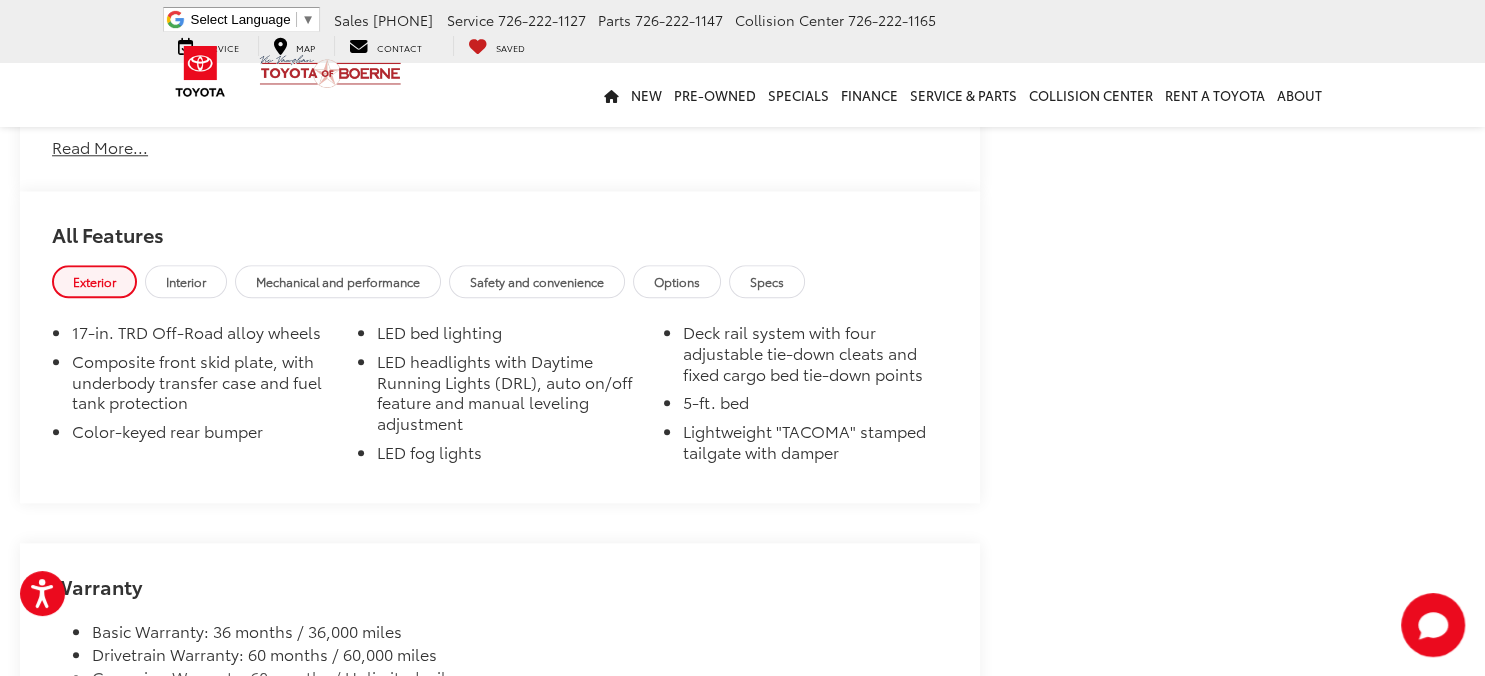 click on "Interior" at bounding box center (186, 281) 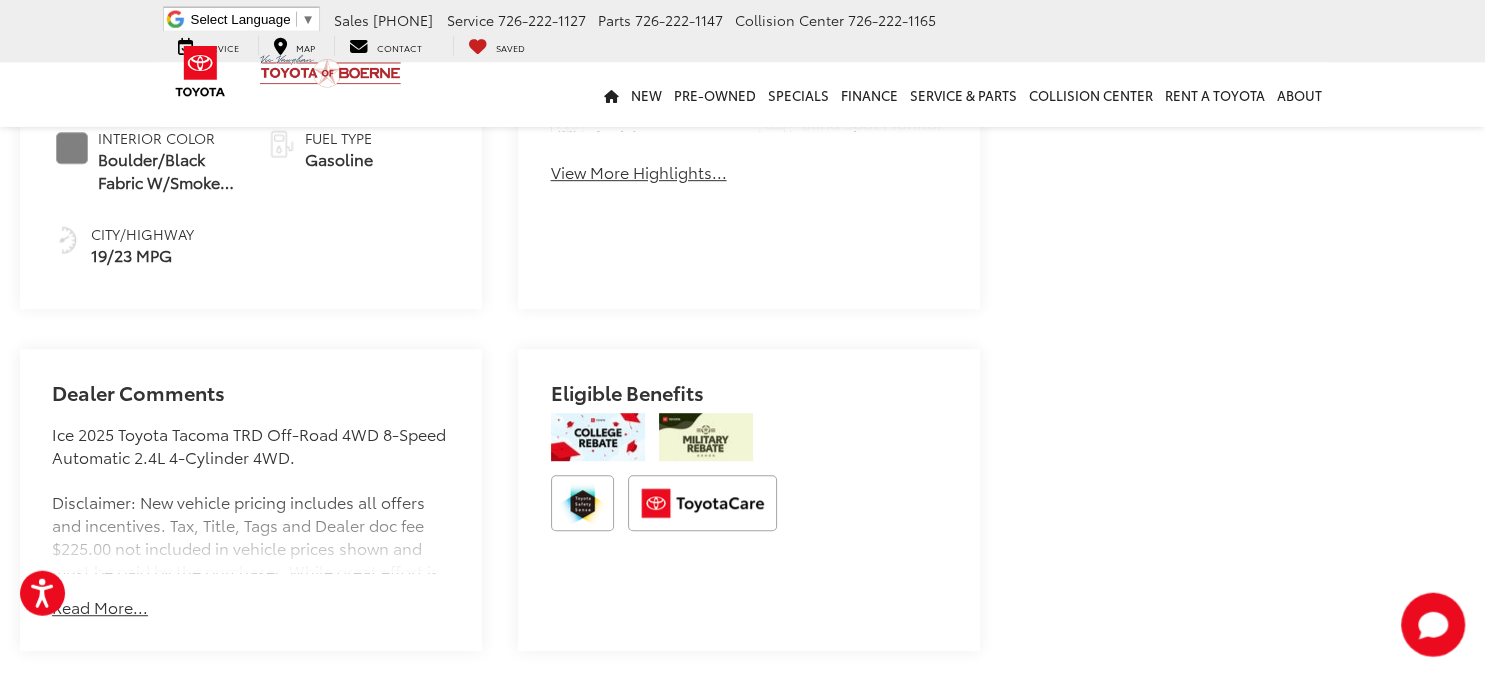 scroll, scrollTop: 844, scrollLeft: 0, axis: vertical 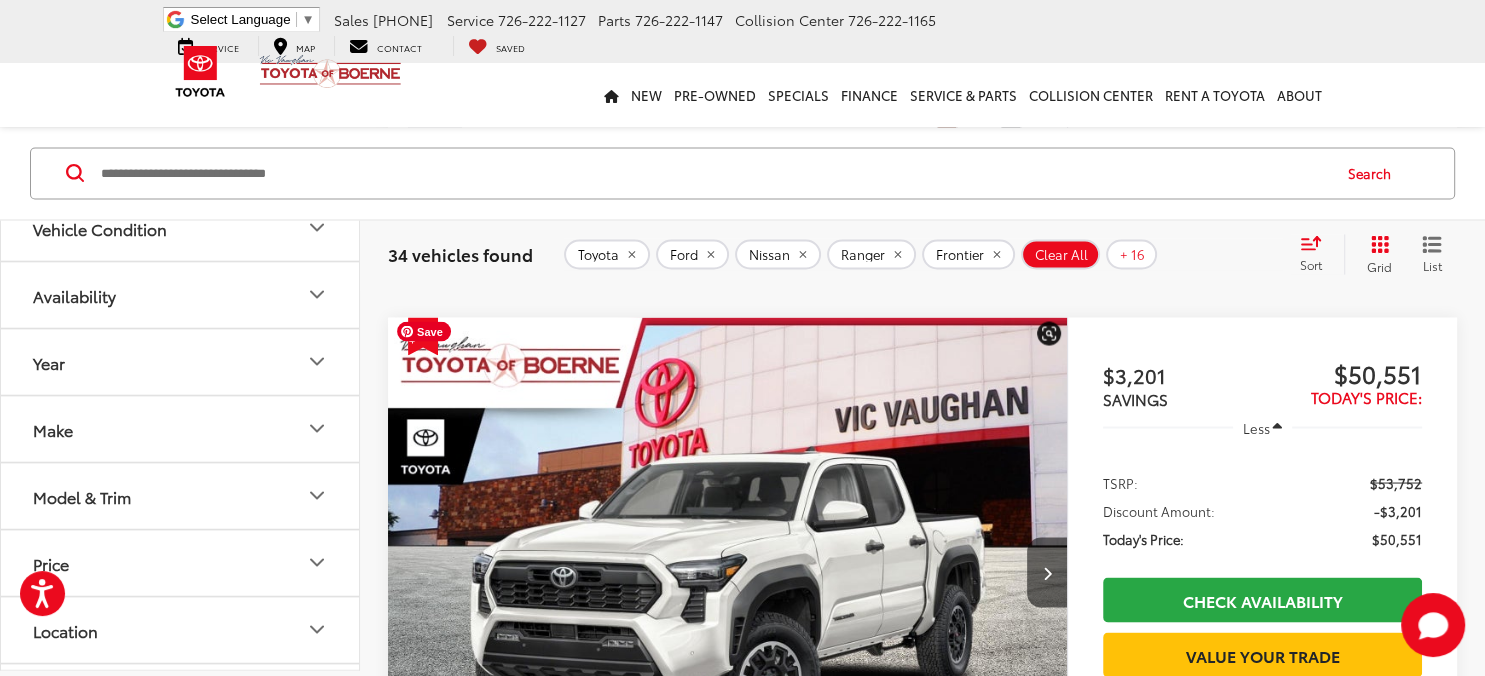 click at bounding box center [728, 572] 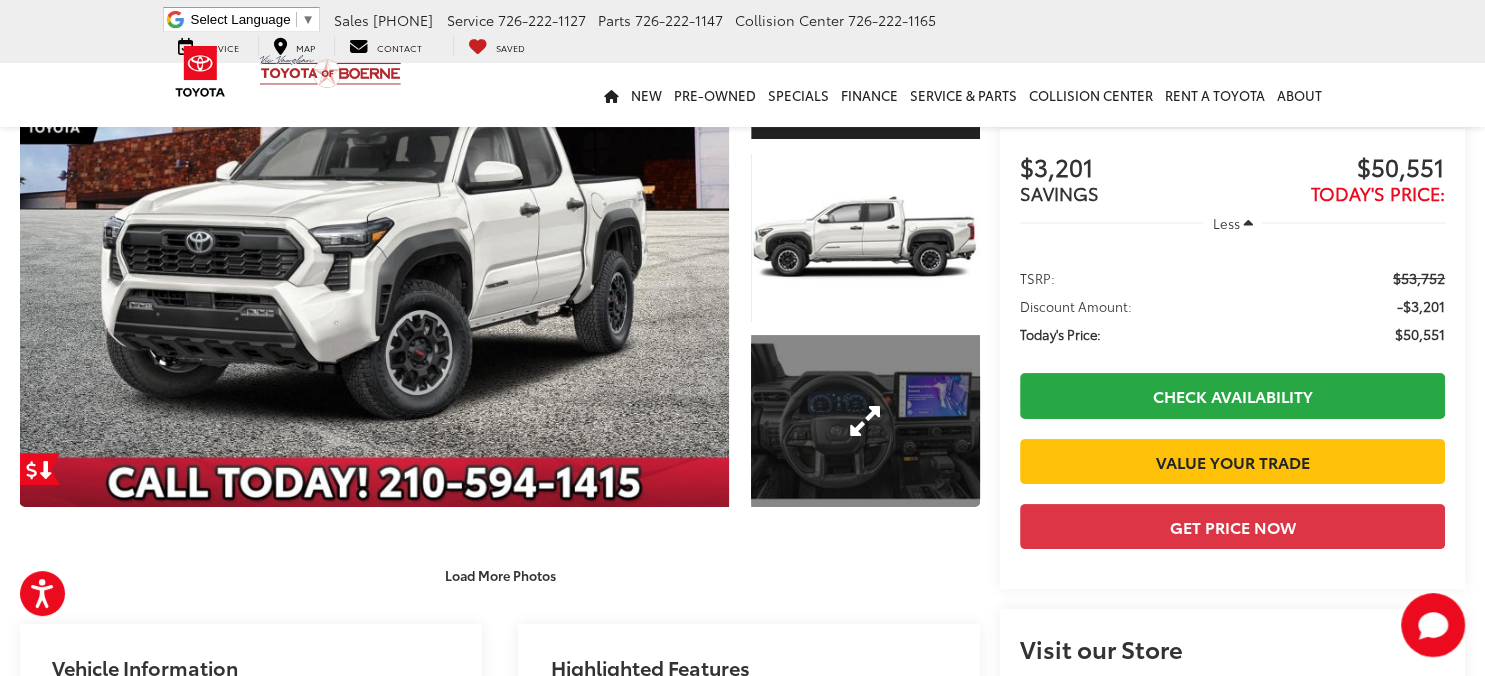 scroll, scrollTop: 211, scrollLeft: 0, axis: vertical 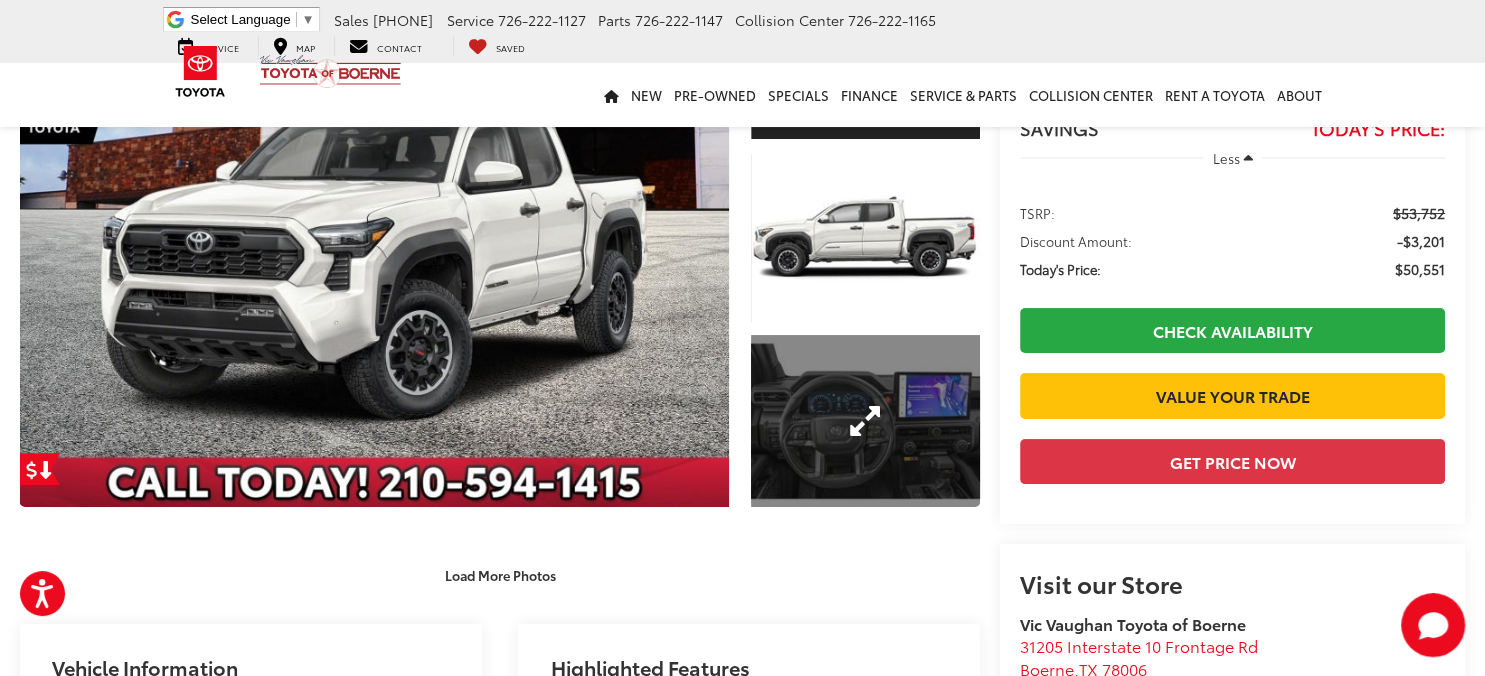 click at bounding box center (865, 421) 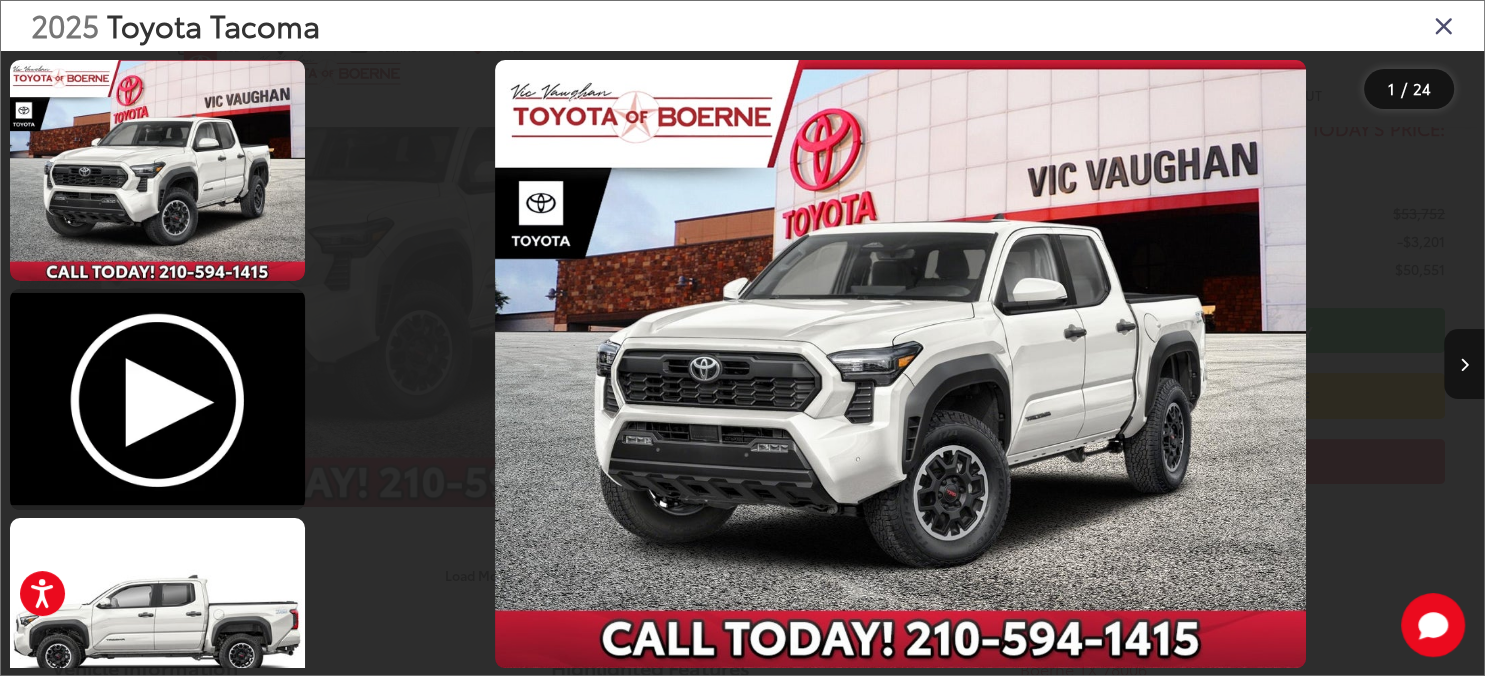 scroll, scrollTop: 539, scrollLeft: 0, axis: vertical 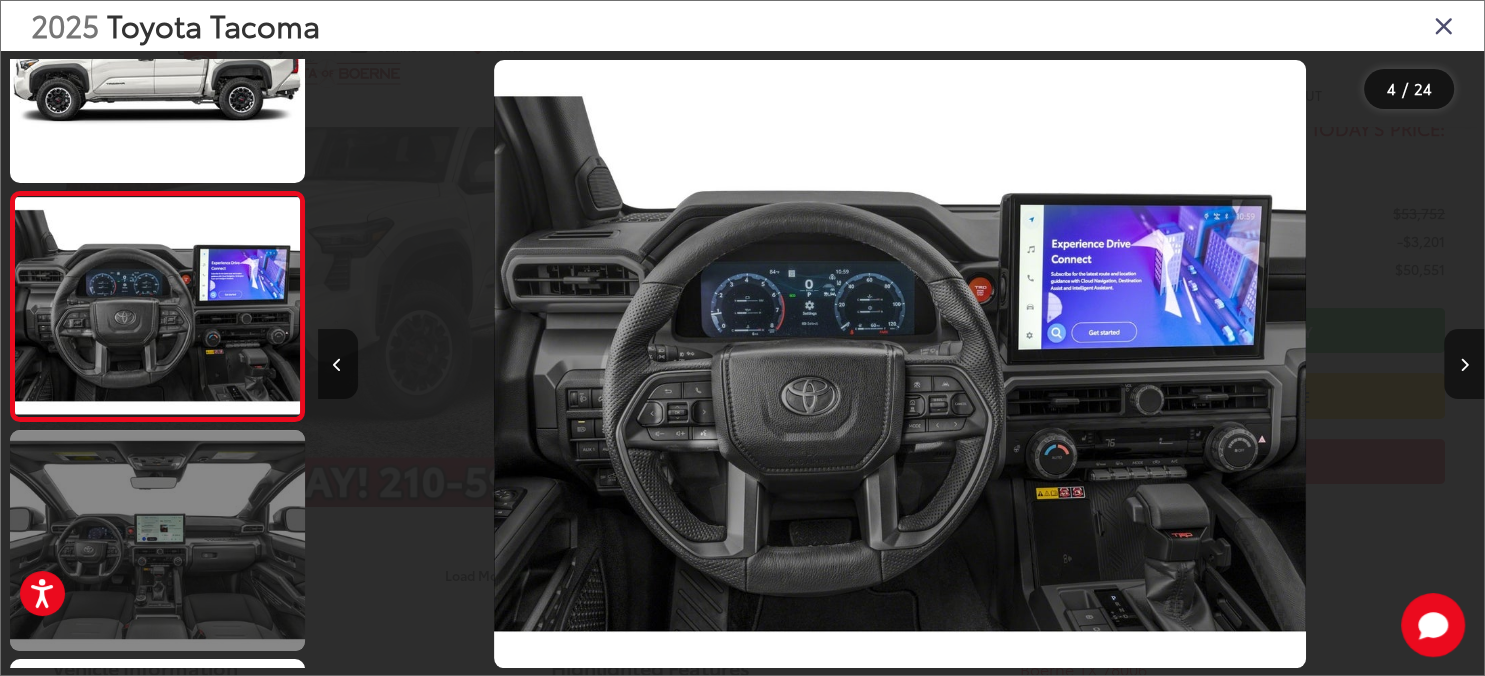click at bounding box center (157, 540) 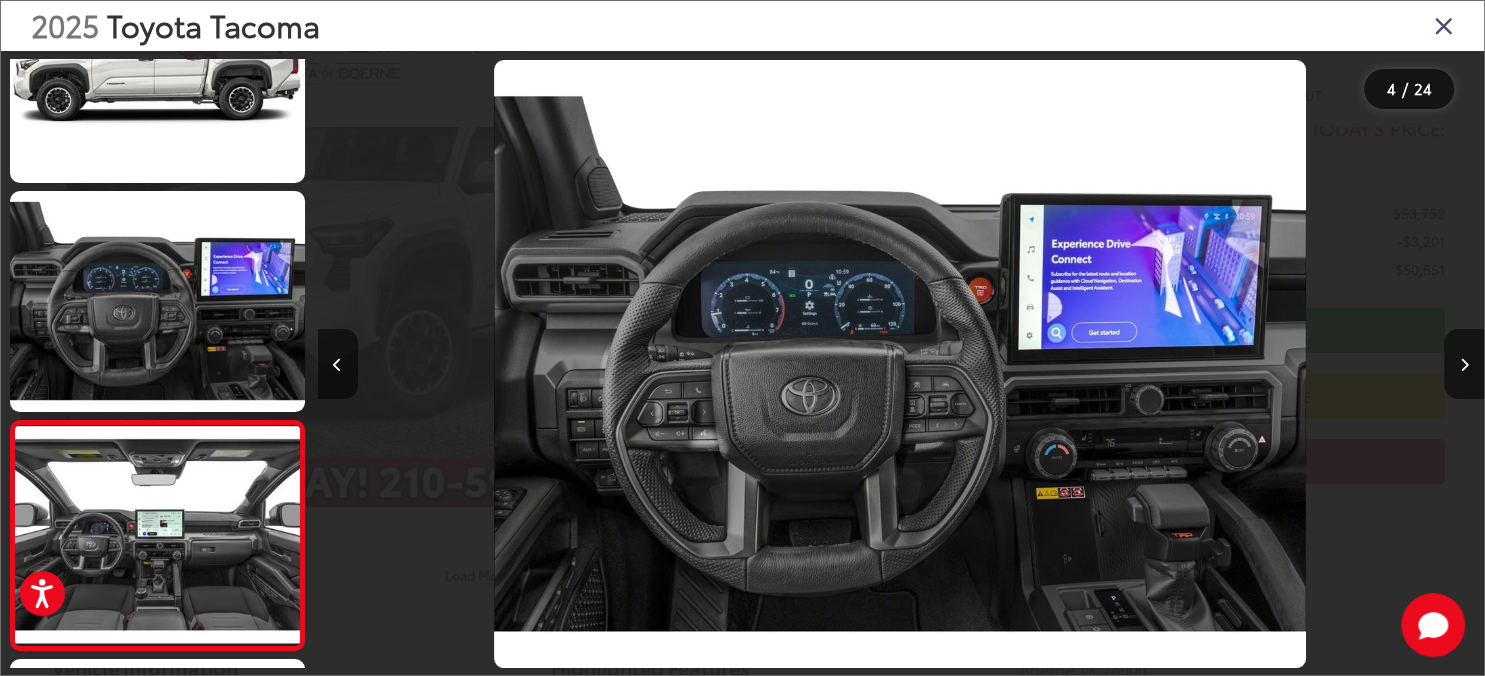 scroll, scrollTop: 0, scrollLeft: 4093, axis: horizontal 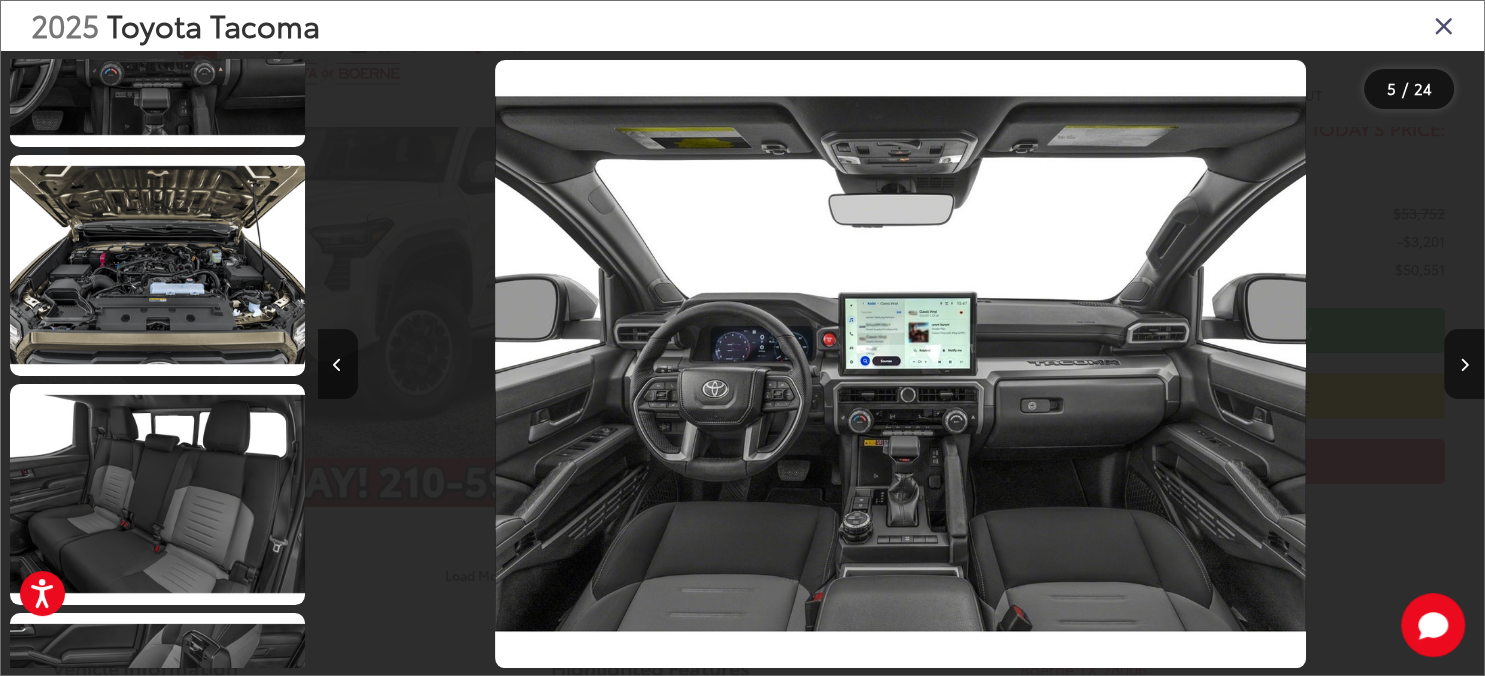 click at bounding box center (1444, 25) 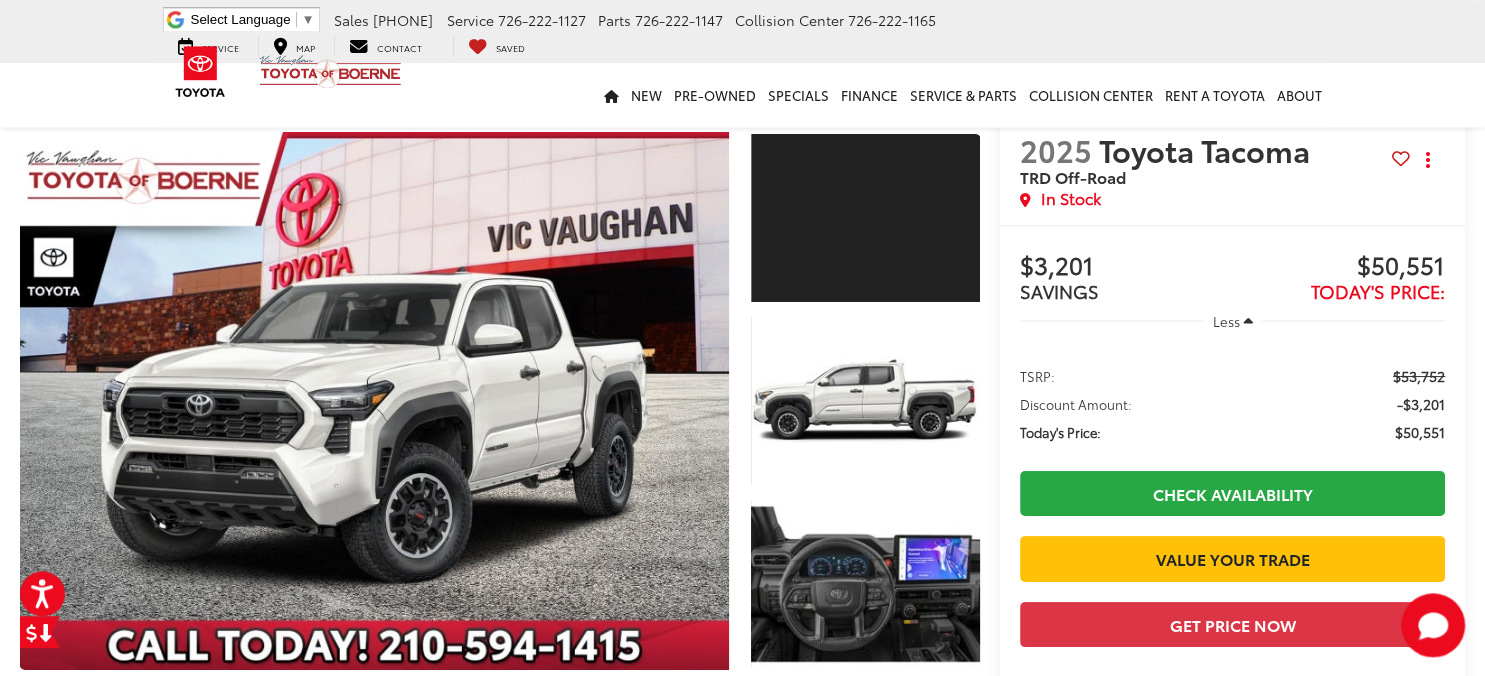 scroll, scrollTop: 0, scrollLeft: 0, axis: both 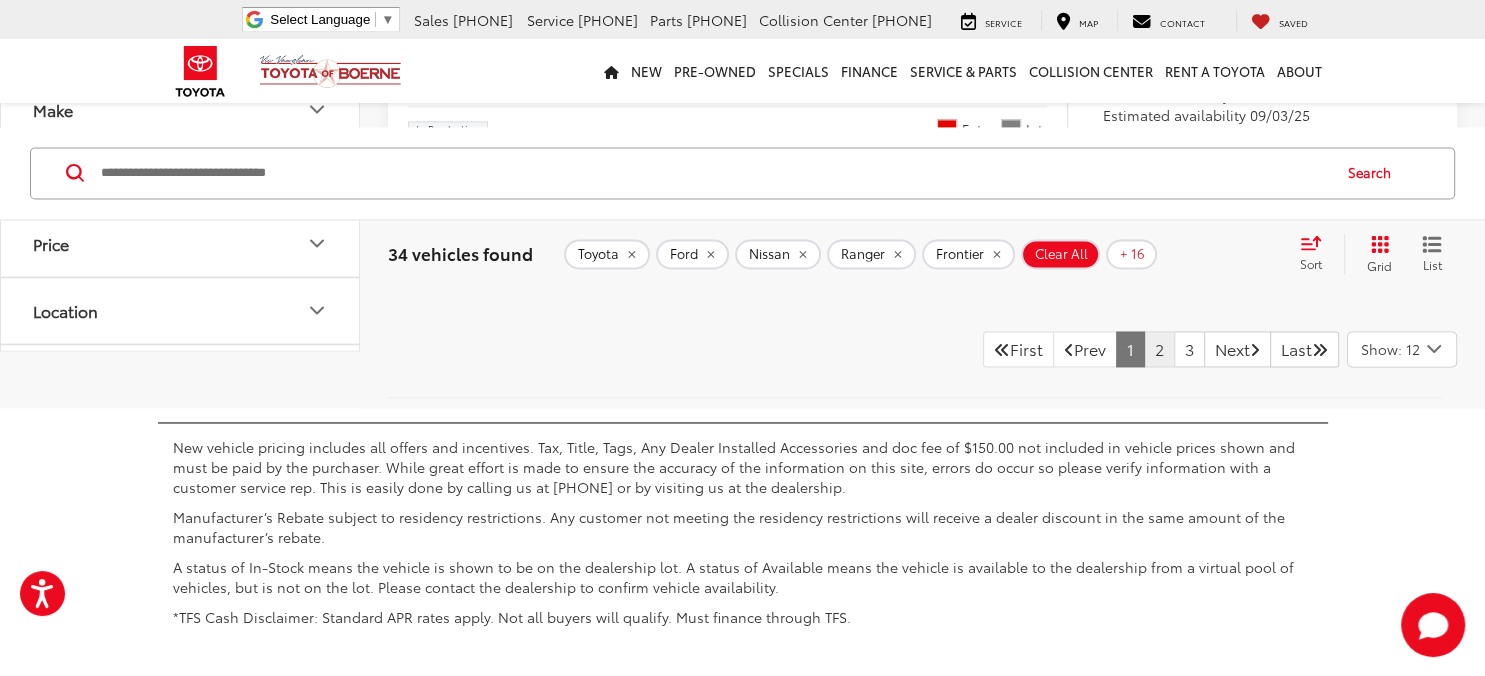 drag, startPoint x: 1143, startPoint y: 478, endPoint x: 1134, endPoint y: 473, distance: 10.29563 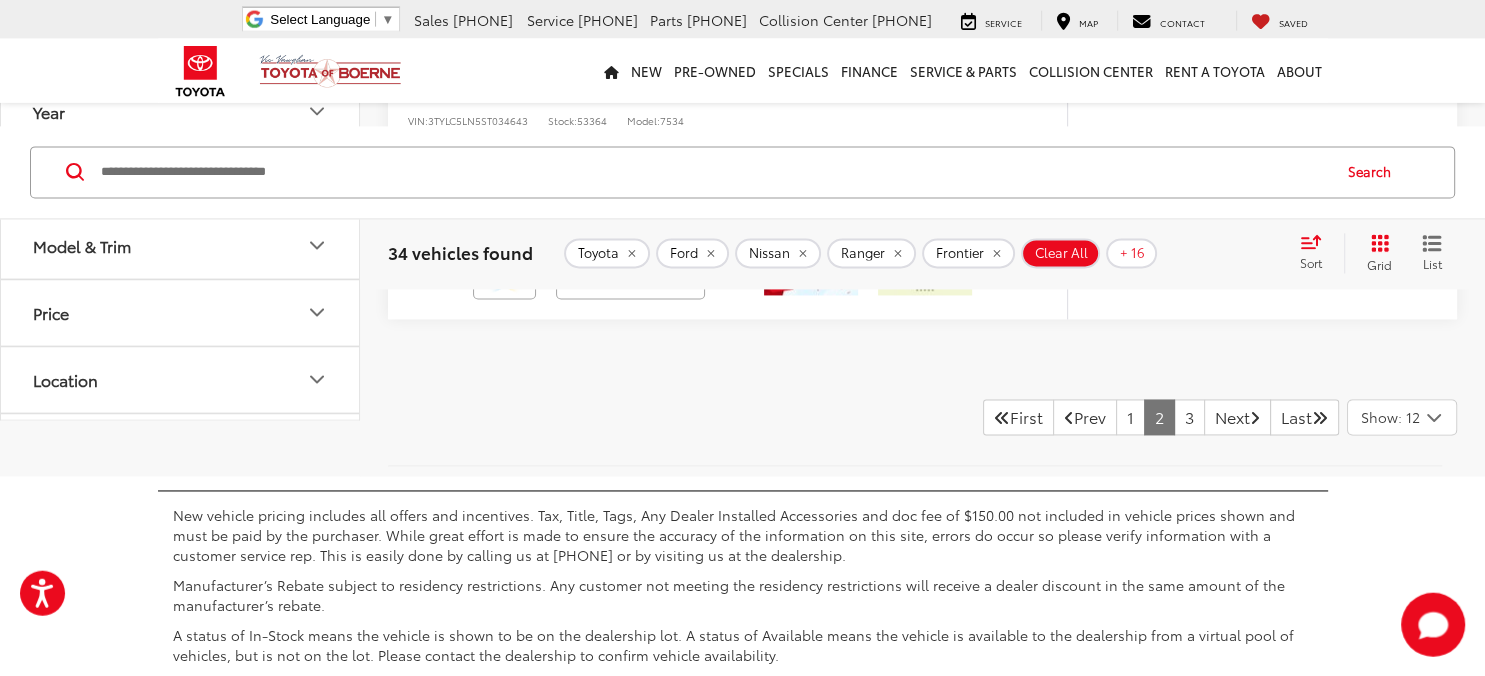 scroll, scrollTop: 10364, scrollLeft: 0, axis: vertical 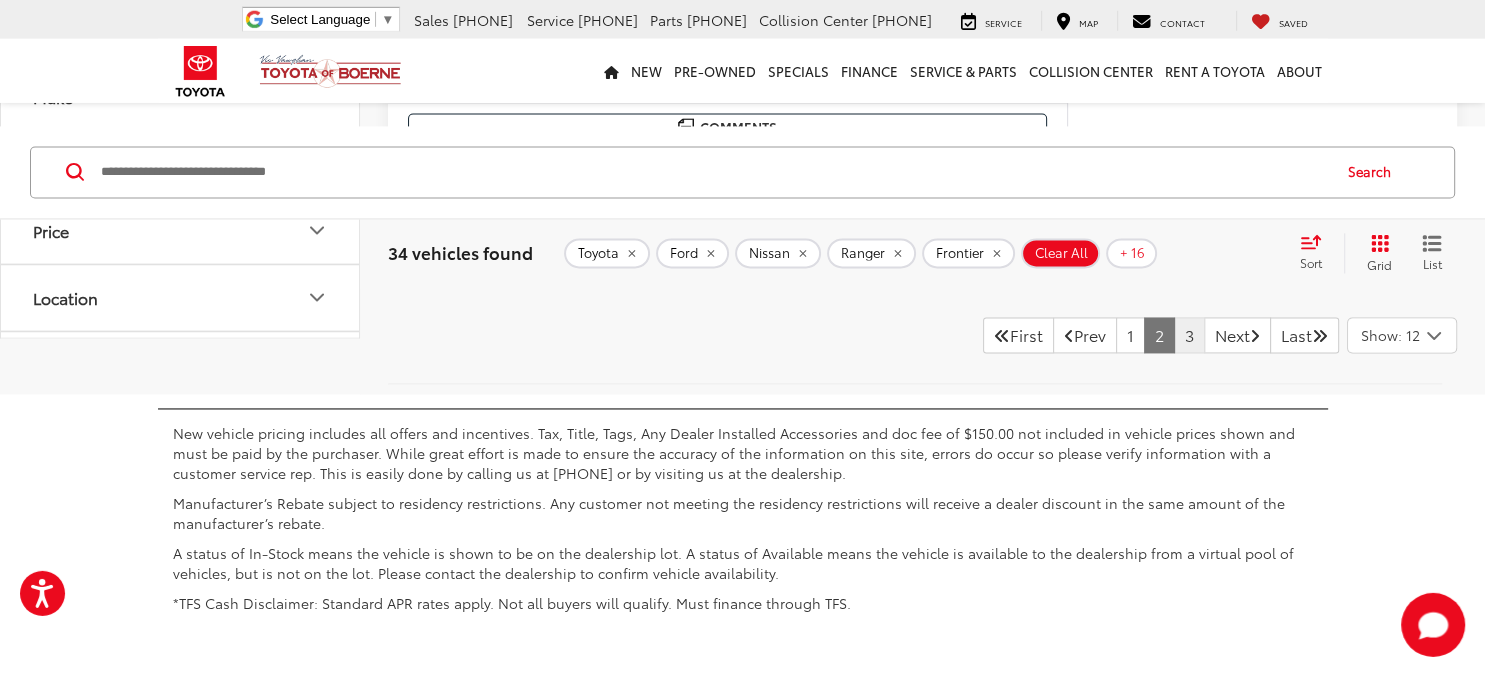 drag, startPoint x: 1162, startPoint y: 400, endPoint x: 1122, endPoint y: 410, distance: 41.231056 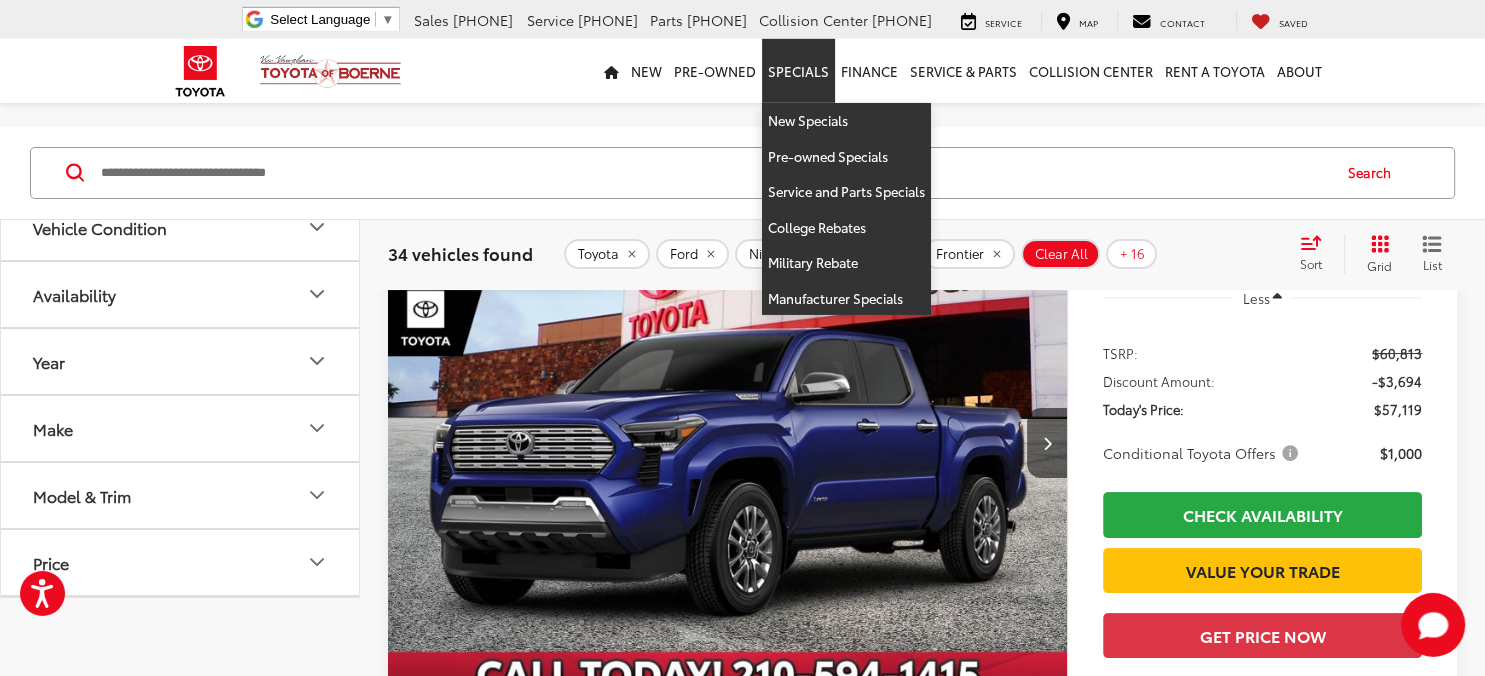 scroll, scrollTop: 0, scrollLeft: 0, axis: both 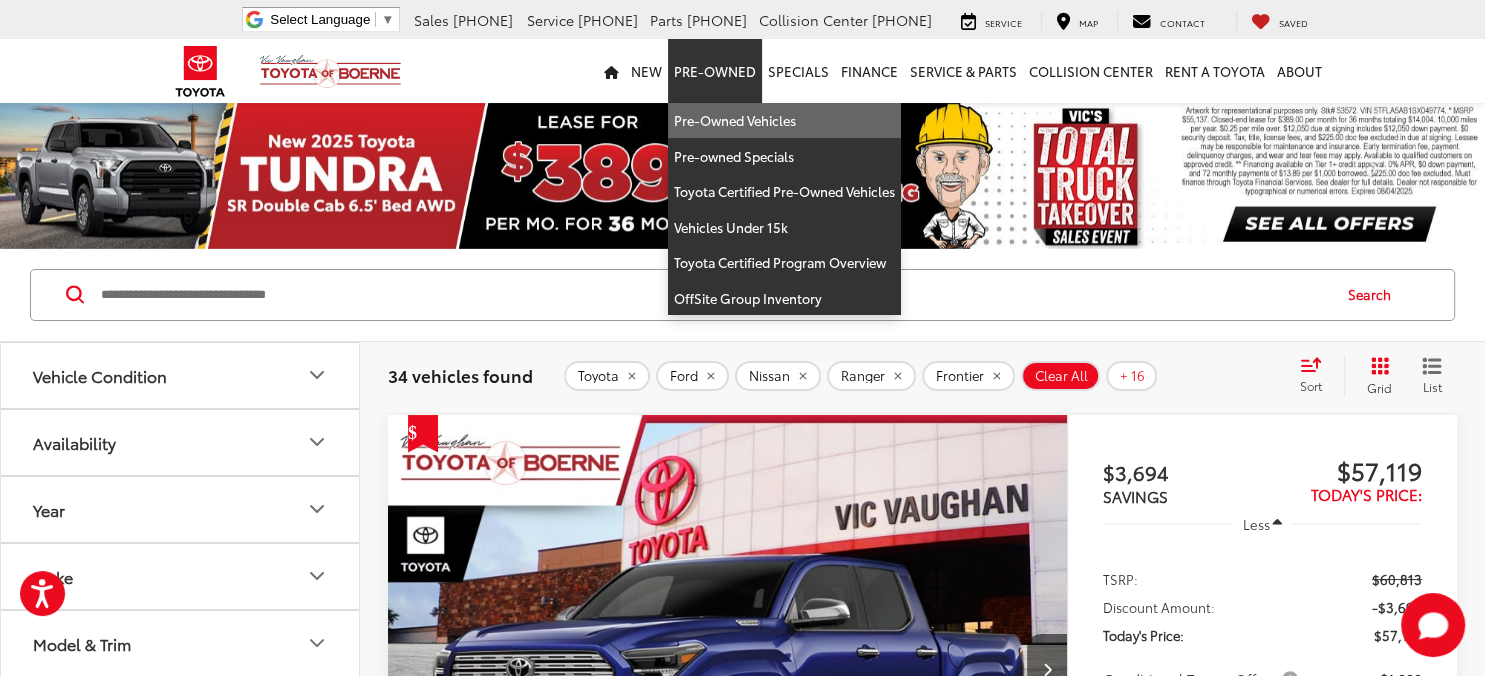 click on "Pre-Owned Vehicles" at bounding box center [784, 121] 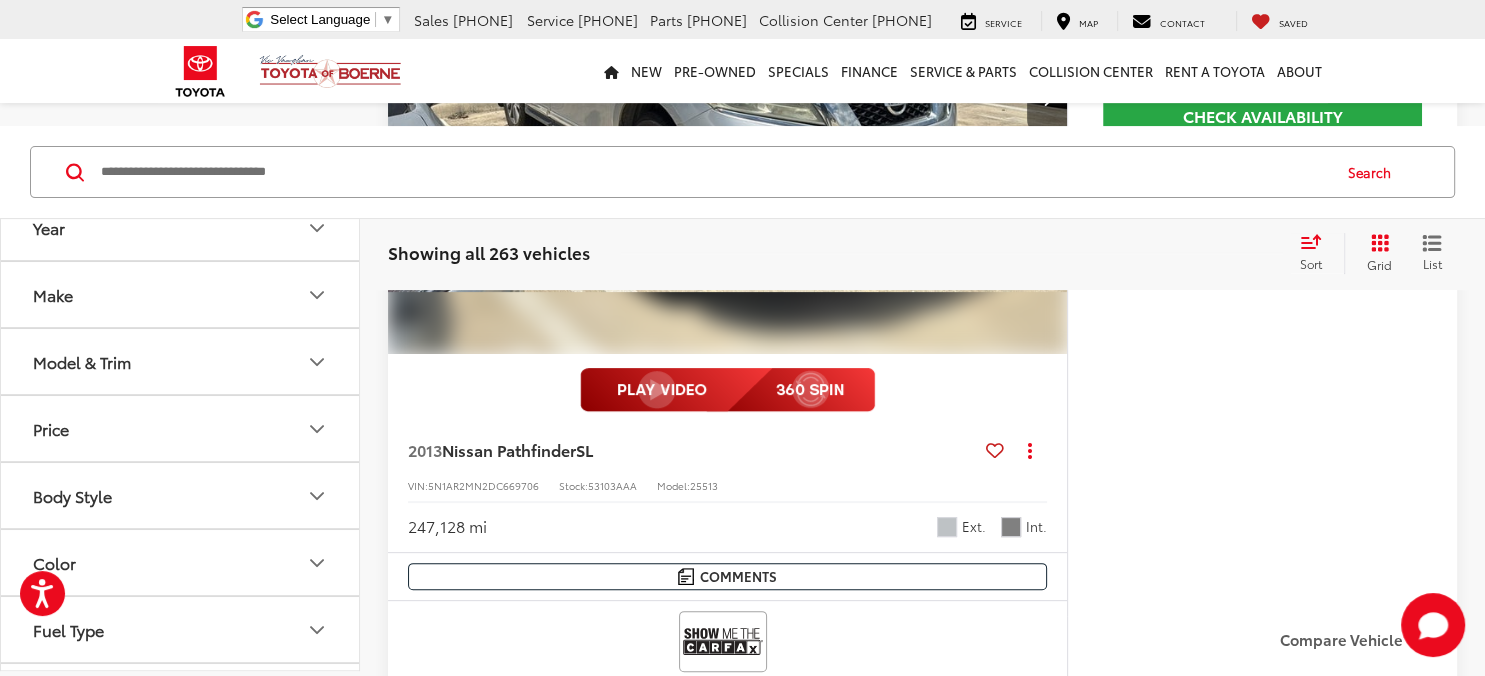 scroll, scrollTop: 0, scrollLeft: 0, axis: both 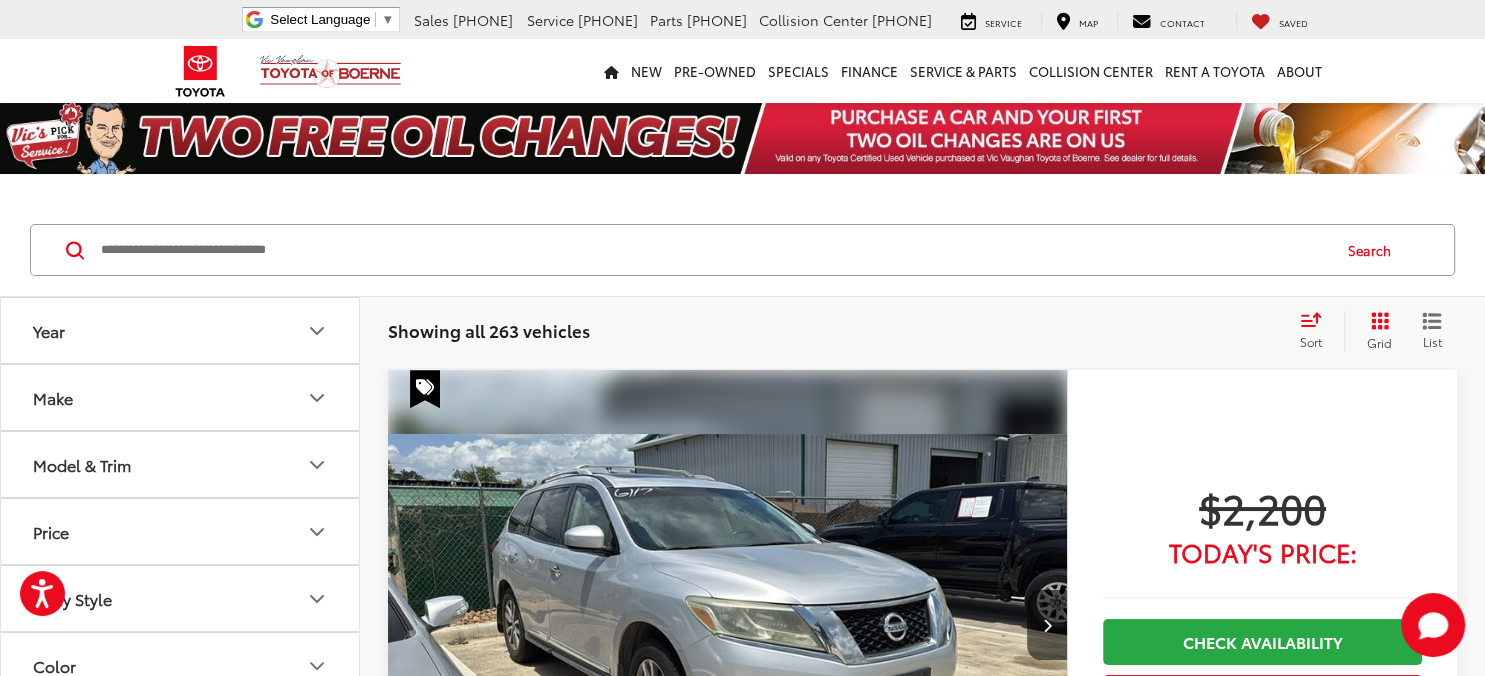 click on "Year" at bounding box center [181, 330] 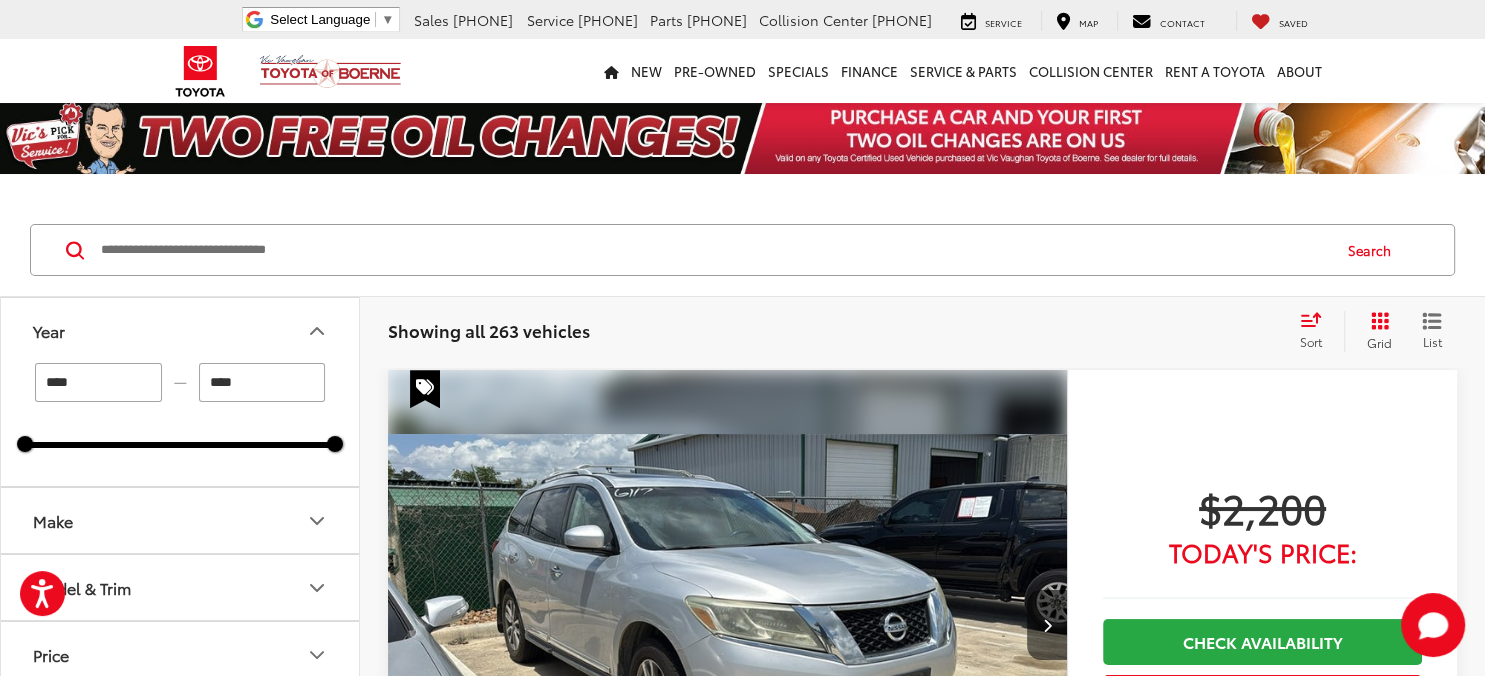 drag, startPoint x: 94, startPoint y: 389, endPoint x: 64, endPoint y: 378, distance: 31.95309 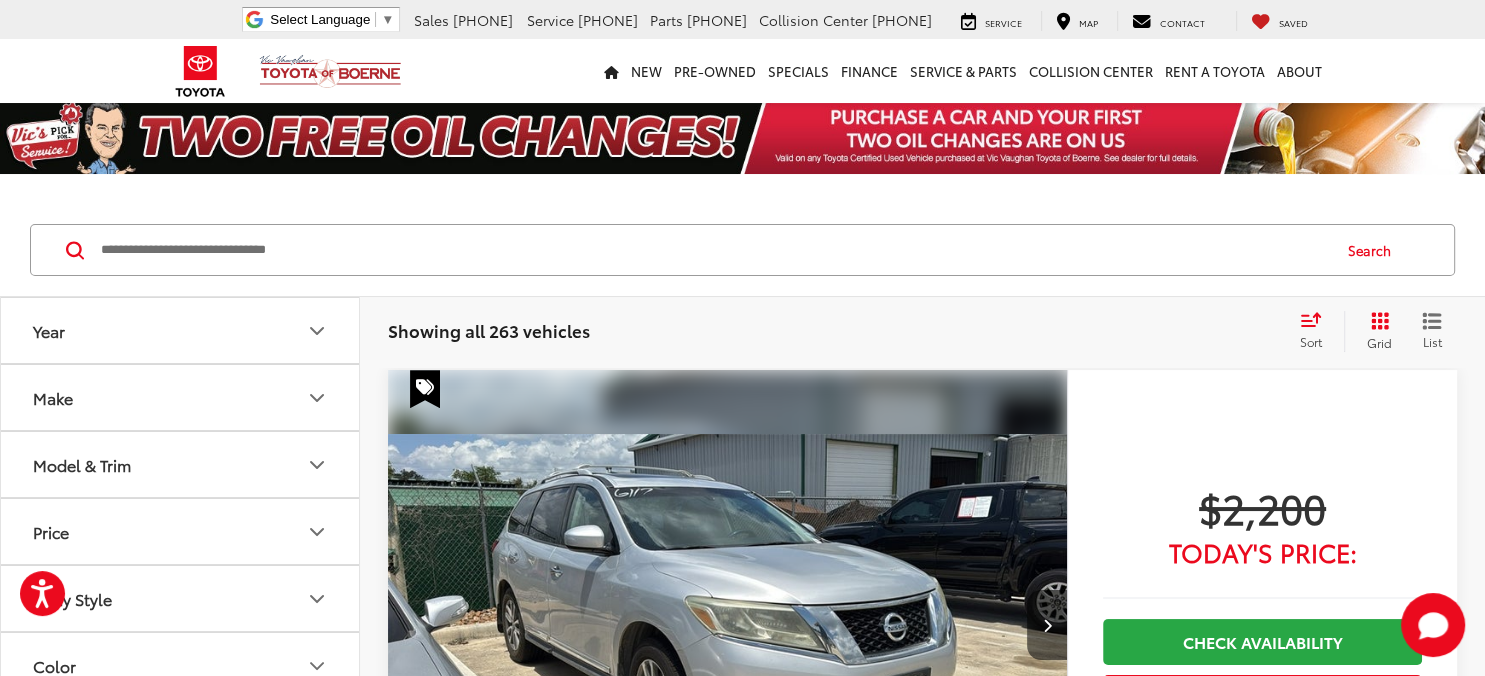 click 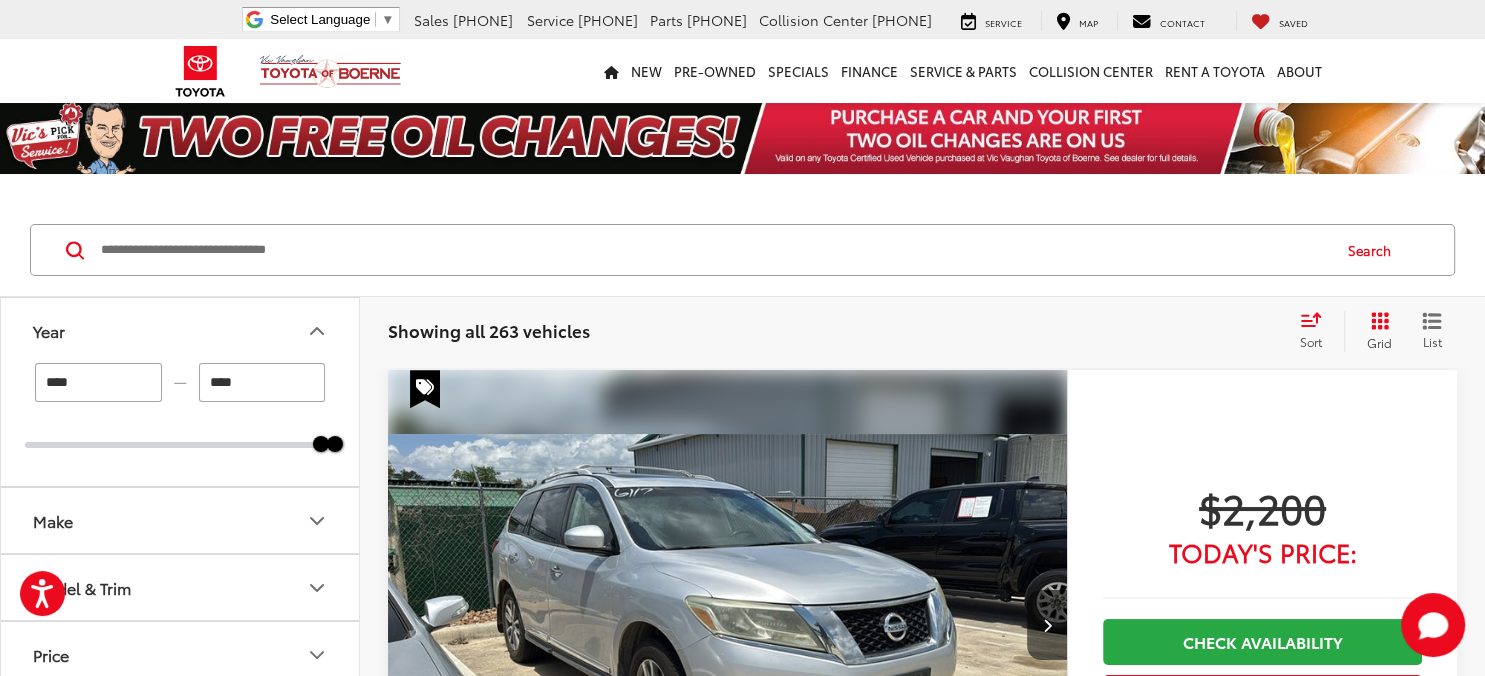 click 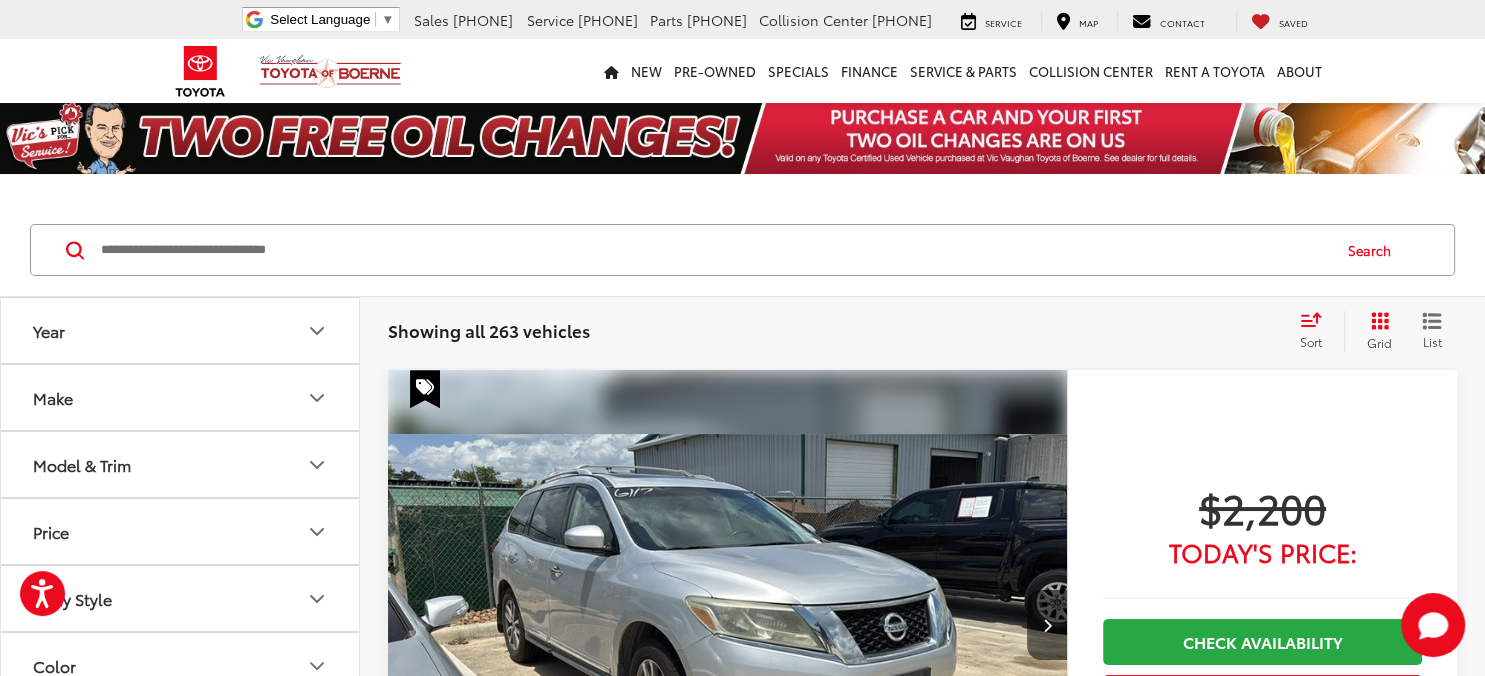 click 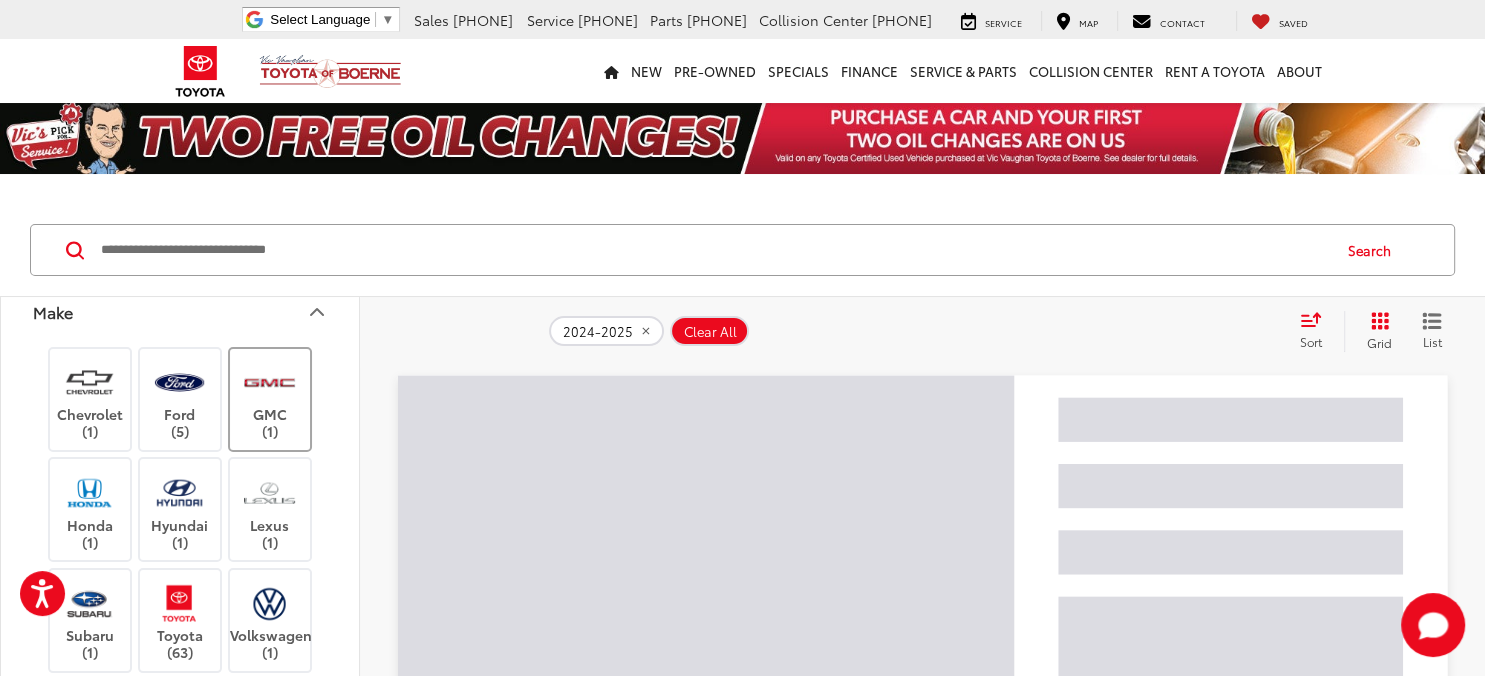 scroll, scrollTop: 120, scrollLeft: 0, axis: vertical 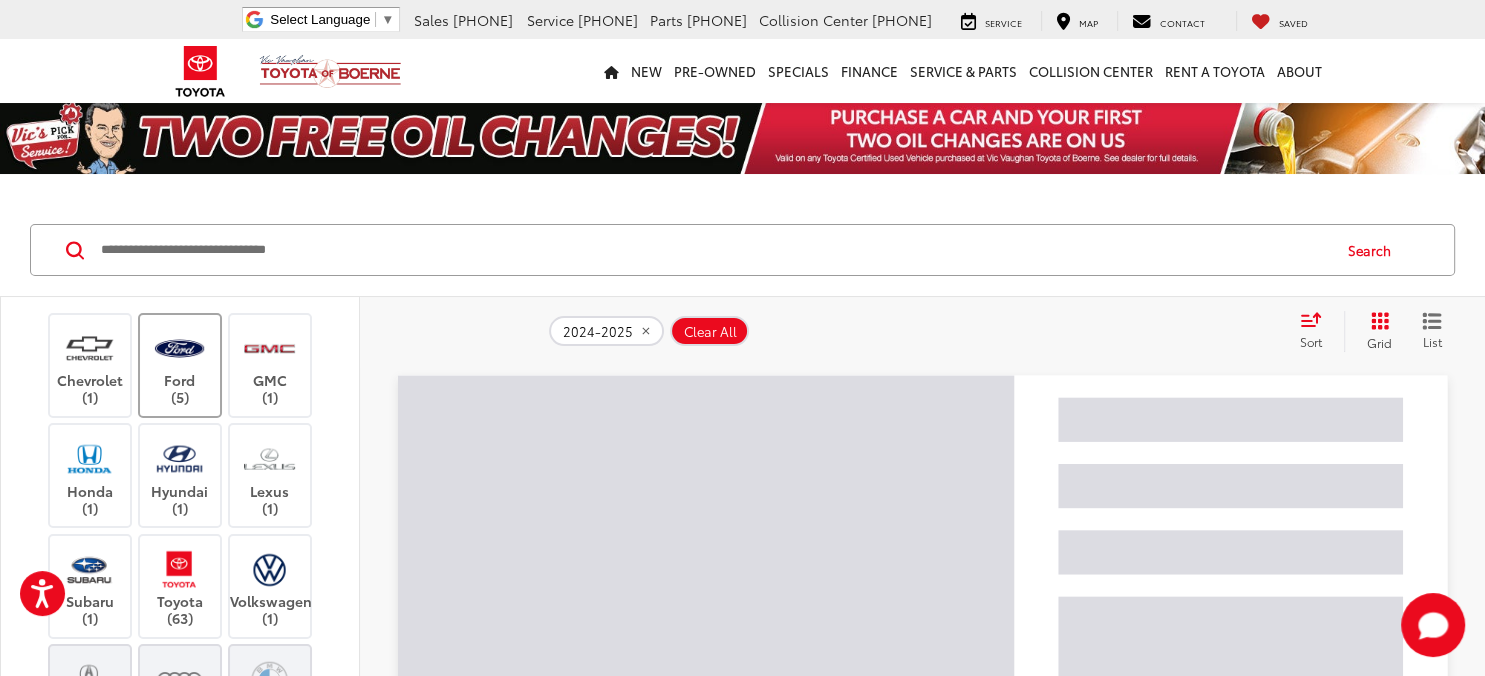 click on "Ford   (5)" at bounding box center (180, 365) 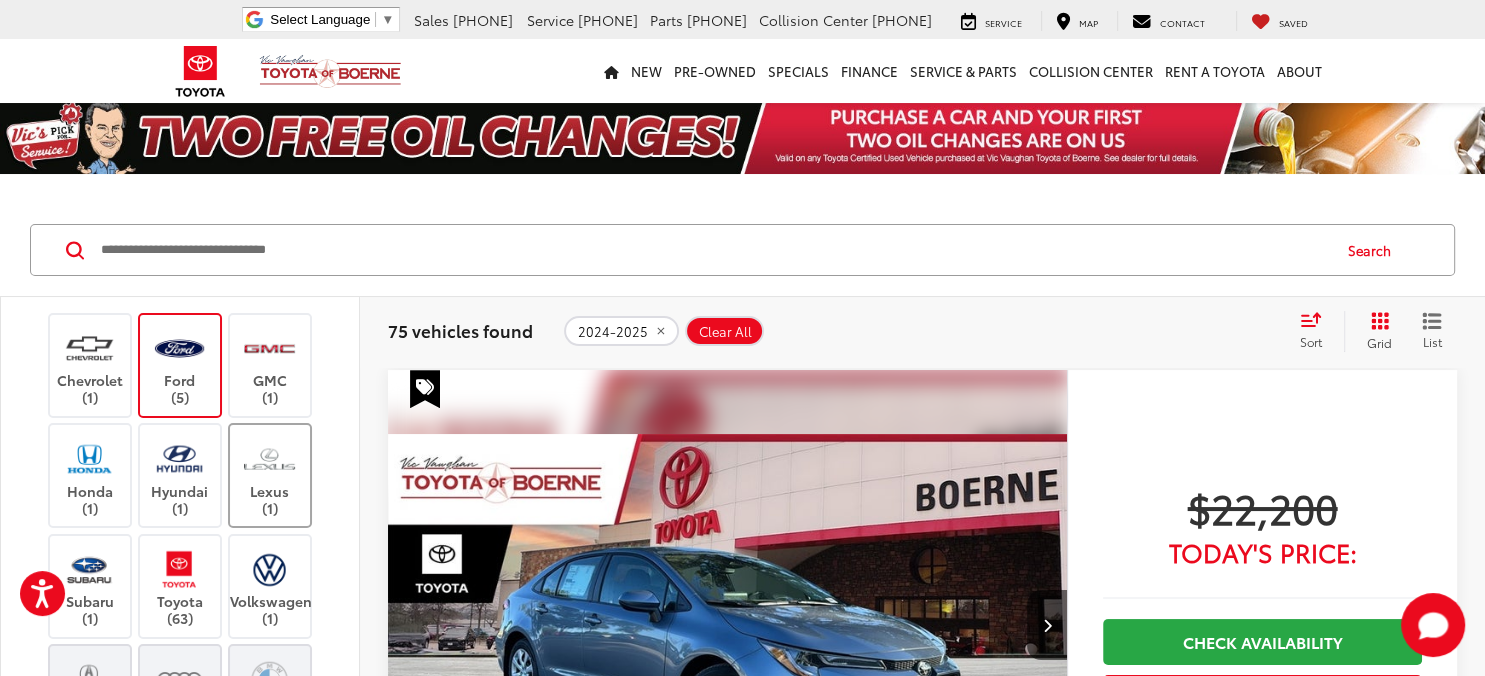 scroll, scrollTop: 240, scrollLeft: 0, axis: vertical 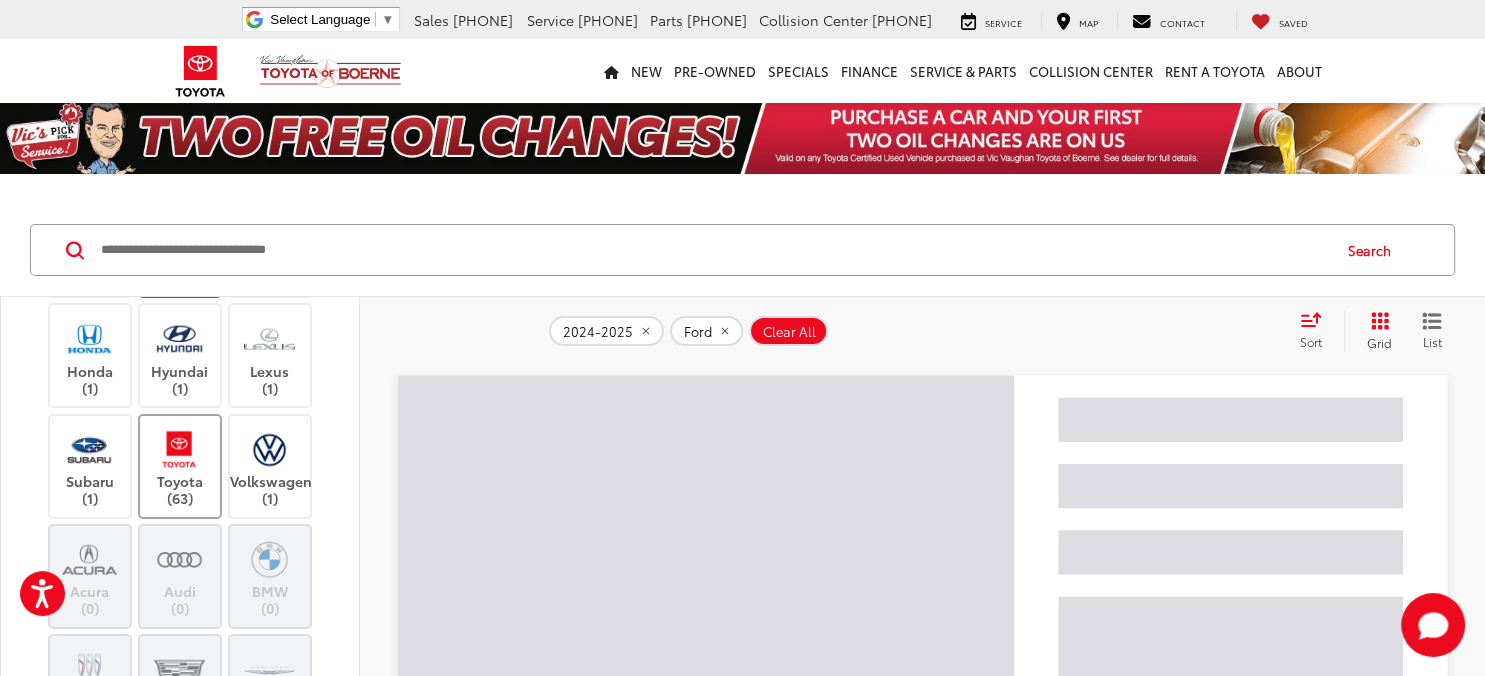 click at bounding box center [179, 449] 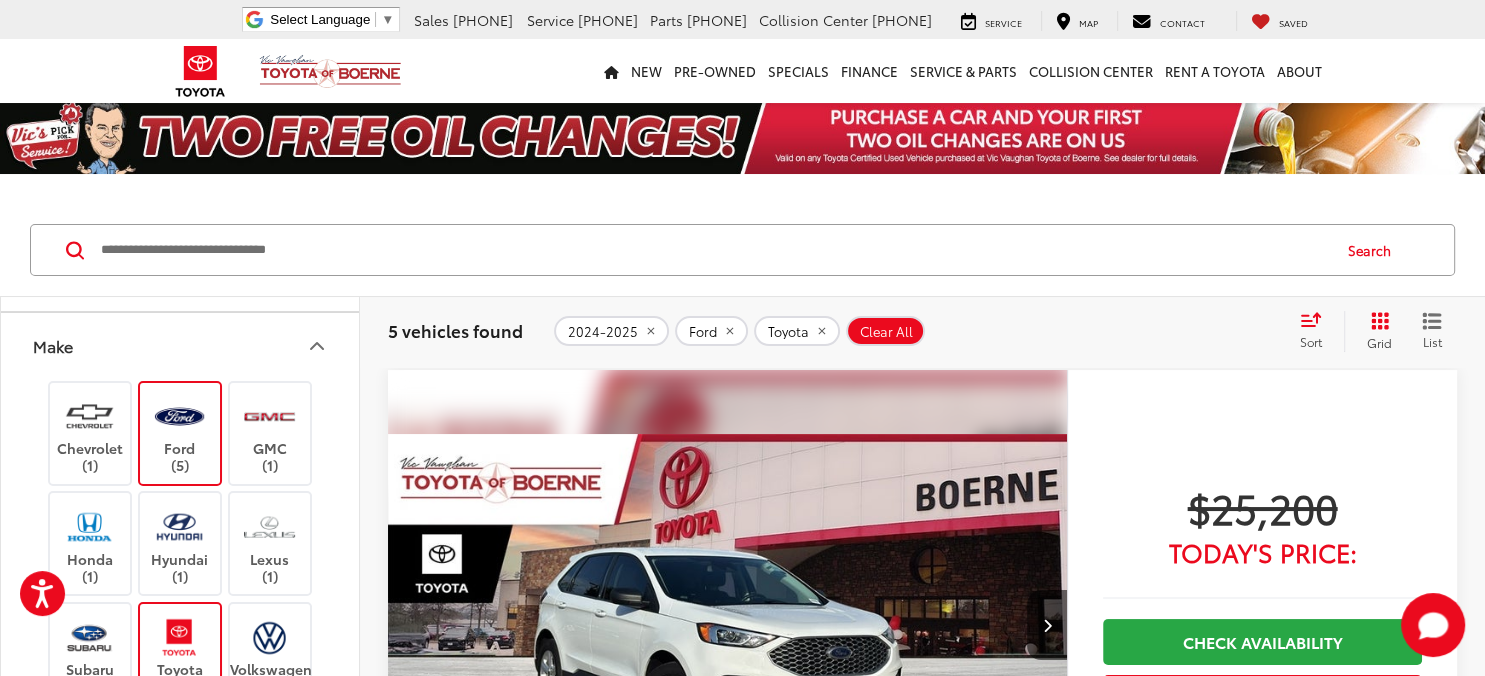 scroll, scrollTop: 0, scrollLeft: 0, axis: both 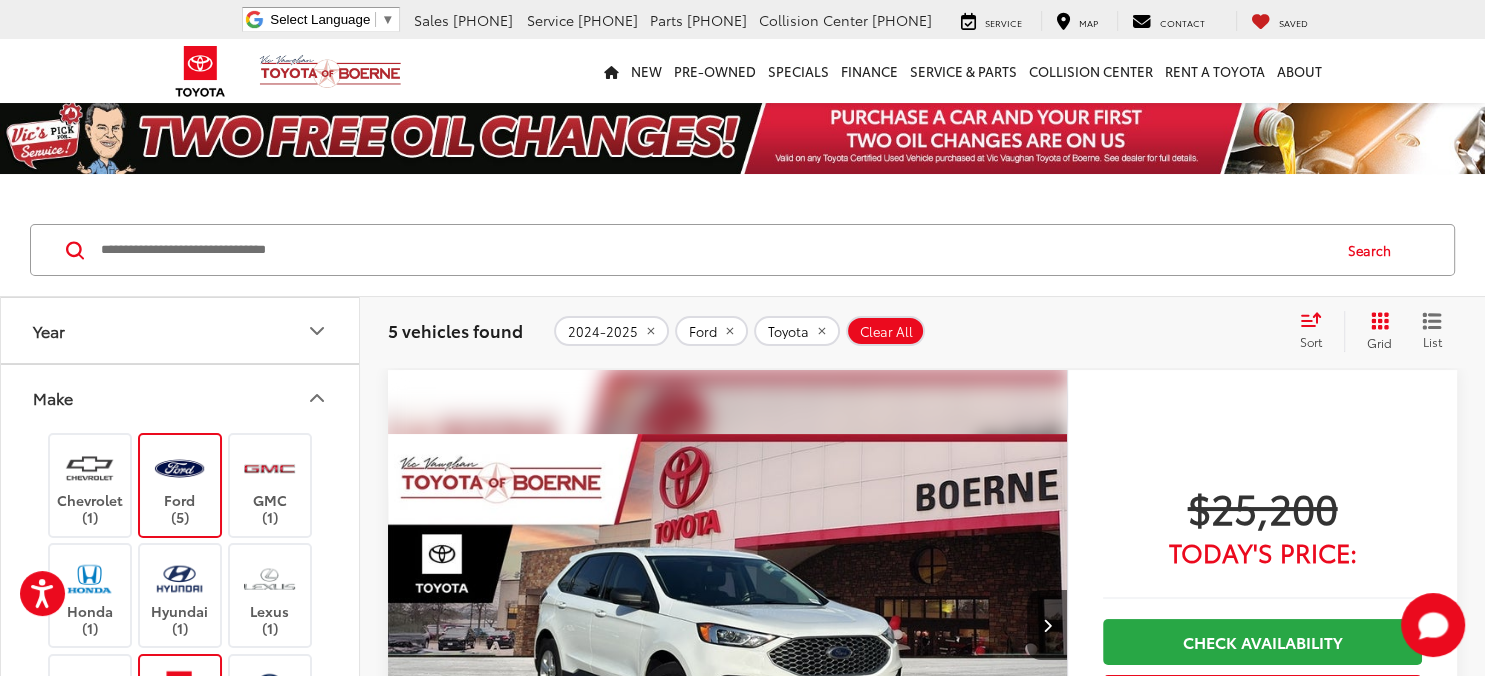 click 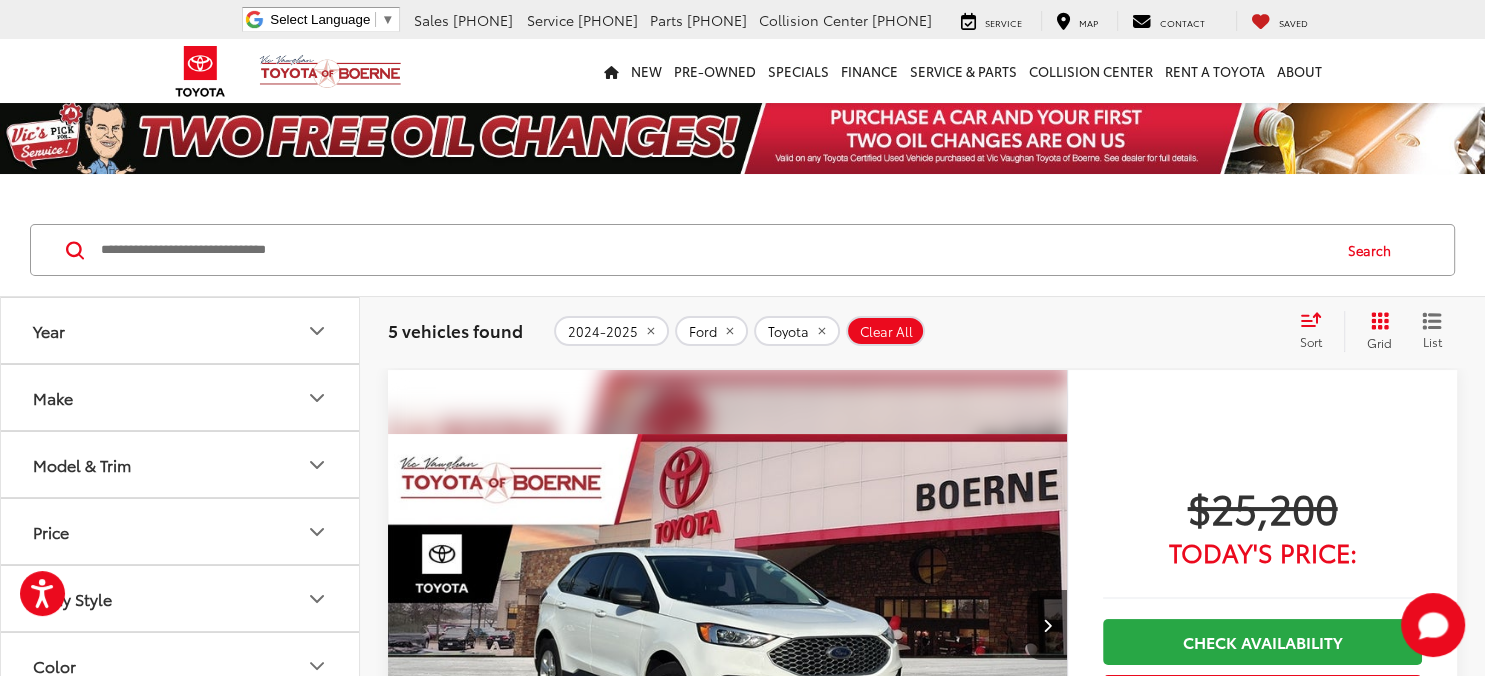 click 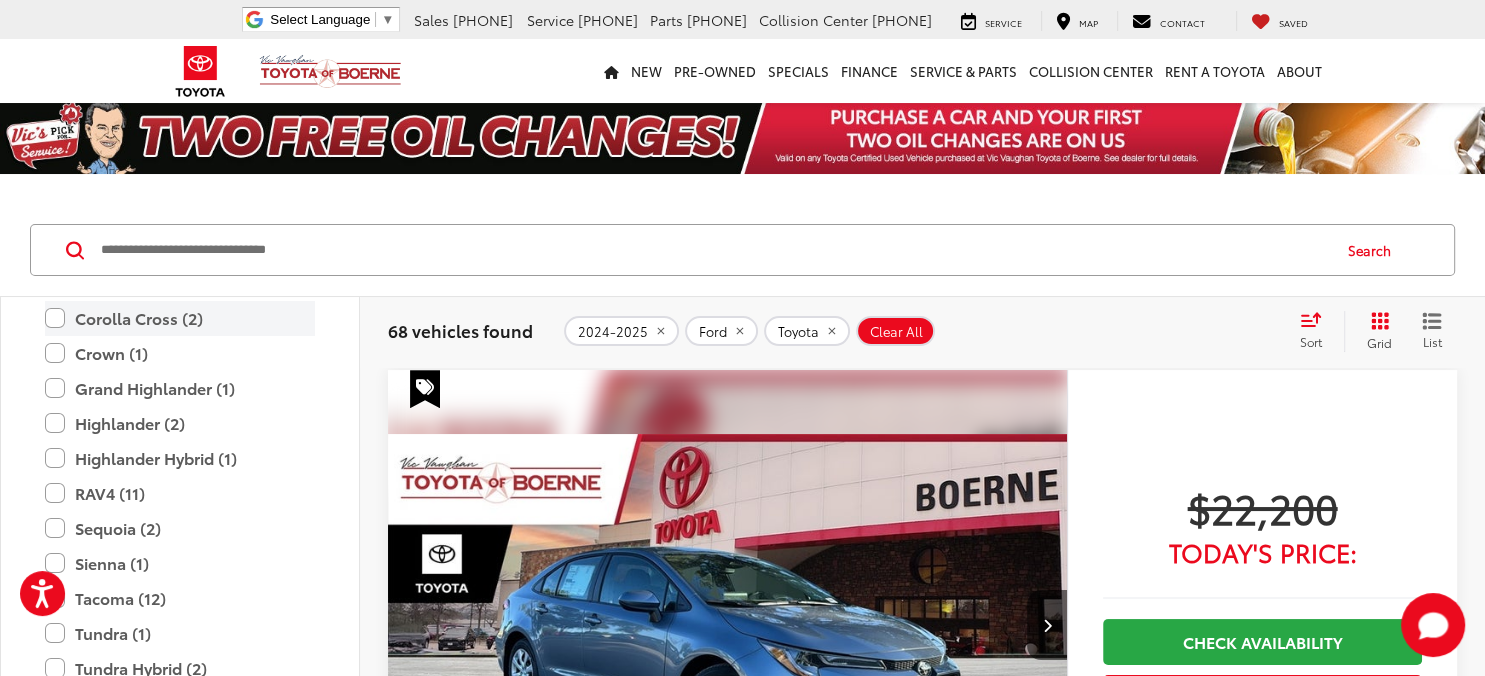 scroll, scrollTop: 840, scrollLeft: 0, axis: vertical 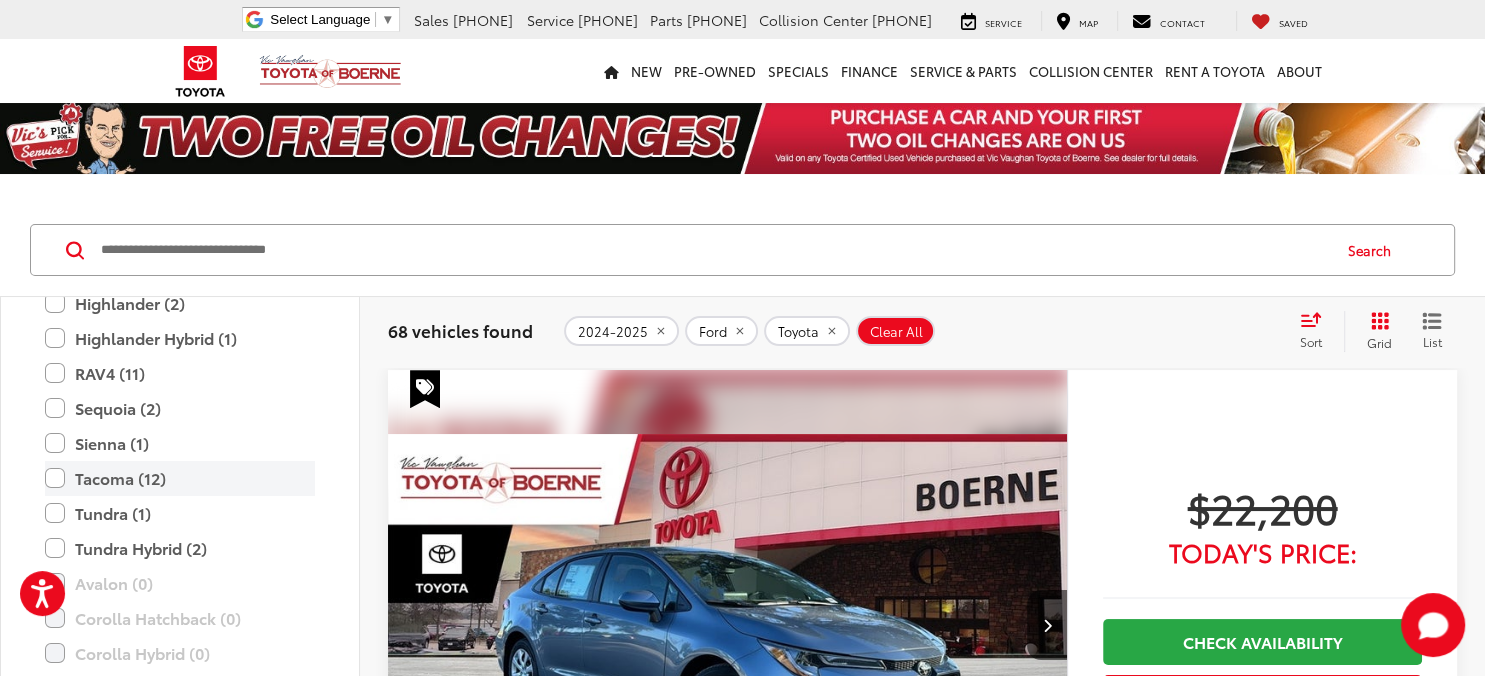 click on "Tacoma (12)" at bounding box center (180, 478) 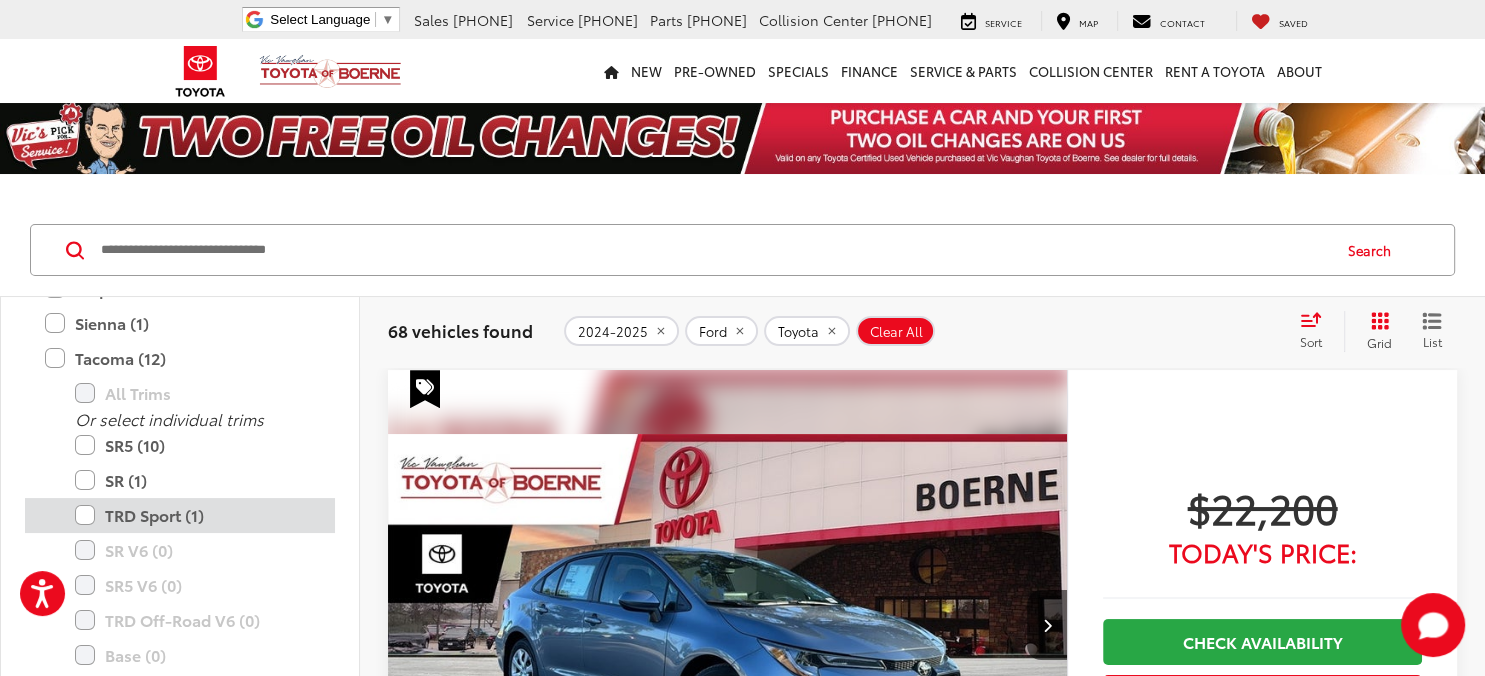scroll, scrollTop: 1080, scrollLeft: 0, axis: vertical 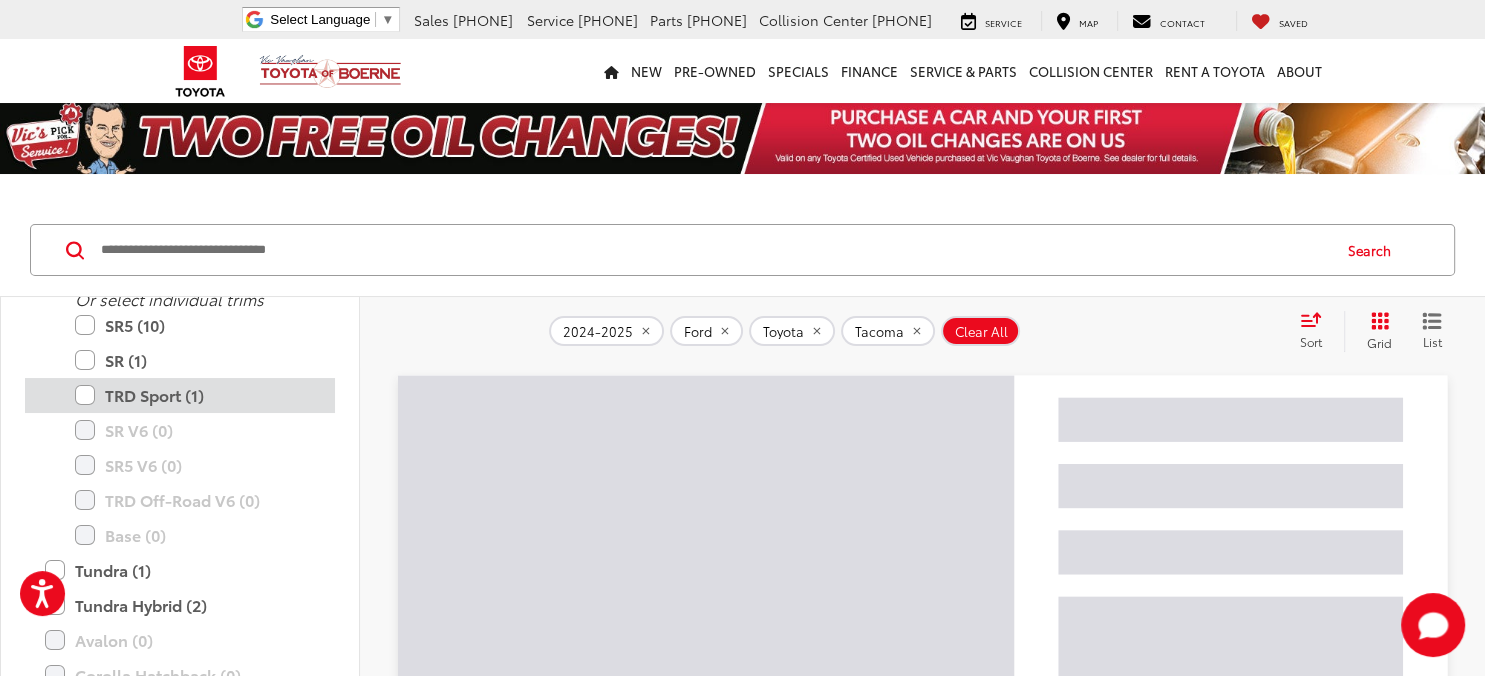 click on "TRD Sport (1)" at bounding box center (195, 395) 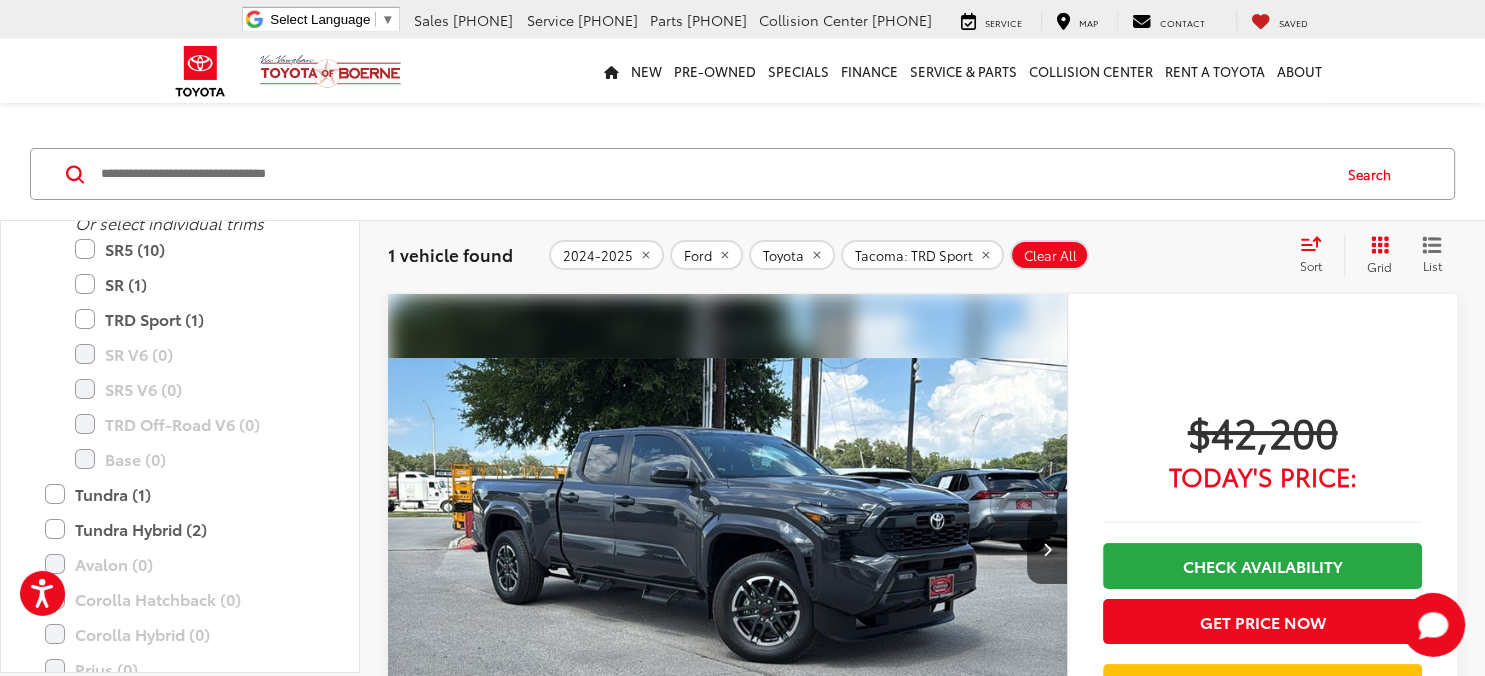 scroll, scrollTop: 0, scrollLeft: 0, axis: both 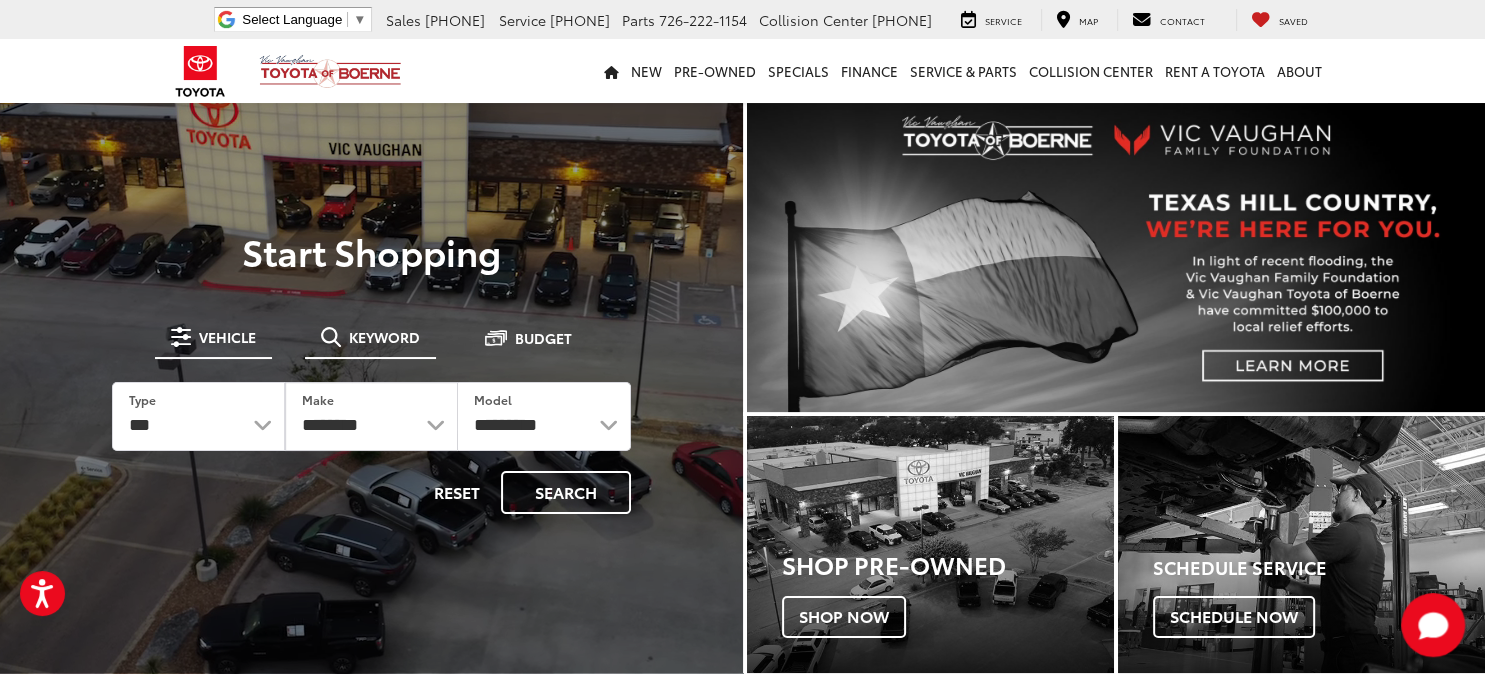 click at bounding box center [331, 337] 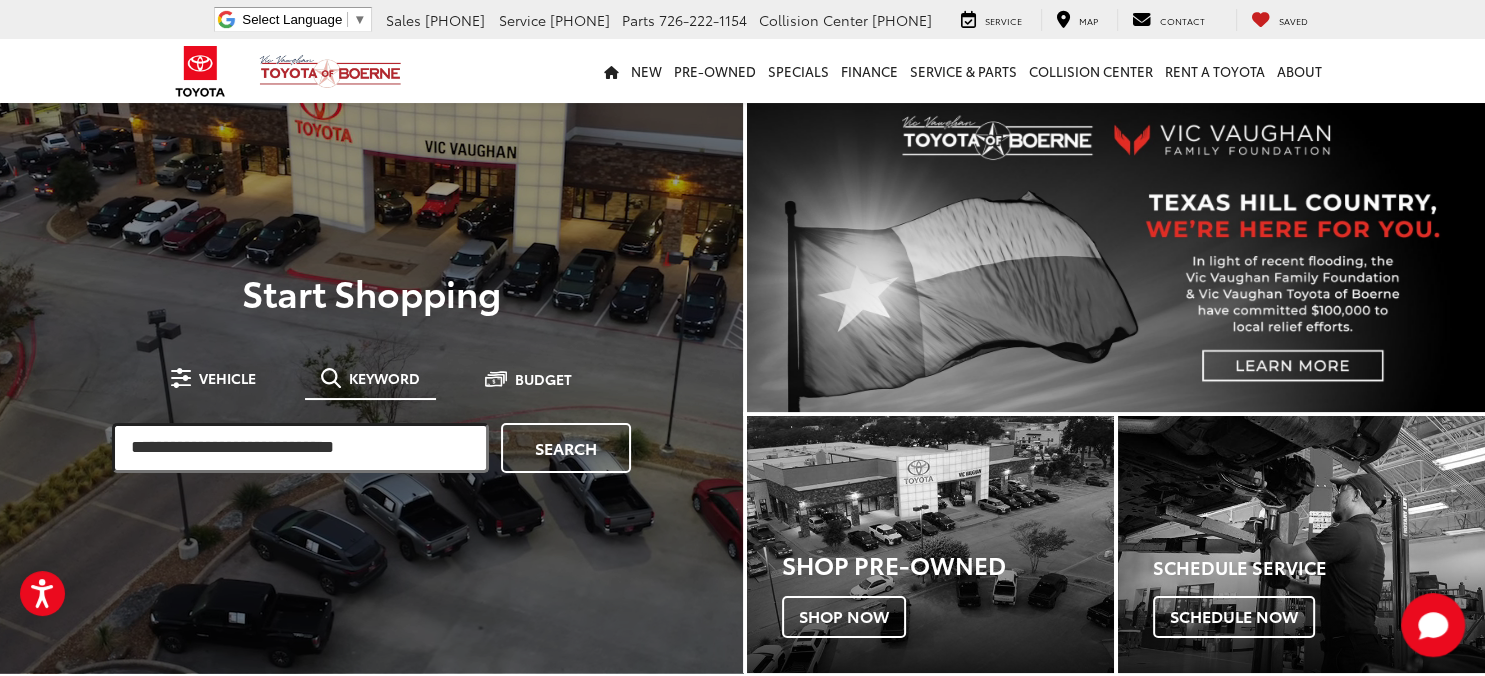 click at bounding box center (300, 448) 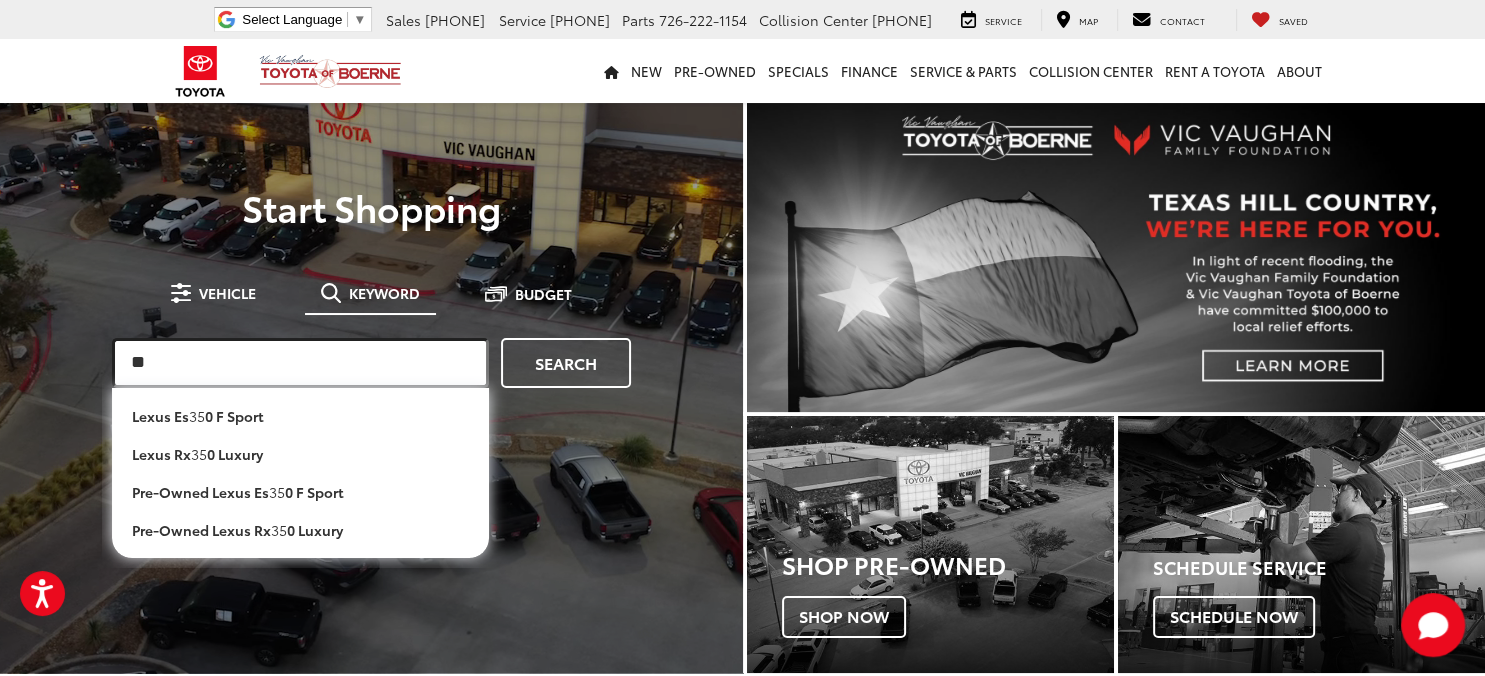 type on "*" 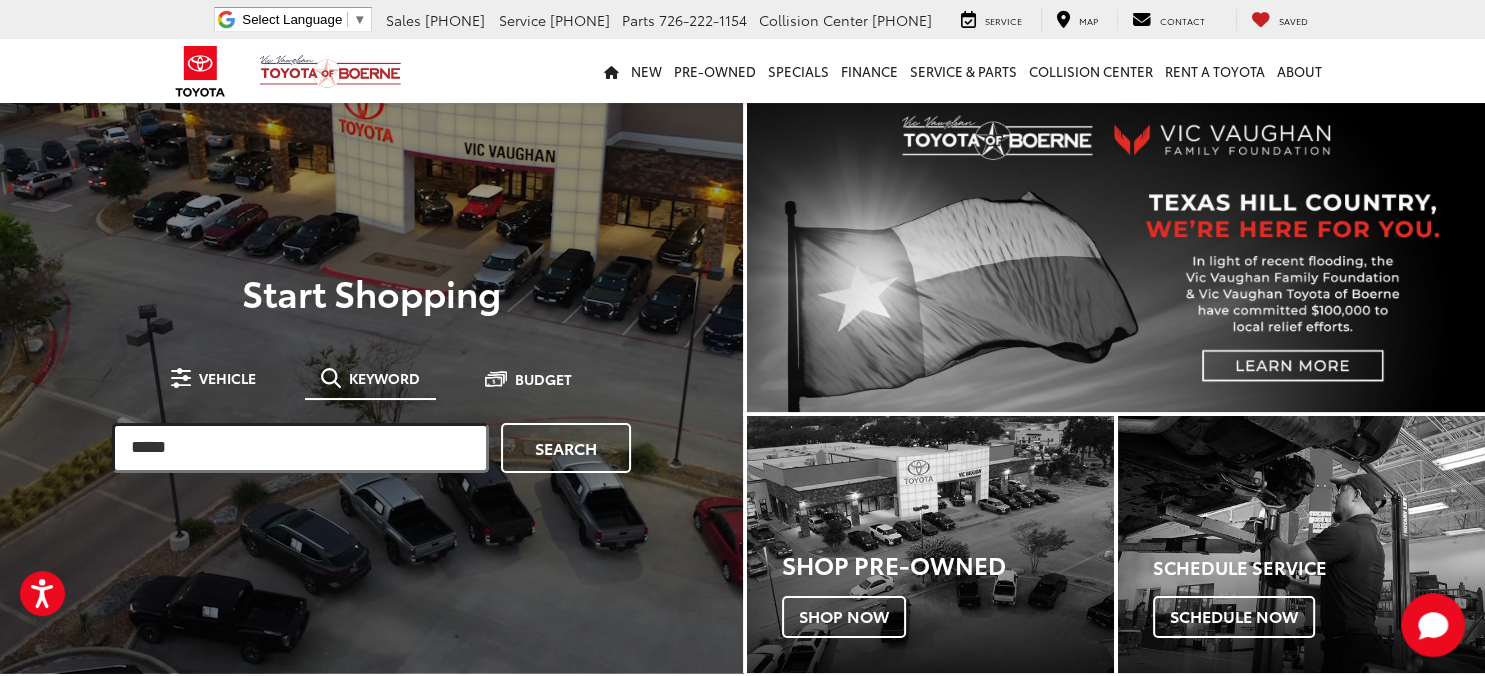 type on "*****" 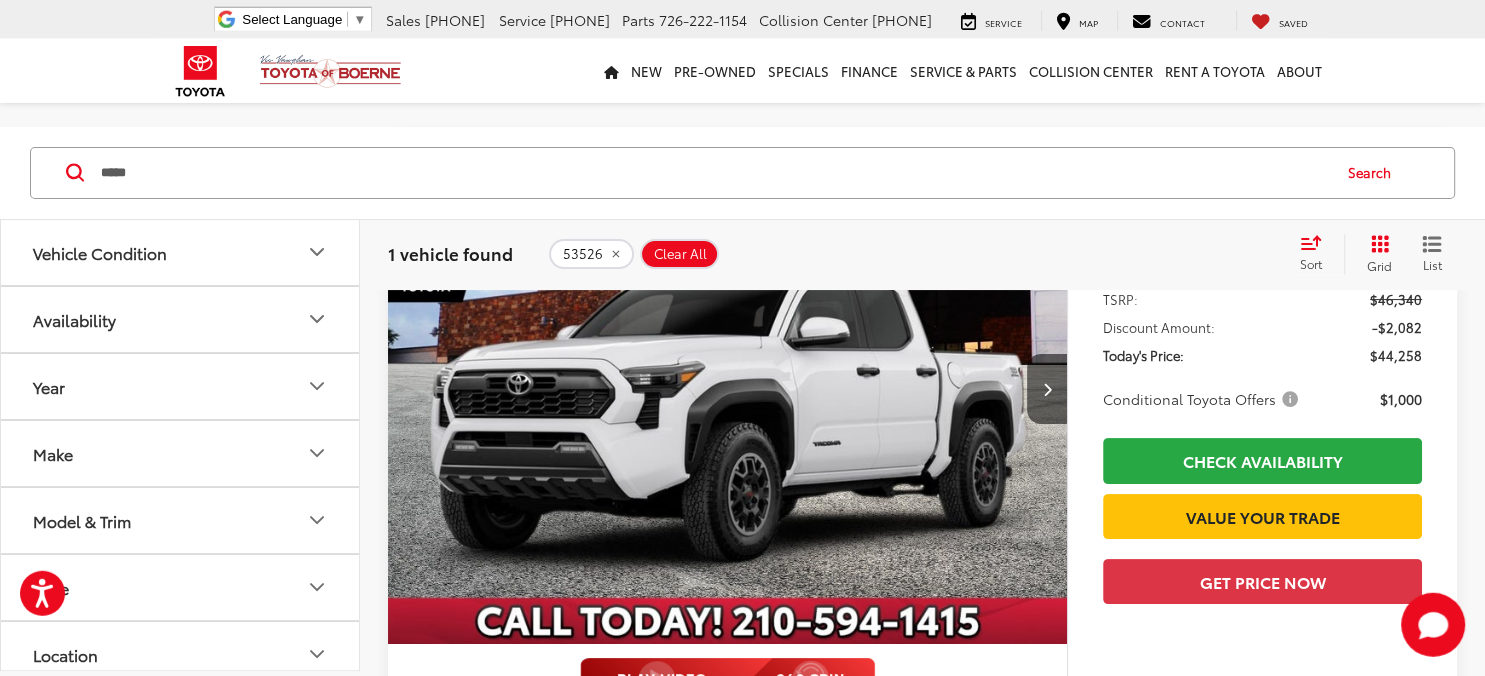 scroll, scrollTop: 316, scrollLeft: 0, axis: vertical 